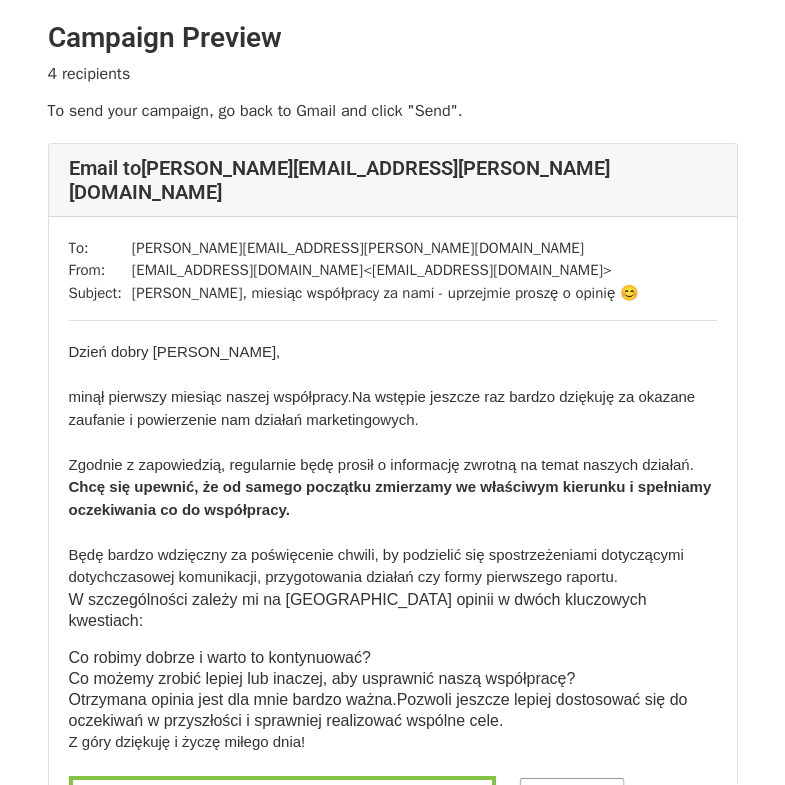 scroll, scrollTop: 0, scrollLeft: 0, axis: both 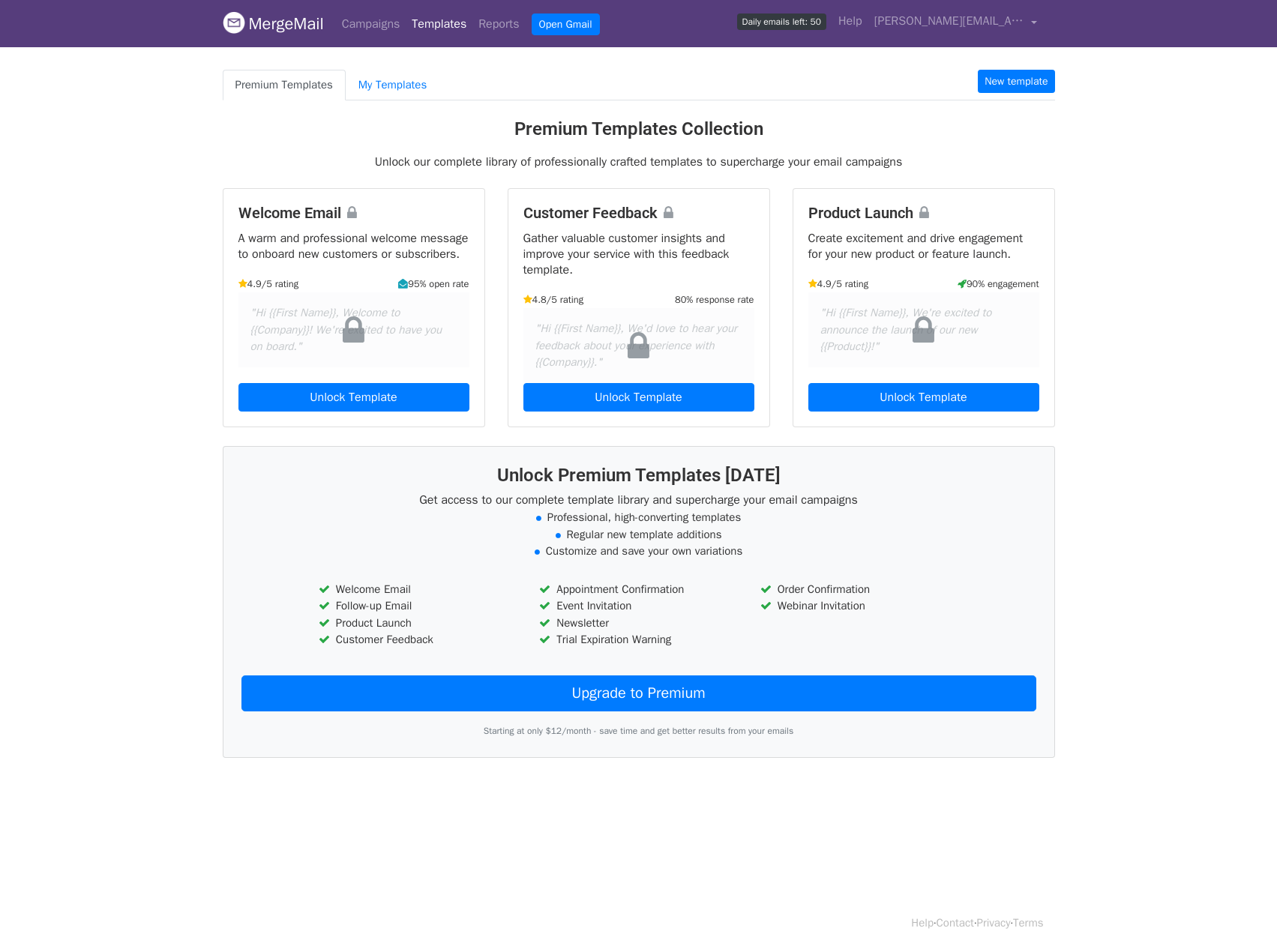 click on "My Templates" at bounding box center (392, 85) 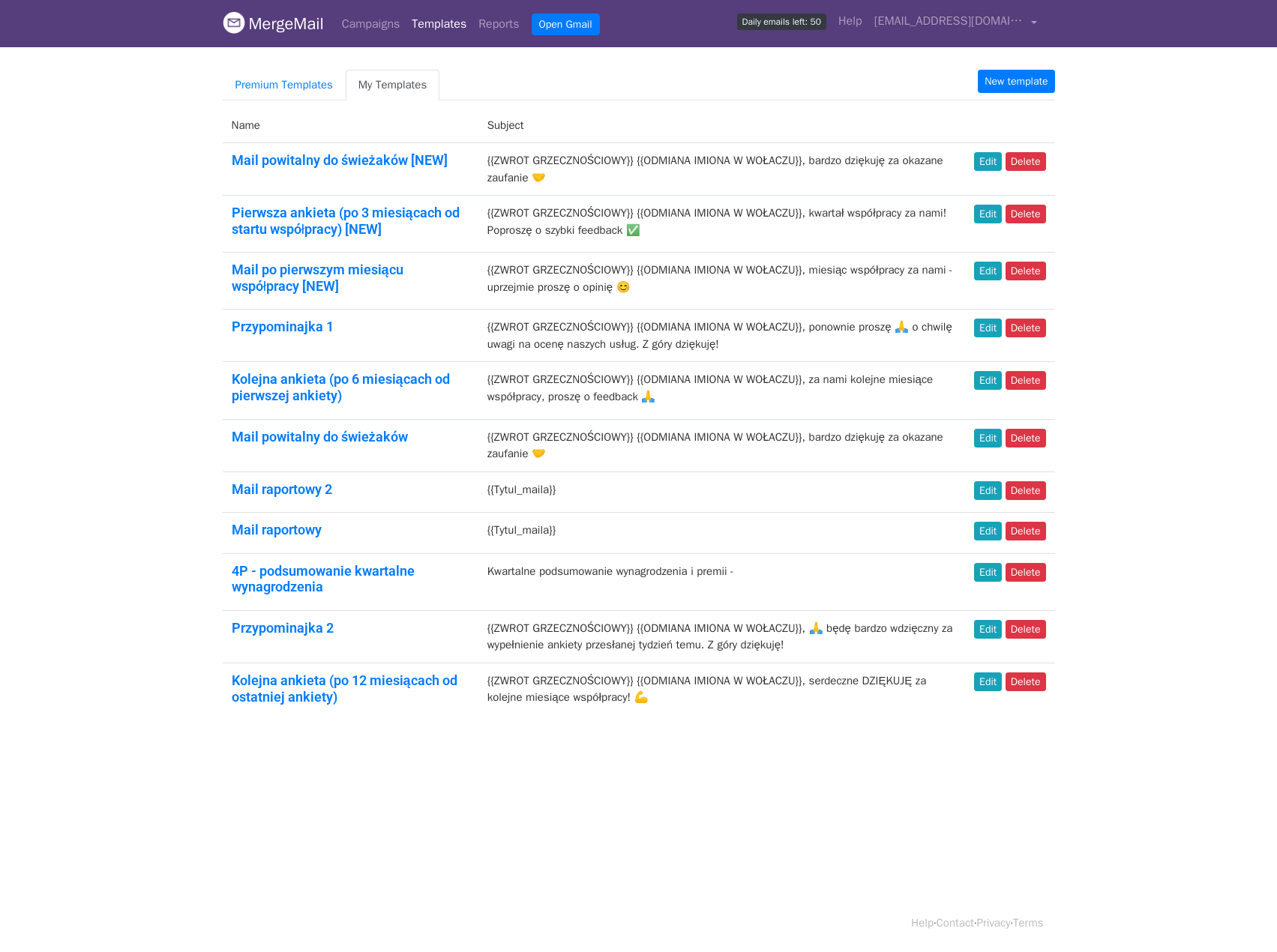 scroll, scrollTop: 0, scrollLeft: 0, axis: both 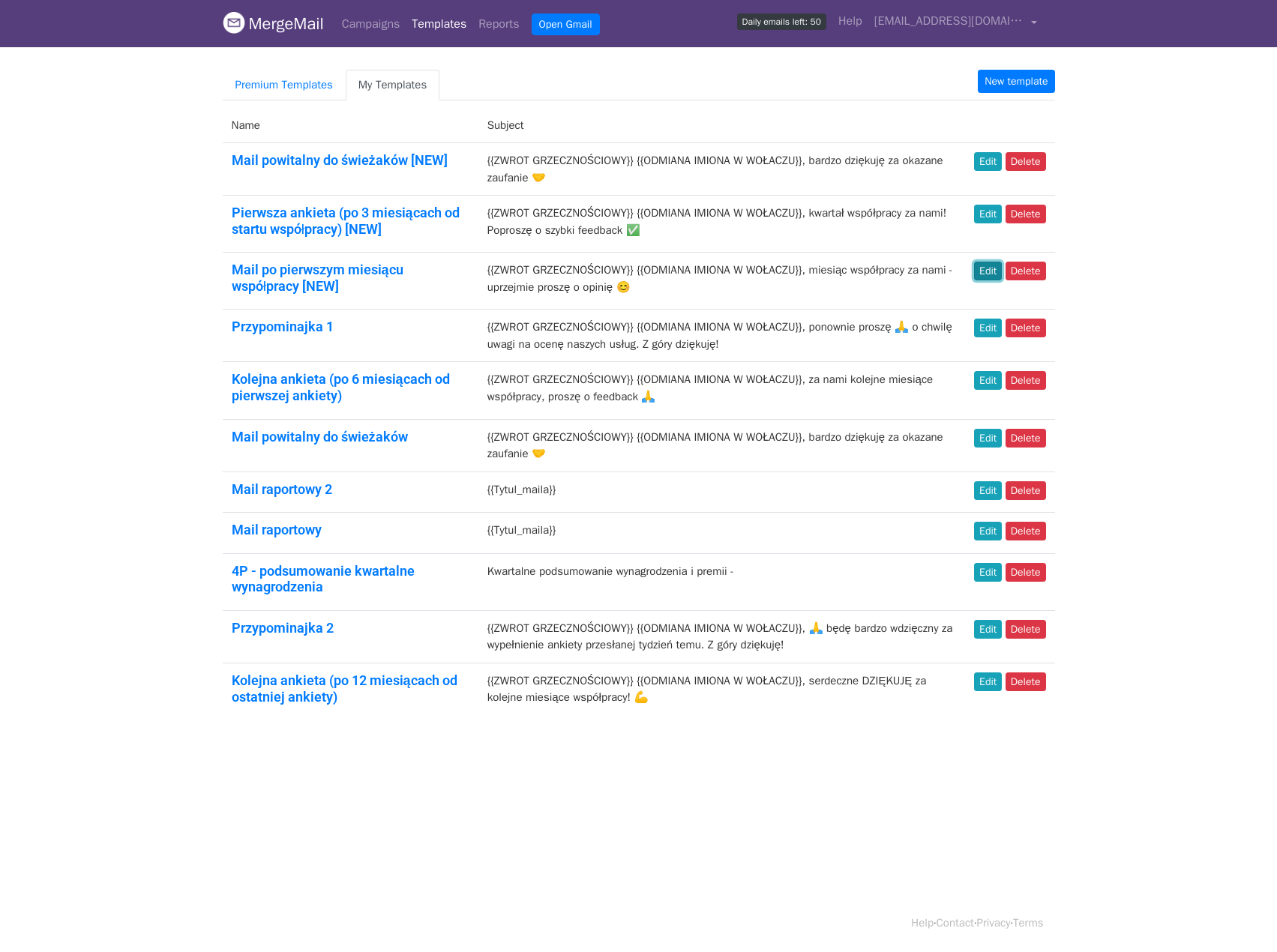 click on "Edit" at bounding box center (988, 271) 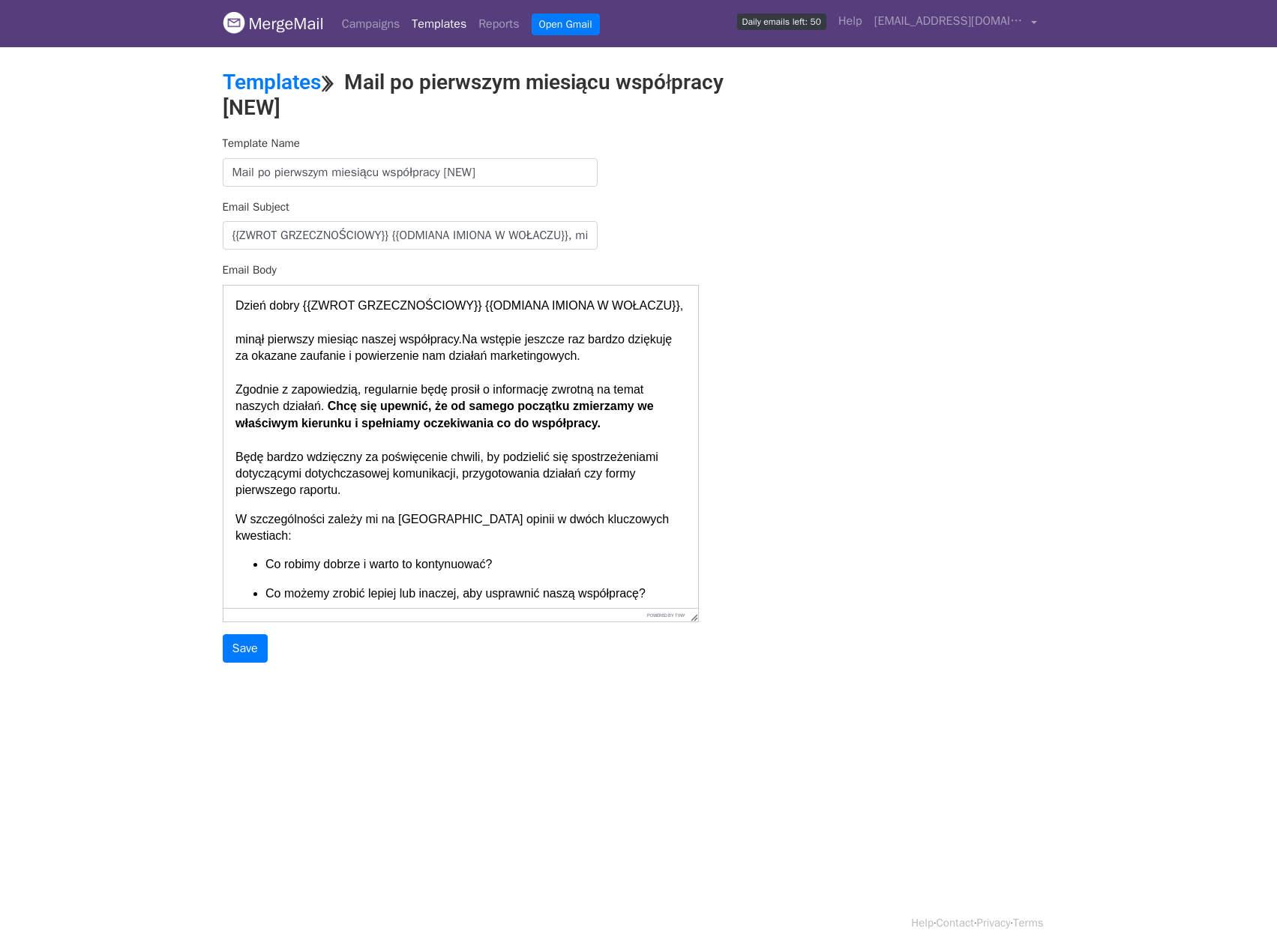 scroll, scrollTop: 0, scrollLeft: 0, axis: both 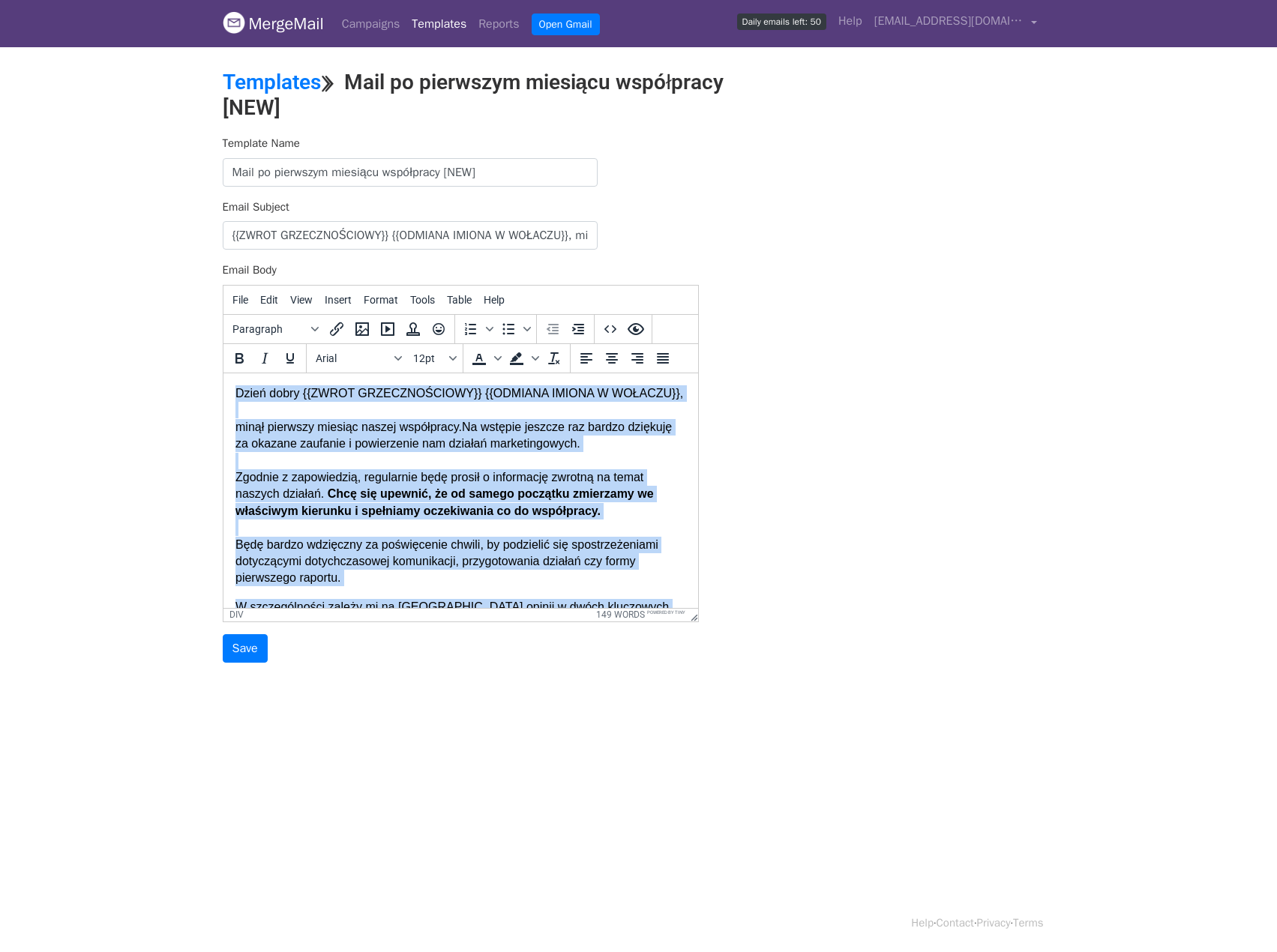 drag, startPoint x: 435, startPoint y: 454, endPoint x: 404, endPoint y: 776, distance: 323.48879 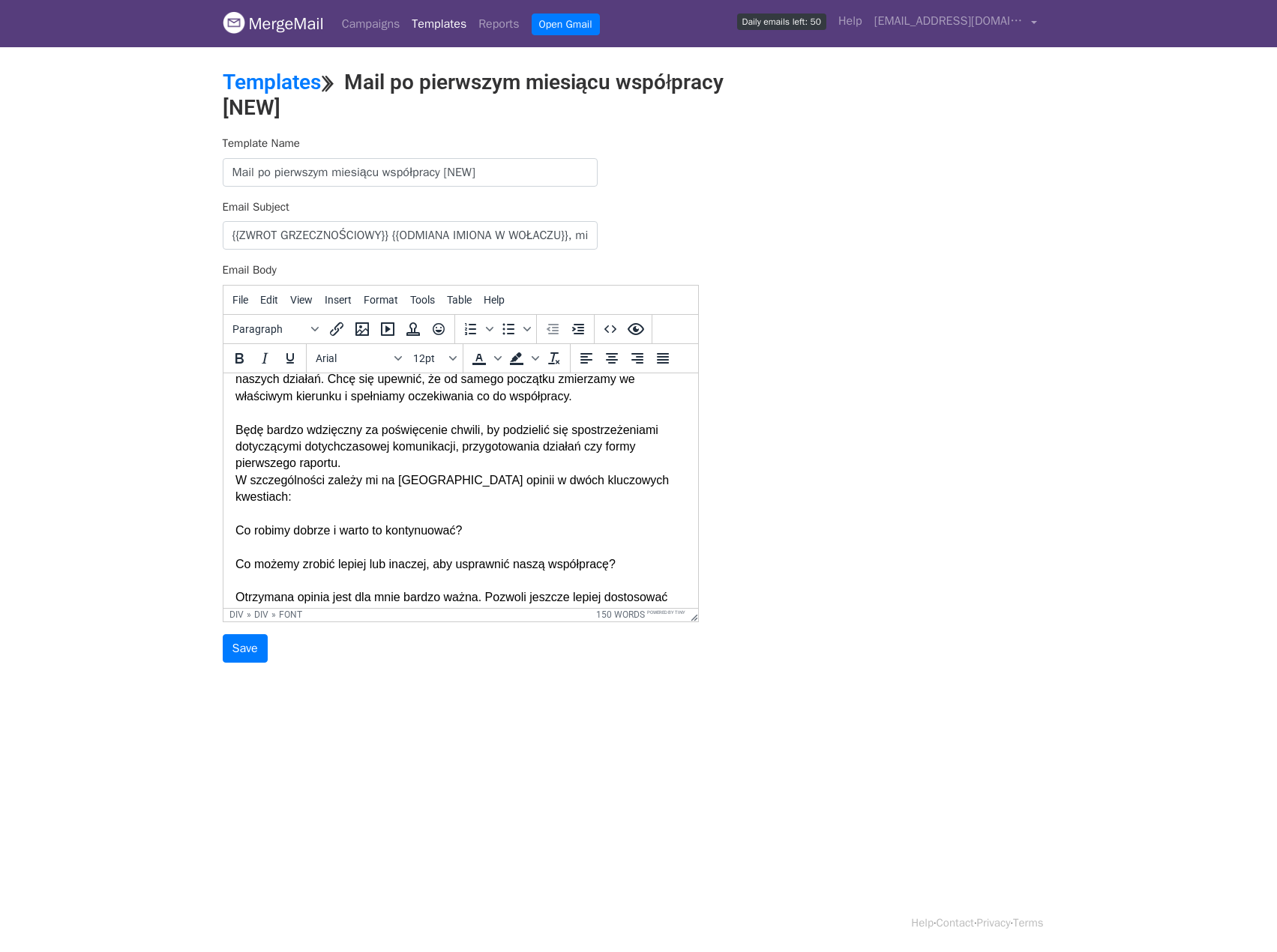scroll, scrollTop: 40, scrollLeft: 0, axis: vertical 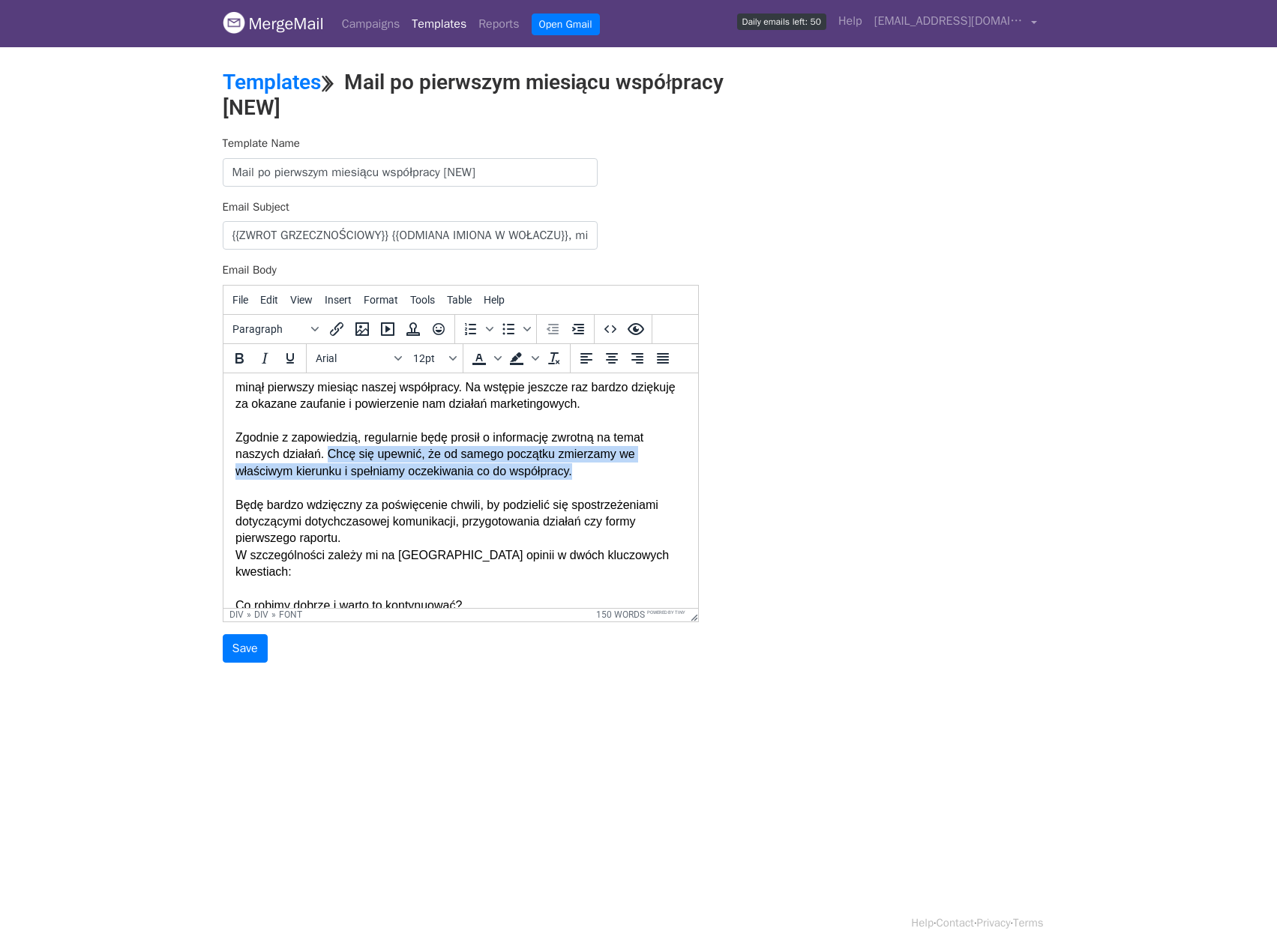 drag, startPoint x: 329, startPoint y: 476, endPoint x: 570, endPoint y: 501, distance: 242.2932 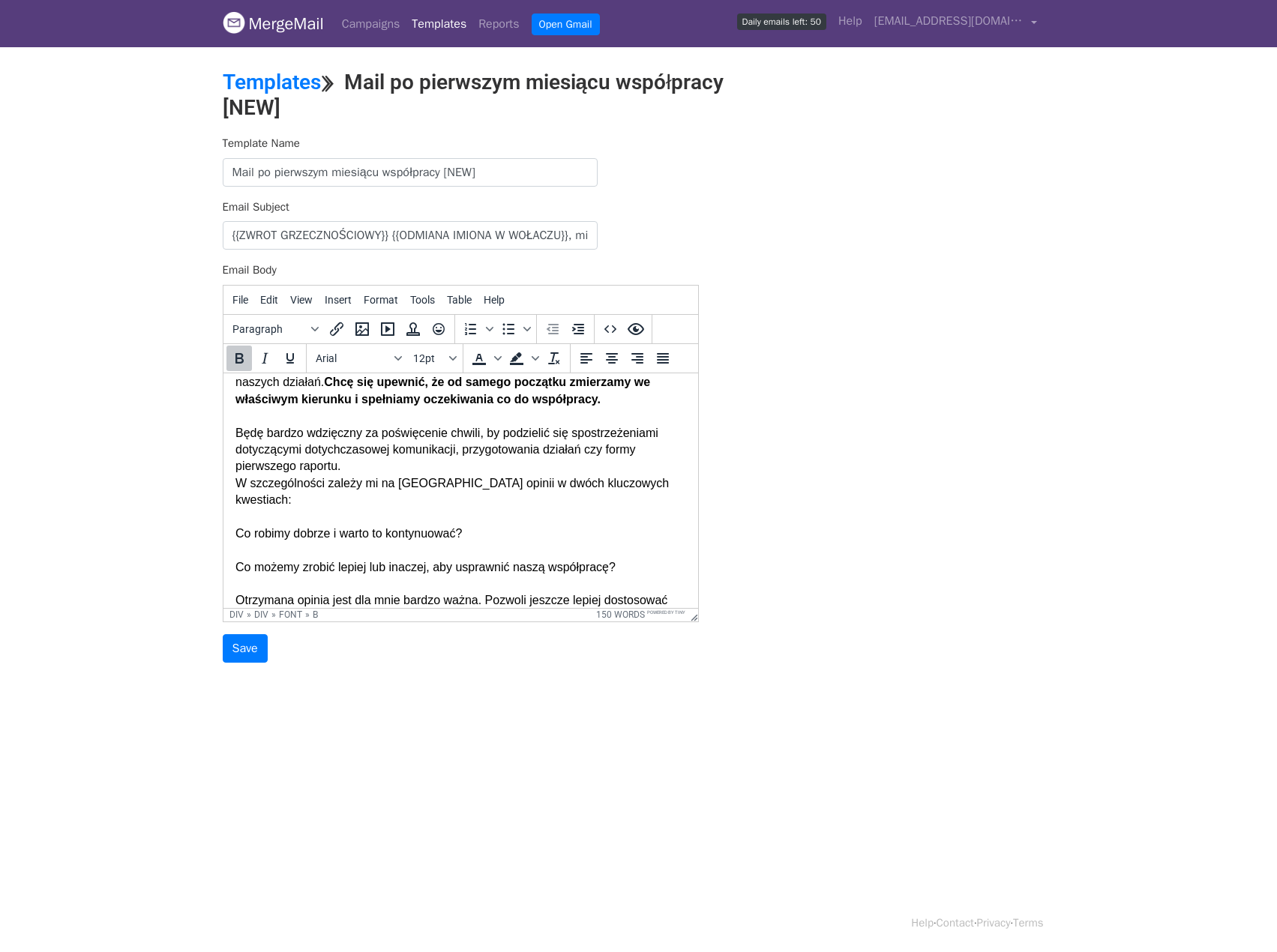 scroll, scrollTop: 115, scrollLeft: 0, axis: vertical 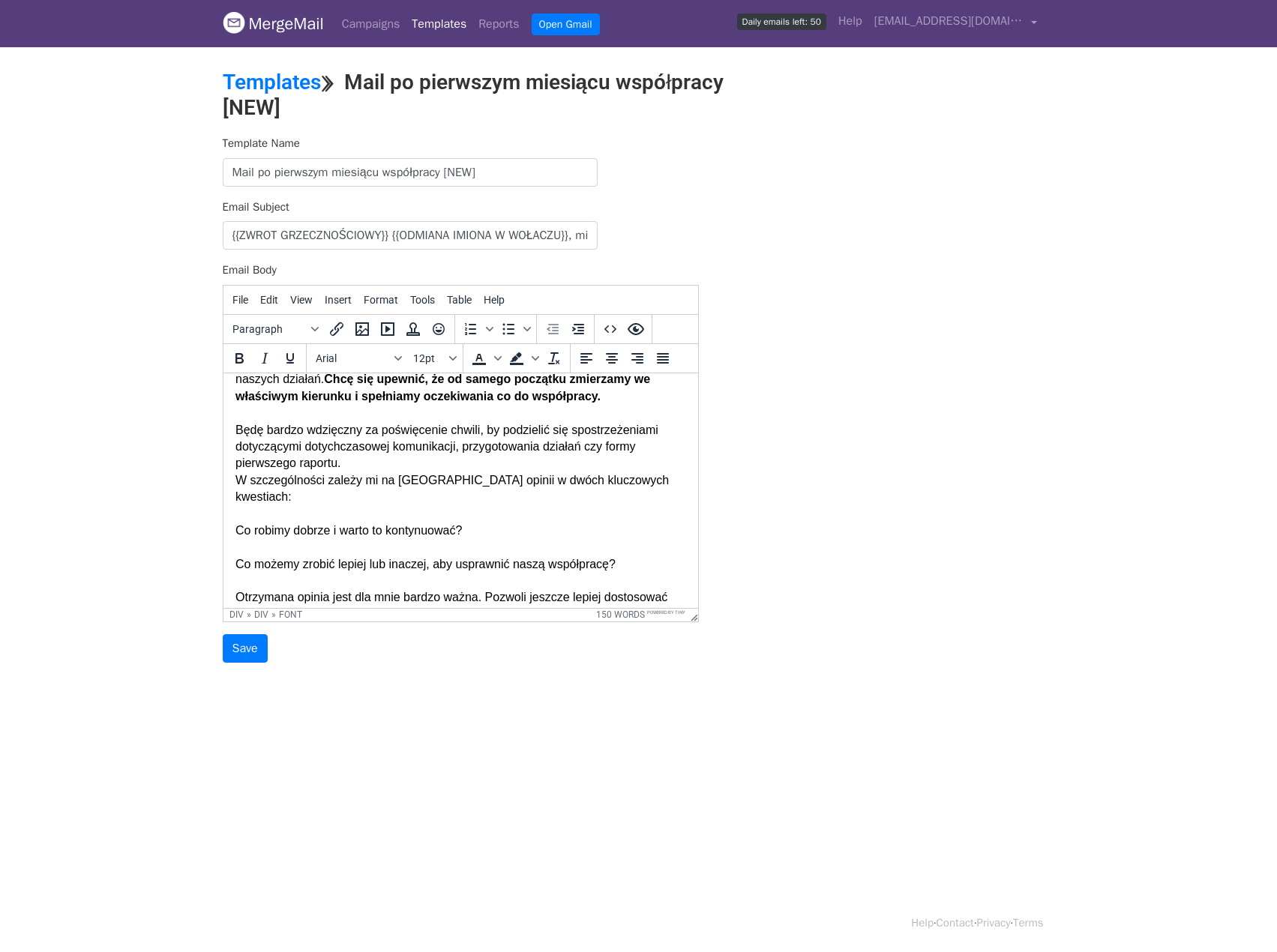 drag, startPoint x: 234, startPoint y: 508, endPoint x: 755, endPoint y: 1073, distance: 768.548 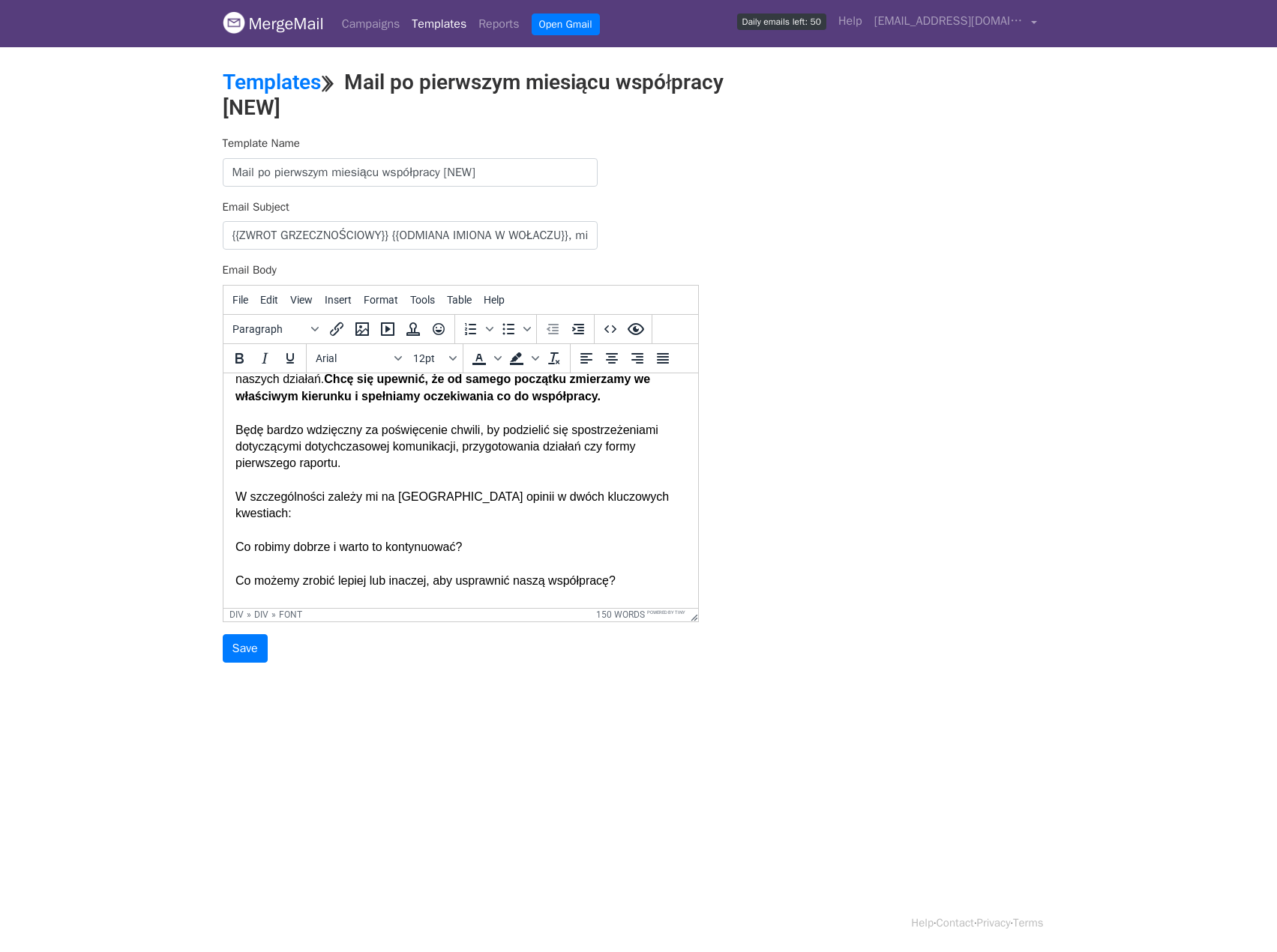 click on "Dzień dobry {{ZWROT GRZECZNOŚCIOWY}} {{ODMIANA IMIONA W WOŁACZU}}, minął pierwszy miesiąc naszej współpracy. Na wstępie jeszcze raz bardzo dziękuję za okazane zaufanie i powierzenie nam działań marketingowych.  Zgodnie z zapowiedzią, regularnie będę prosił o informację zwrotną na temat naszych działań.  Chcę się upewnić, że od samego początku zmierzamy we właściwym kierunku i spełniamy oczekiwania co do współpracy. Będę bardzo wdzięczny za poświęcenie chwili, by podzielić się spostrzeżeniami dotyczącymi dotychczasowej komunikacji, przygotowania działań czy formy pierwszego raportu. W szczególności zależy mi na poznaniu opinii w dwóch kluczowych kwestiach: Co robimy dobrze i warto to kontynuować? Co możemy zrobić lepiej lub inaczej, aby usprawnić naszą współpracę? Otrzymana opinia jest dla mnie bardzo ważna. Pozwoli jeszcze lepiej dostosować się do oczekiwań w przyszłości i sprawniej realizować wspólne cele. Robert Polak Dyrektor Generalny" at bounding box center [460, 577] 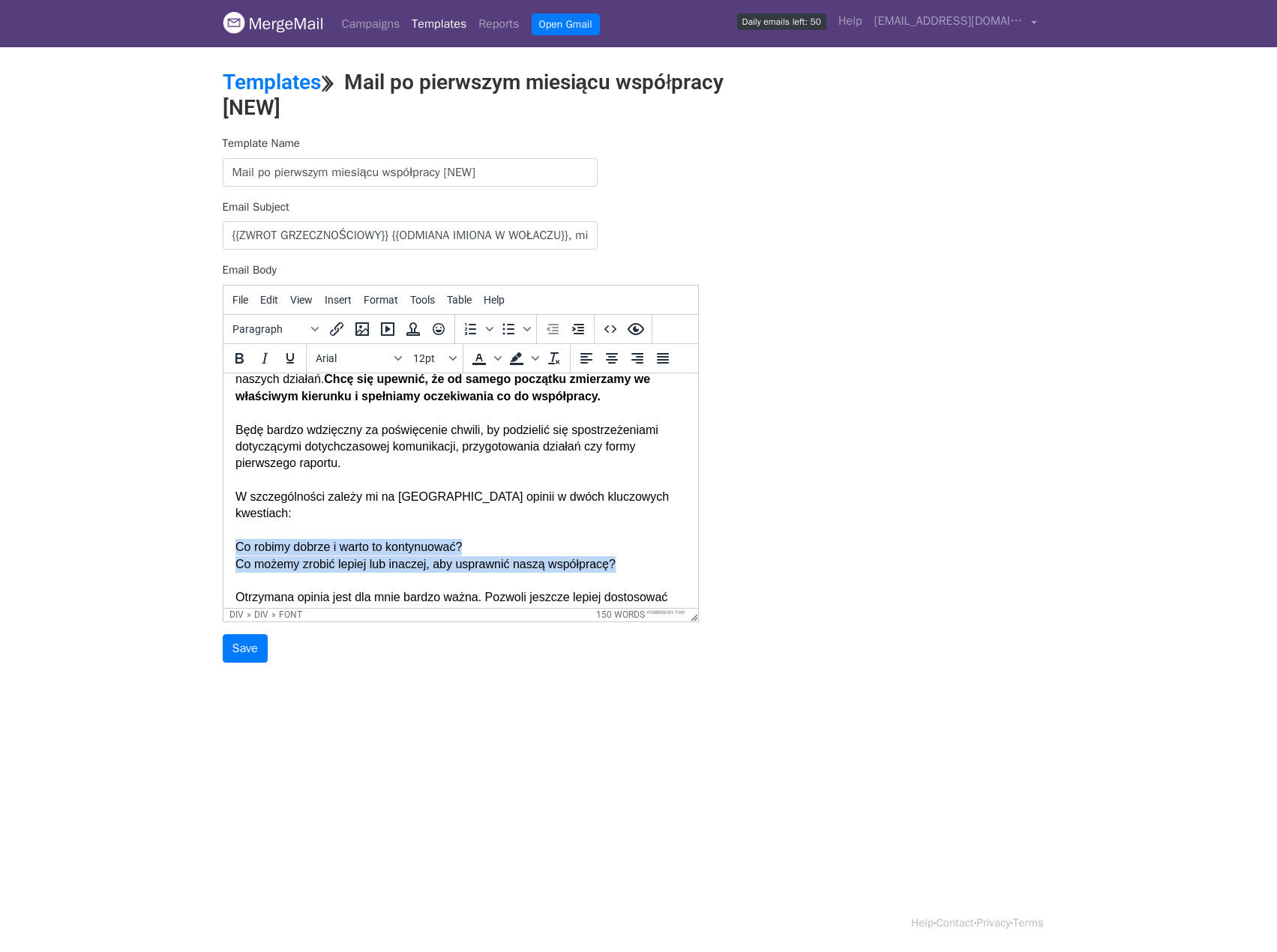 drag, startPoint x: 634, startPoint y: 573, endPoint x: 224, endPoint y: 564, distance: 410.09877 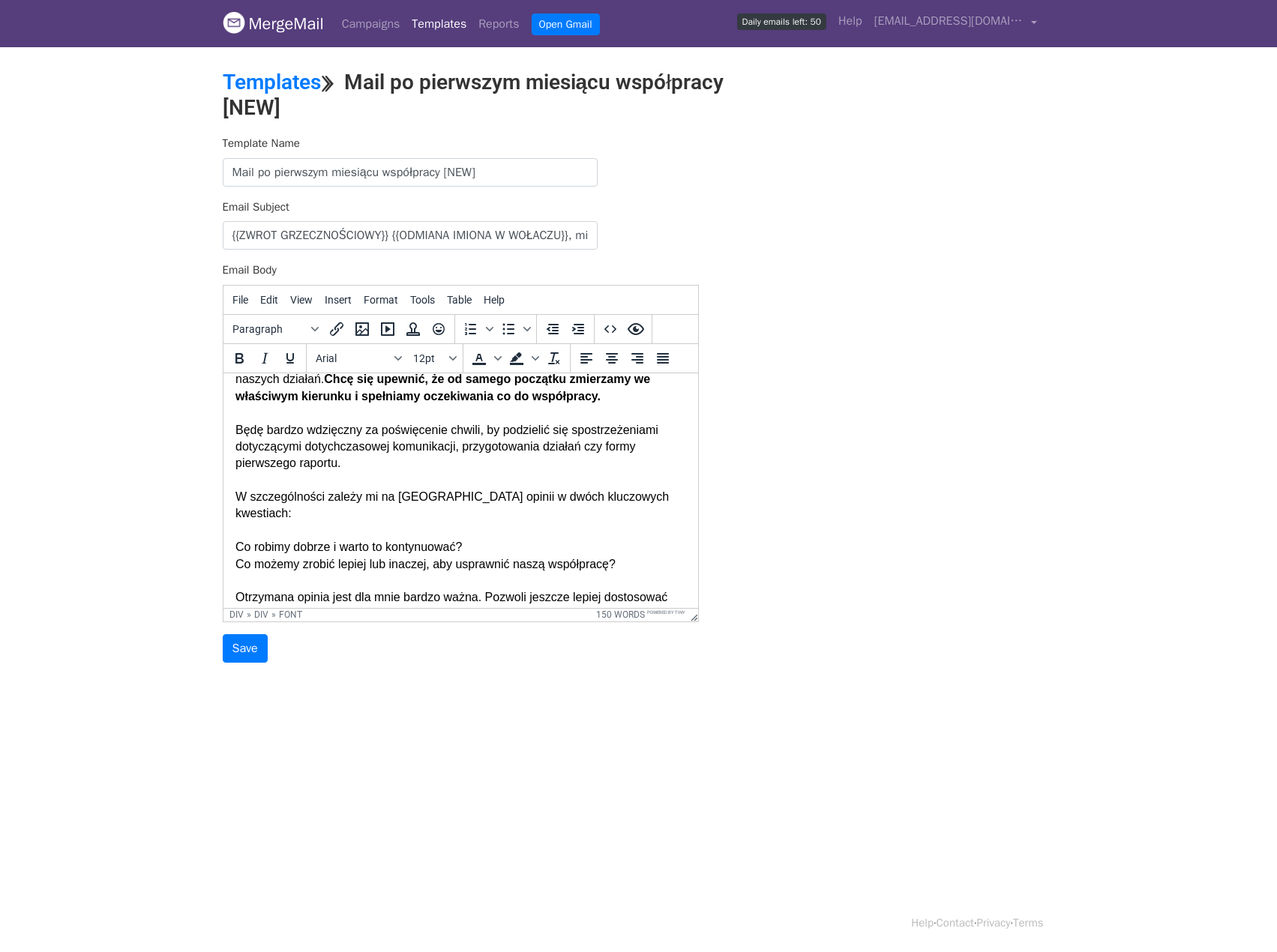 click at bounding box center [460, 530] 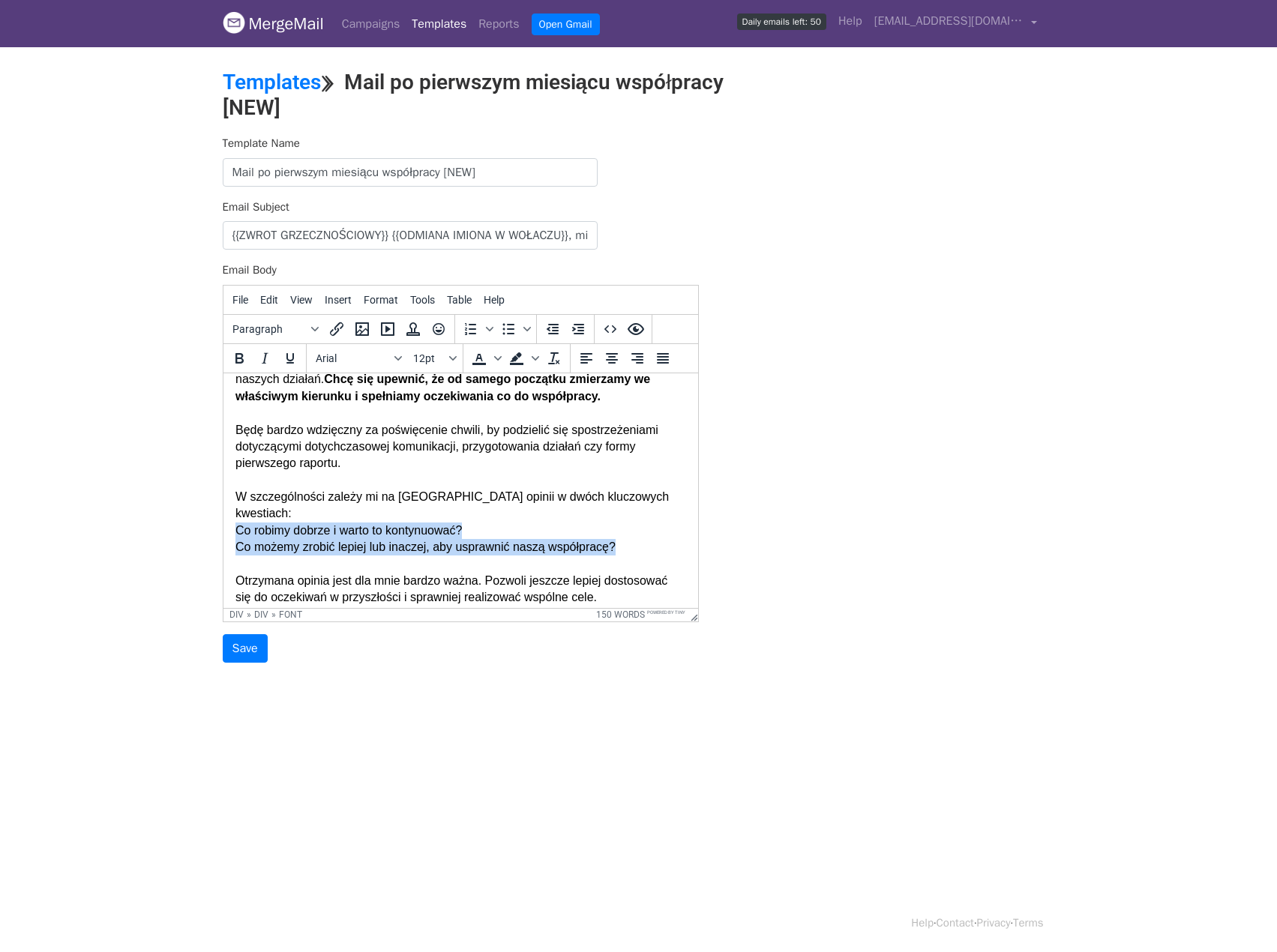 drag, startPoint x: 630, startPoint y: 558, endPoint x: 219, endPoint y: 548, distance: 411.1216 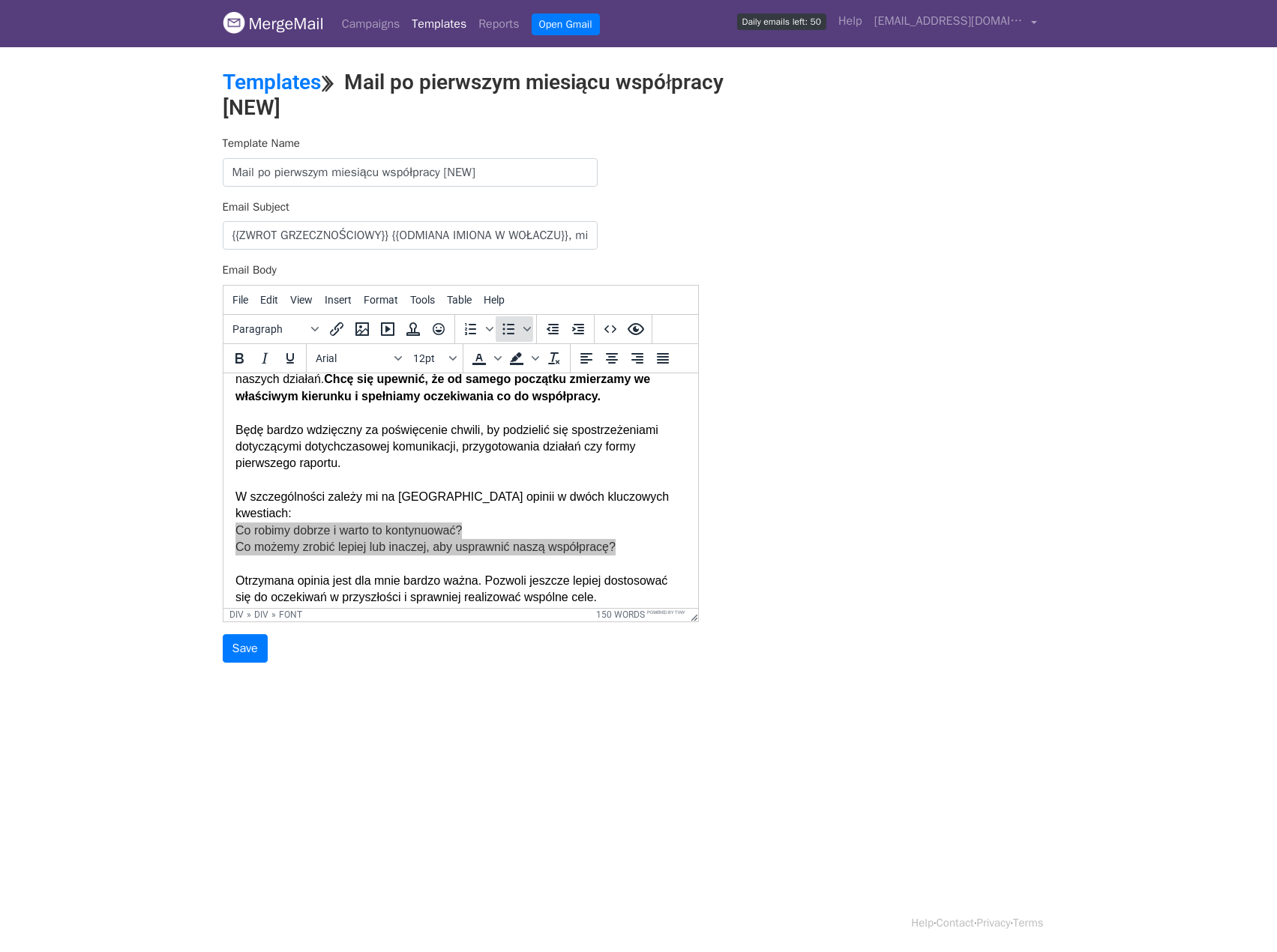 click 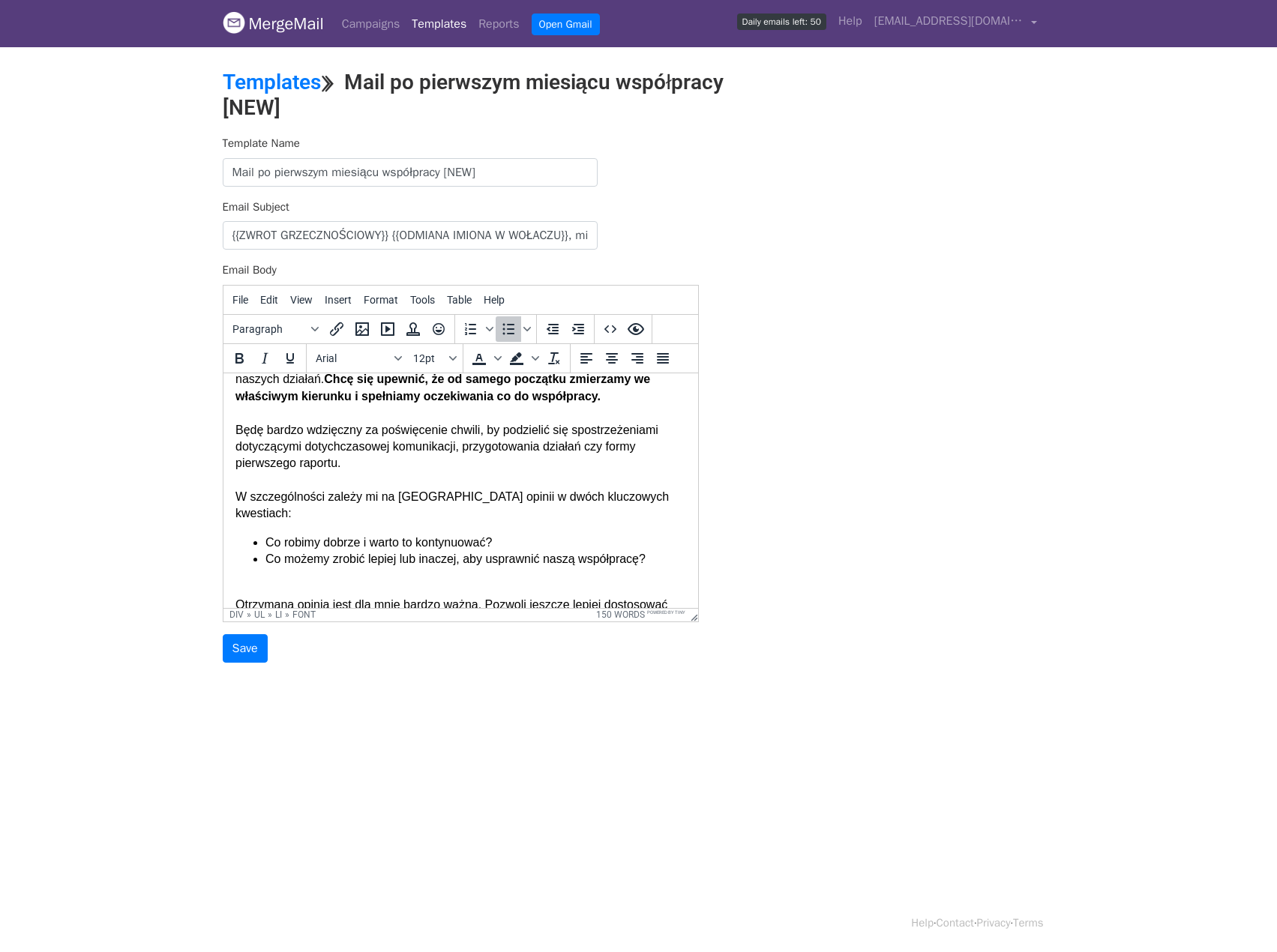 click on "Co robimy dobrze i warto to kontynuować?" at bounding box center [475, 542] 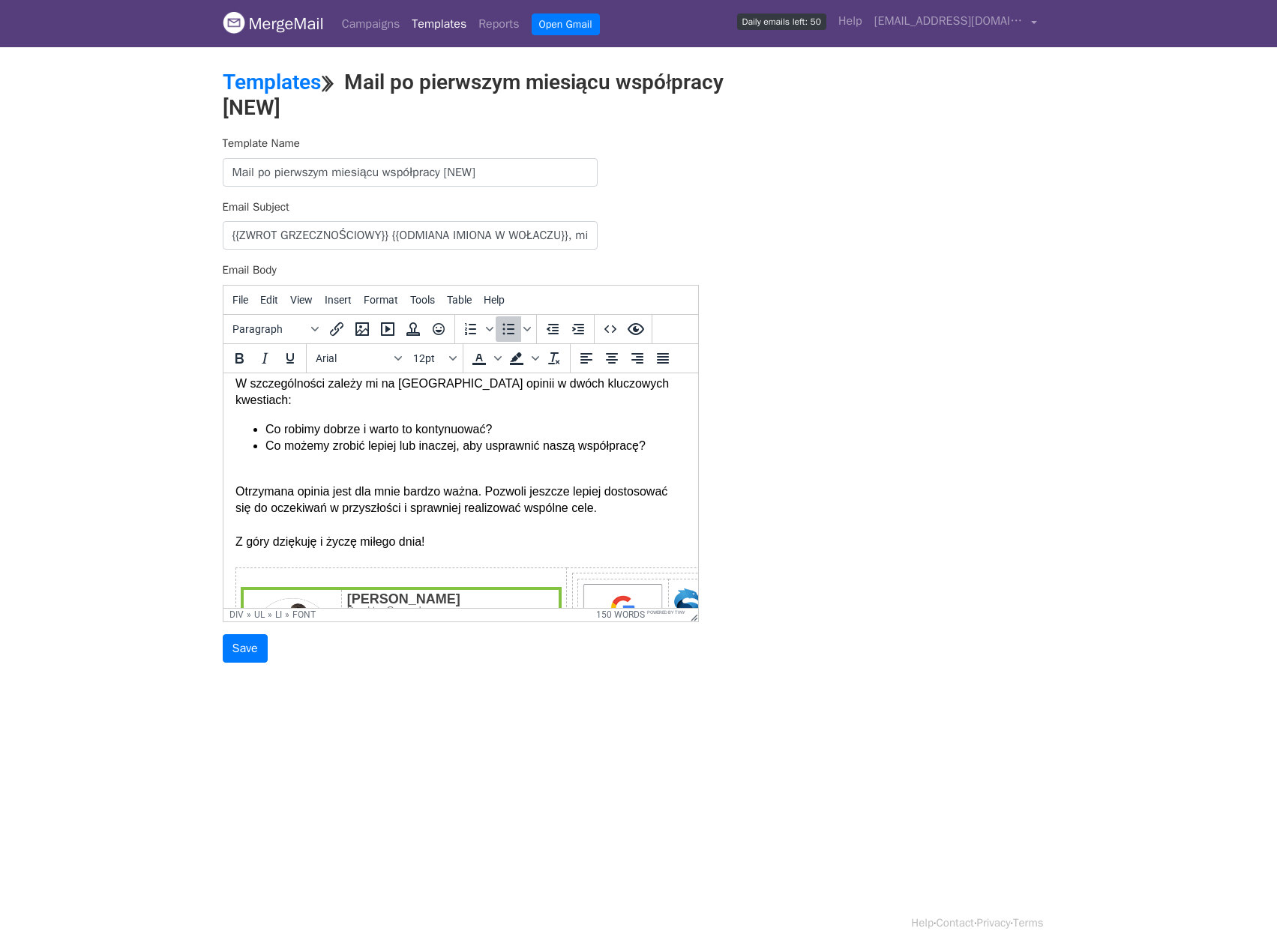 scroll, scrollTop: 265, scrollLeft: 0, axis: vertical 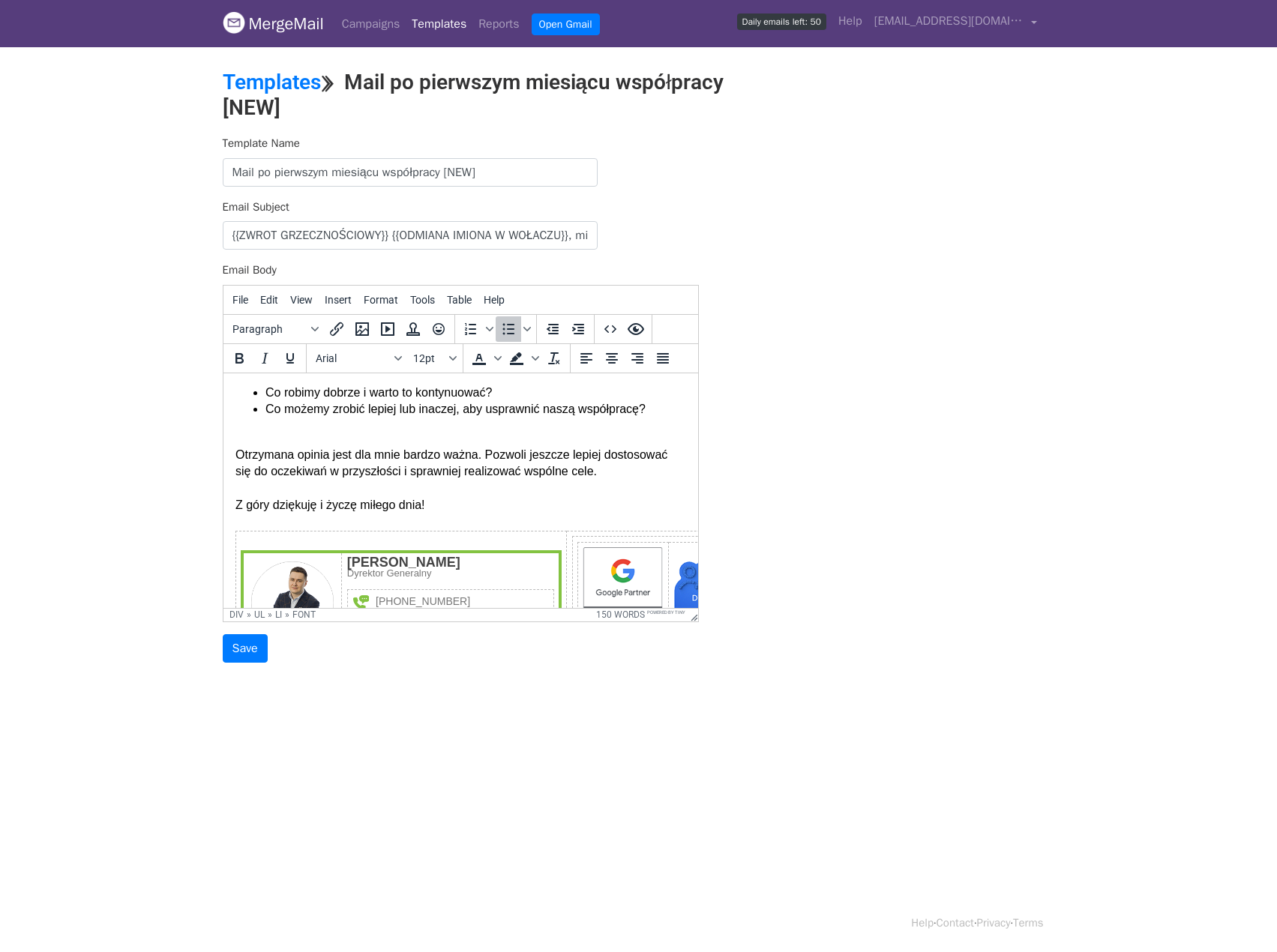 click at bounding box center [460, 438] 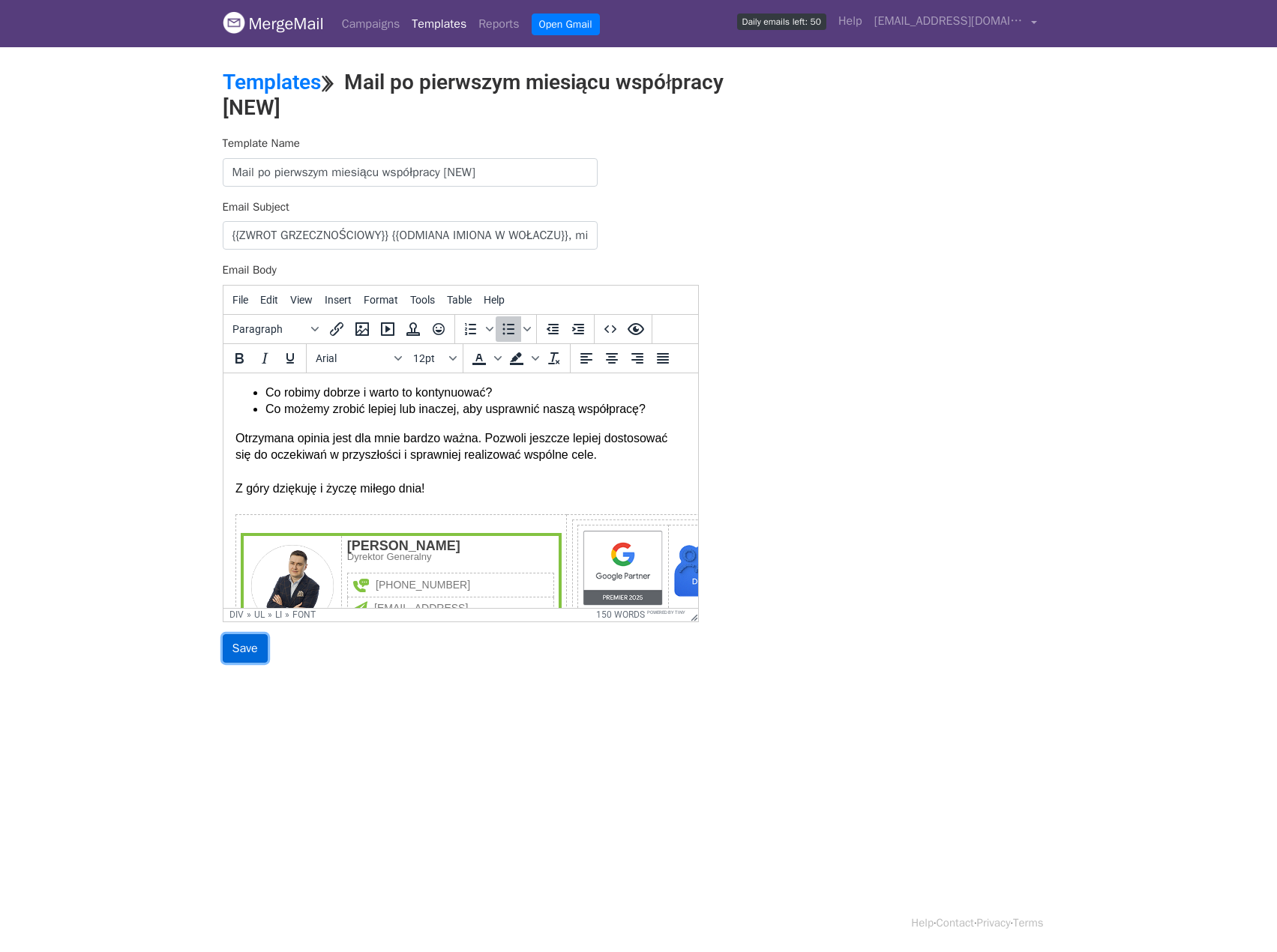 click on "Save" at bounding box center [245, 648] 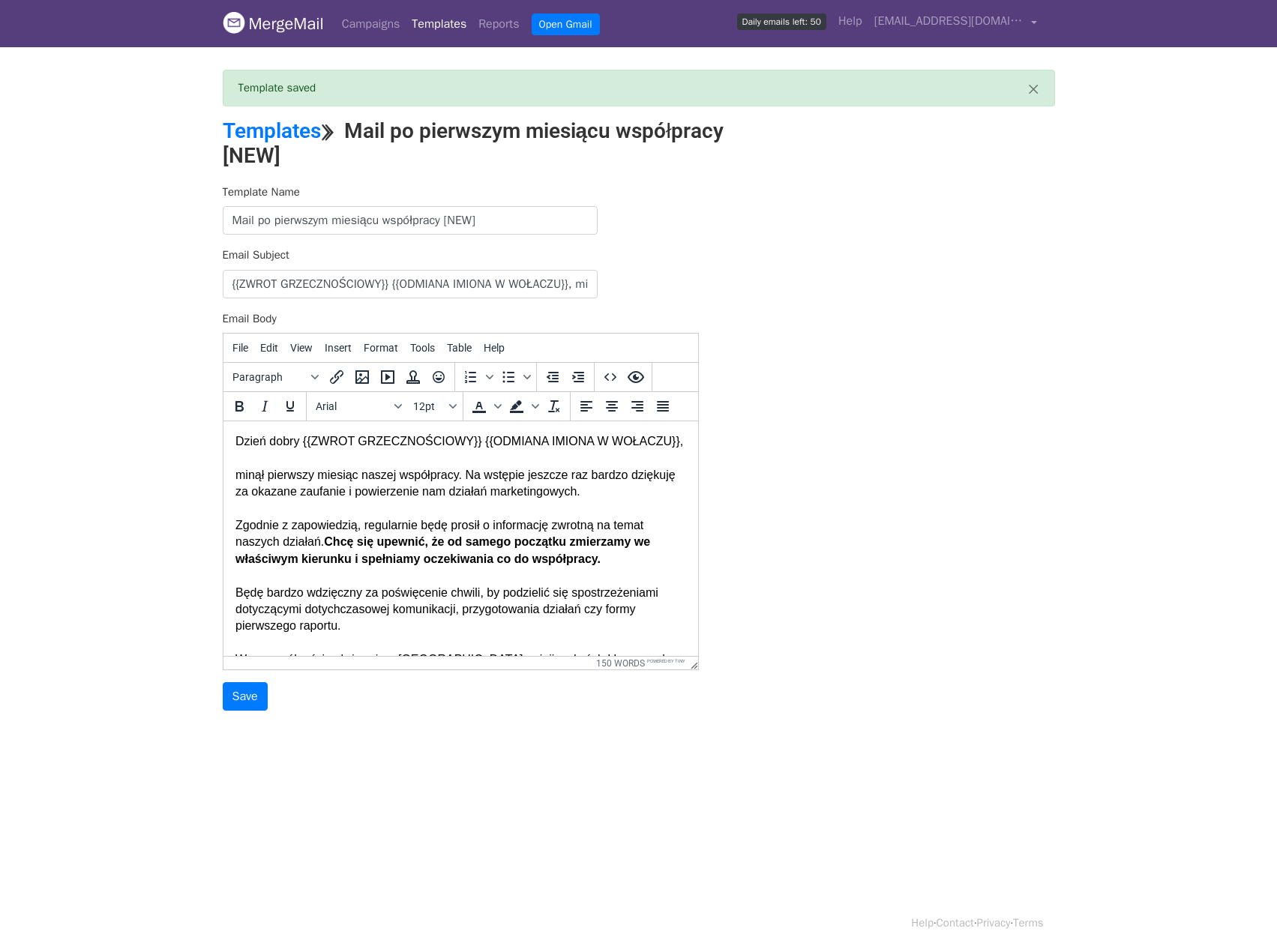 scroll, scrollTop: 0, scrollLeft: 0, axis: both 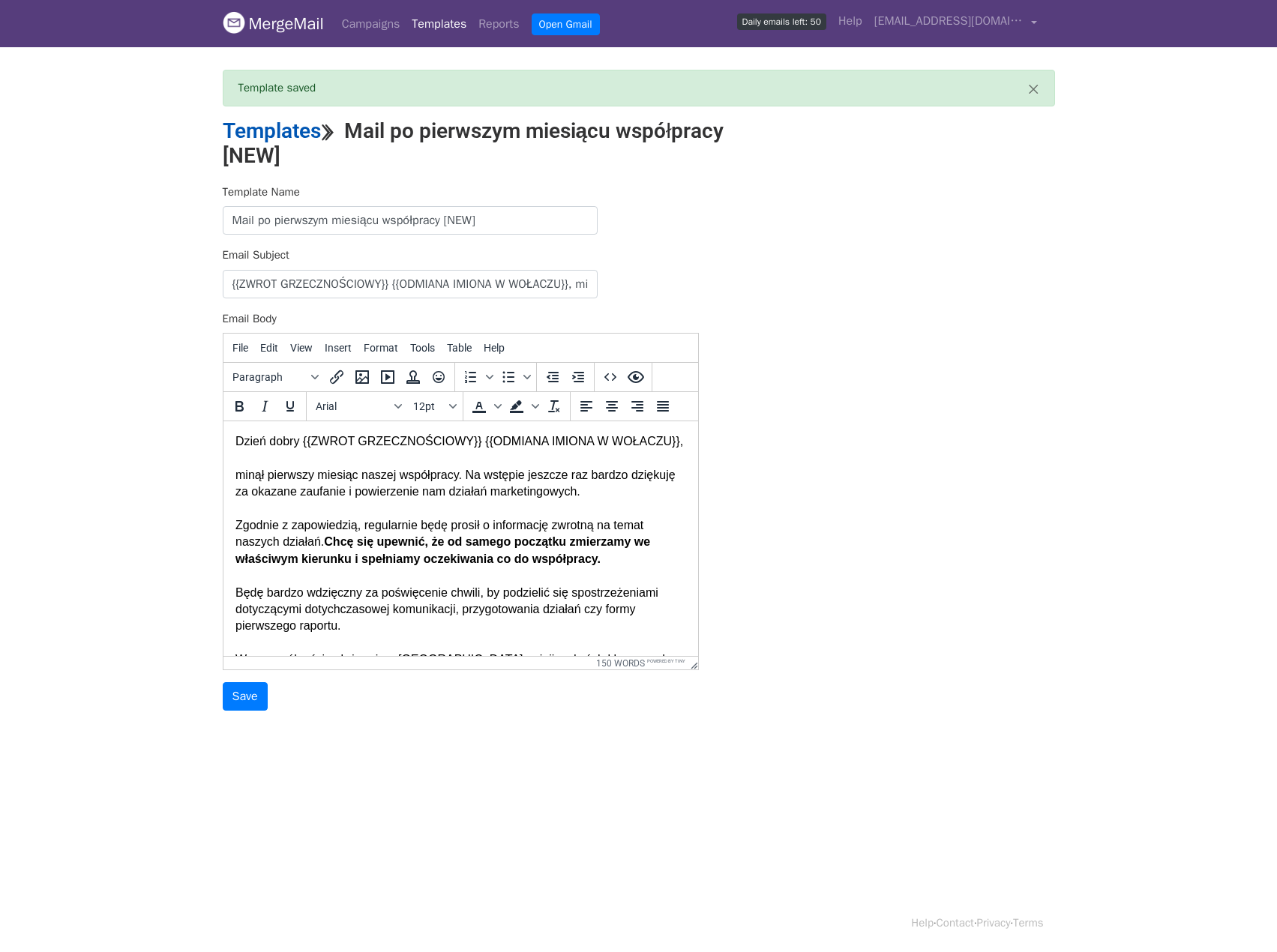 click on "Templates" at bounding box center [271, 130] 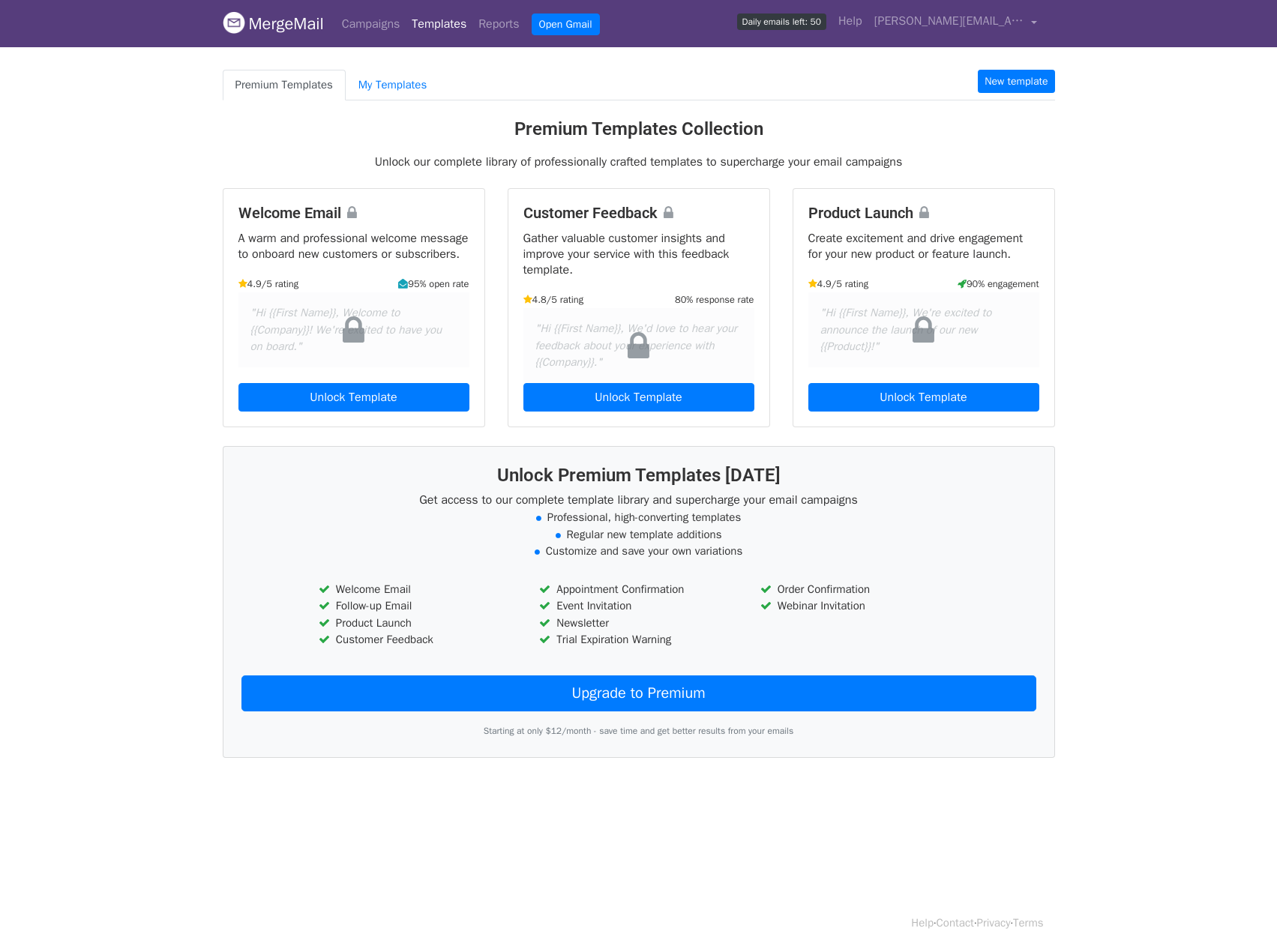 scroll, scrollTop: 0, scrollLeft: 0, axis: both 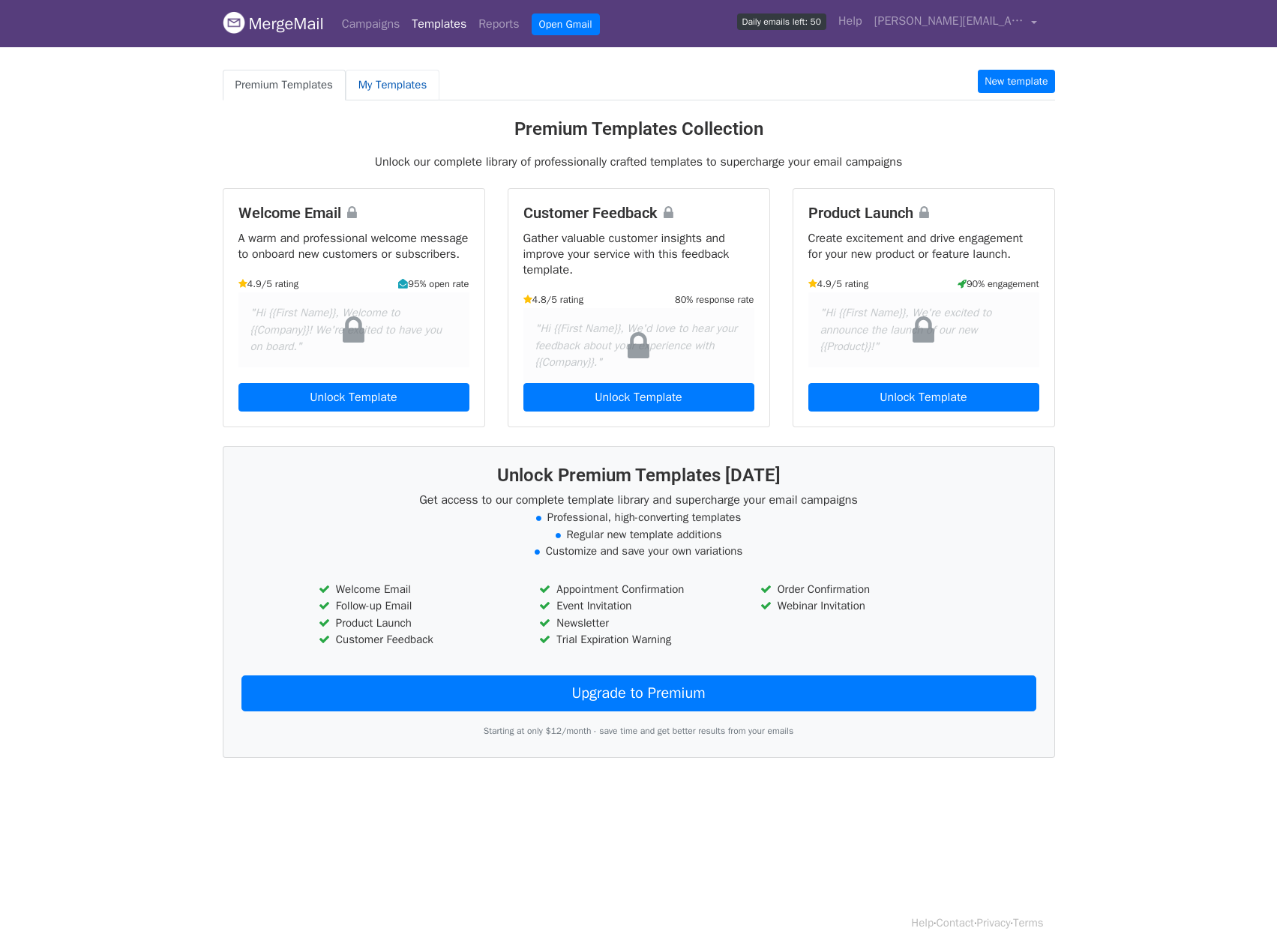 click on "My Templates" at bounding box center [392, 85] 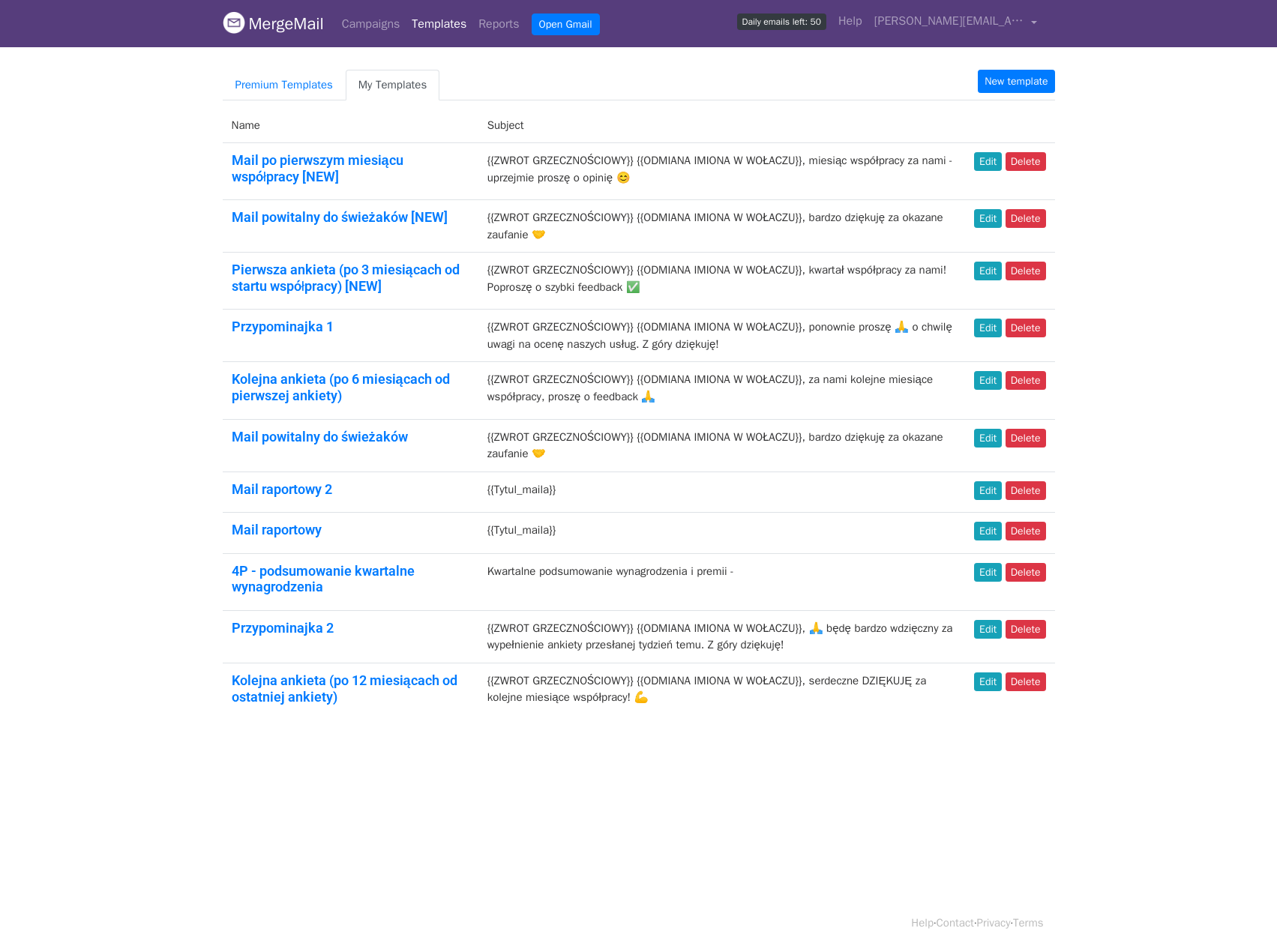 scroll, scrollTop: 0, scrollLeft: 0, axis: both 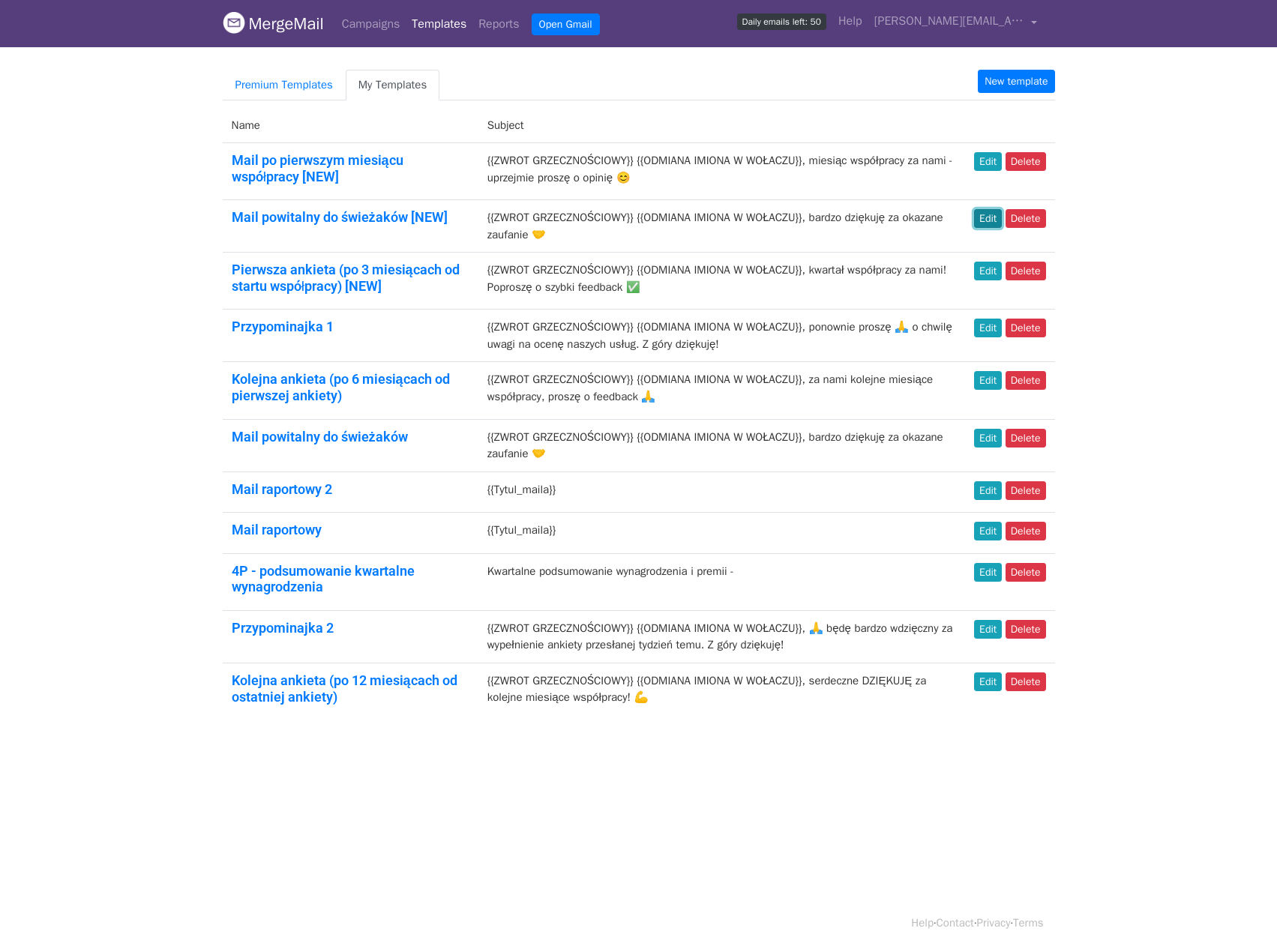 click on "Edit" at bounding box center [988, 218] 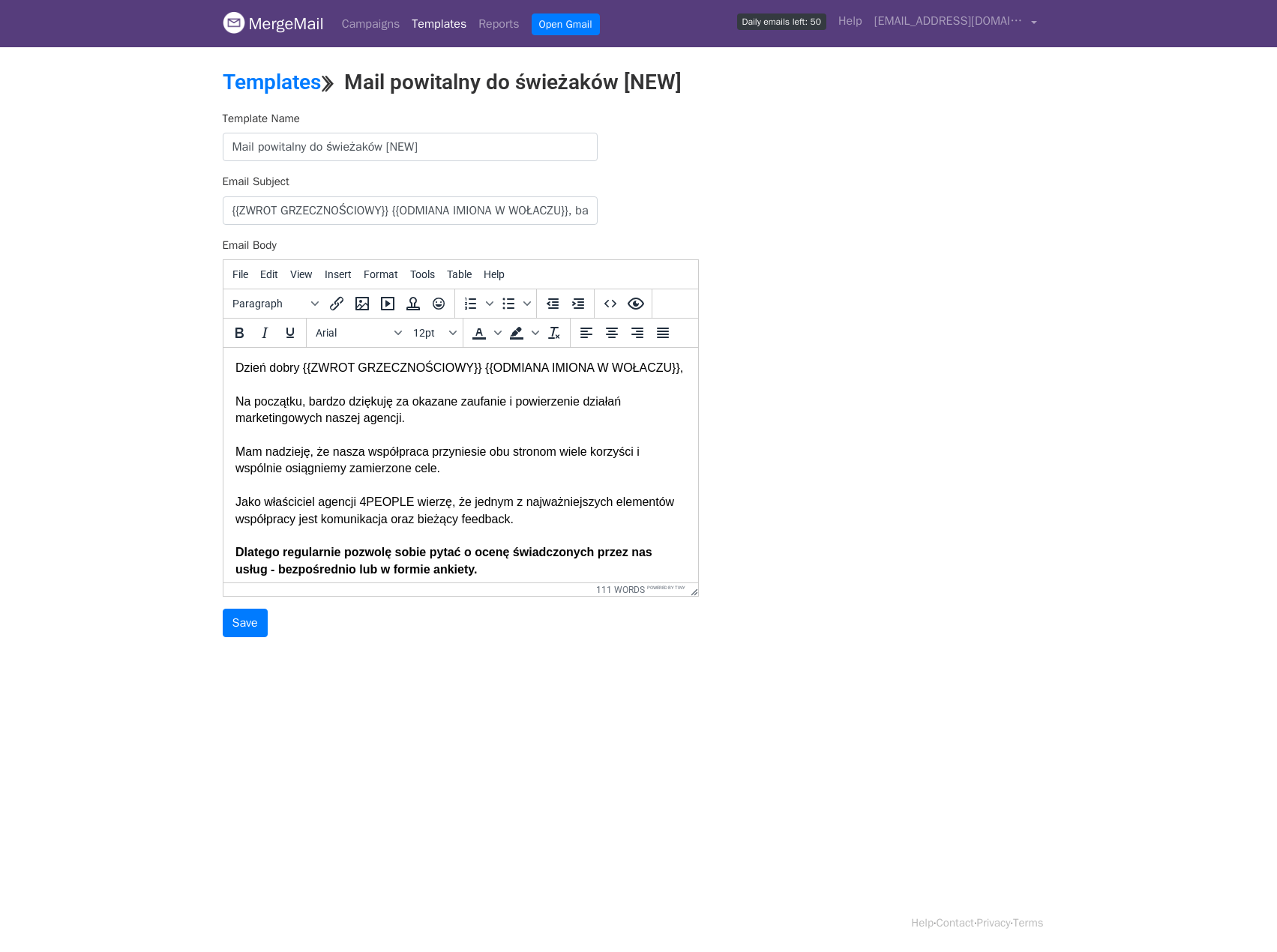 scroll, scrollTop: 0, scrollLeft: 0, axis: both 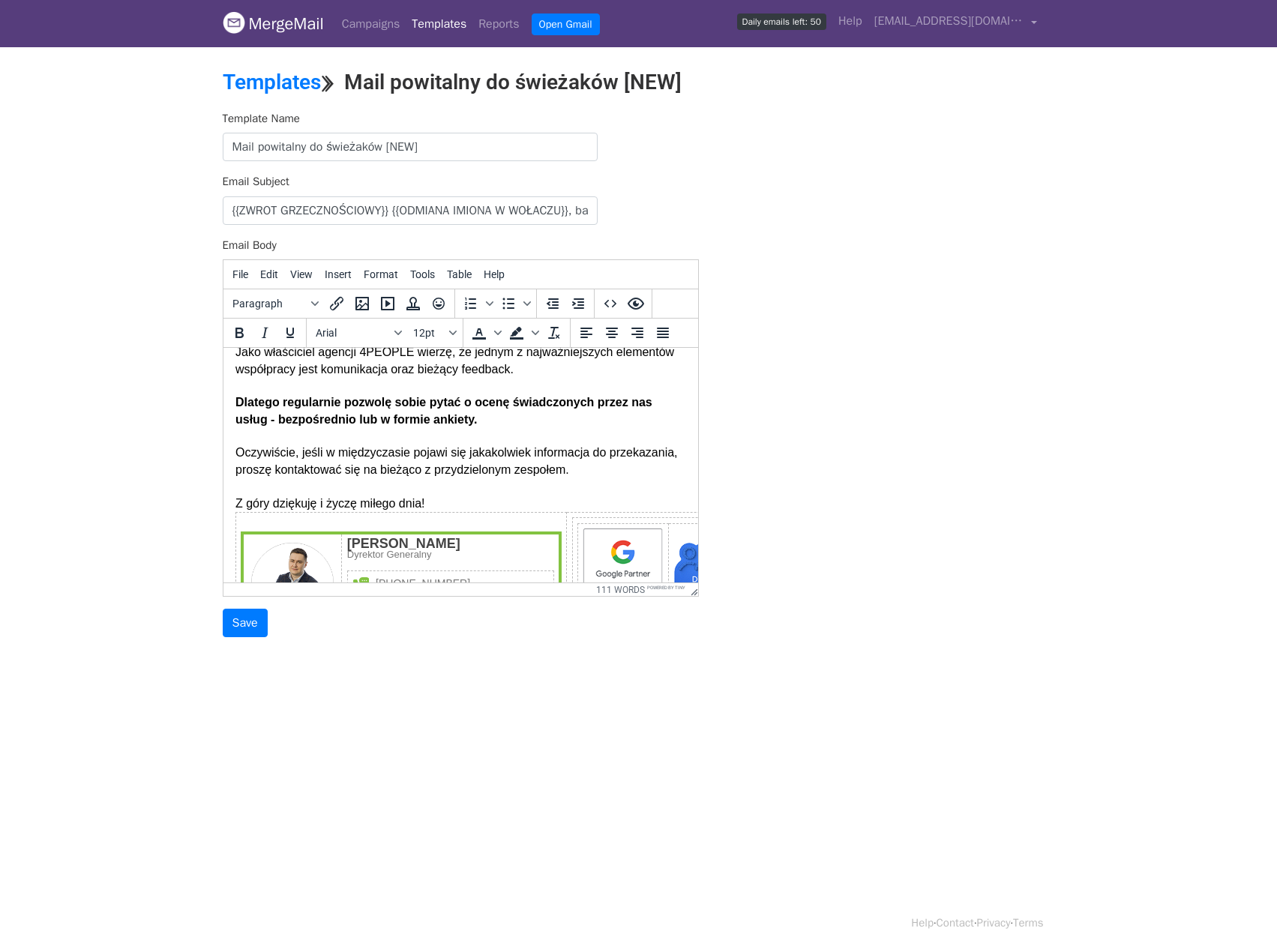 click on "Dzień dobry {{ZWROT GRZECZNOŚCIOWY}} {{ODMIANA IMIONA W WOŁACZU}}, Na początku, bardzo dziękuję za okazane zaufanie i powierzenie działań marketingowych naszej agencji. Mam nadzieję, że nasza współpraca przyniesie obu stronom wiele korzyści i wspólnie osiągniemy zamierzone cele. Jako właściciel agencji 4PEOPLE wierzę, że jednym z najważniejszych elementów współpracy jest komunikacja oraz bieżący feedback. Dlatego regularnie pozwolę sobie pytać o ocenę świadczonych przez nas usług - bezpośrednio lub w formie ankiety. Oczywiście, jeśli w międzyczasie pojawi się jakakolwiek informacja do przekazania, proszę kontaktować się na bieżąco z przydzielonym zespołem. Z góry dziękuję i życzę miłego dnia!" at bounding box center (460, 361) 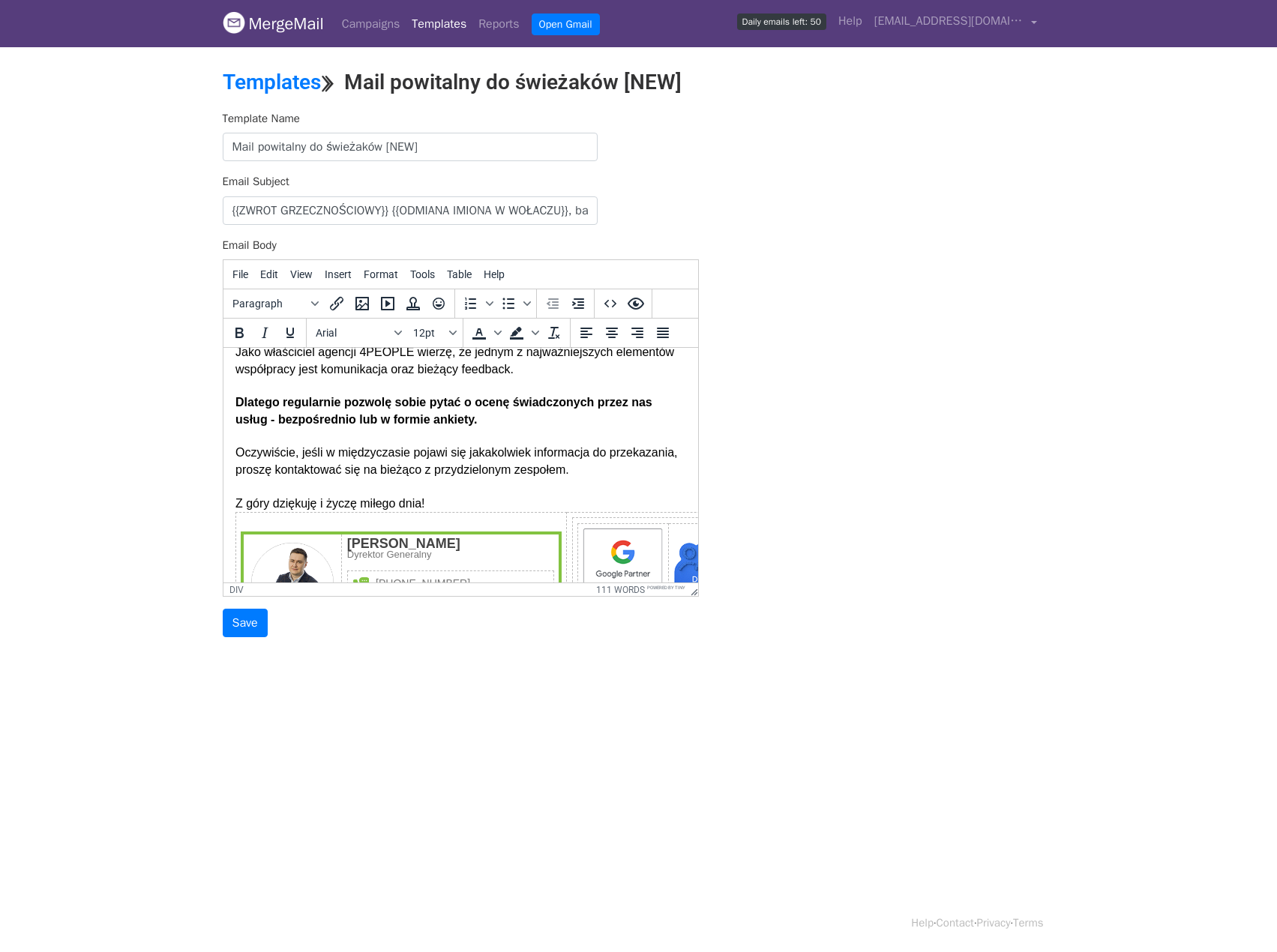 click on "Dzień dobry {{ZWROT GRZECZNOŚCIOWY}} {{ODMIANA IMIONA W WOŁACZU}}, Na początku, bardzo dziękuję za okazane zaufanie i powierzenie działań marketingowych naszej agencji. Mam nadzieję, że nasza współpraca przyniesie obu stronom wiele korzyści i wspólnie osiągniemy zamierzone cele. Jako właściciel agencji 4PEOPLE wierzę, że jednym z najważniejszych elementów współpracy jest komunikacja oraz bieżący feedback. Dlatego regularnie pozwolę sobie pytać o ocenę świadczonych przez nas usług - bezpośrednio lub w formie ankiety. Oczywiście, jeśli w międzyczasie pojawi się jakakolwiek informacja do przekazania, proszę kontaktować się na bieżąco z przydzielonym zespołem. Z góry dziękuję i życzę miłego dnia!" at bounding box center [460, 361] 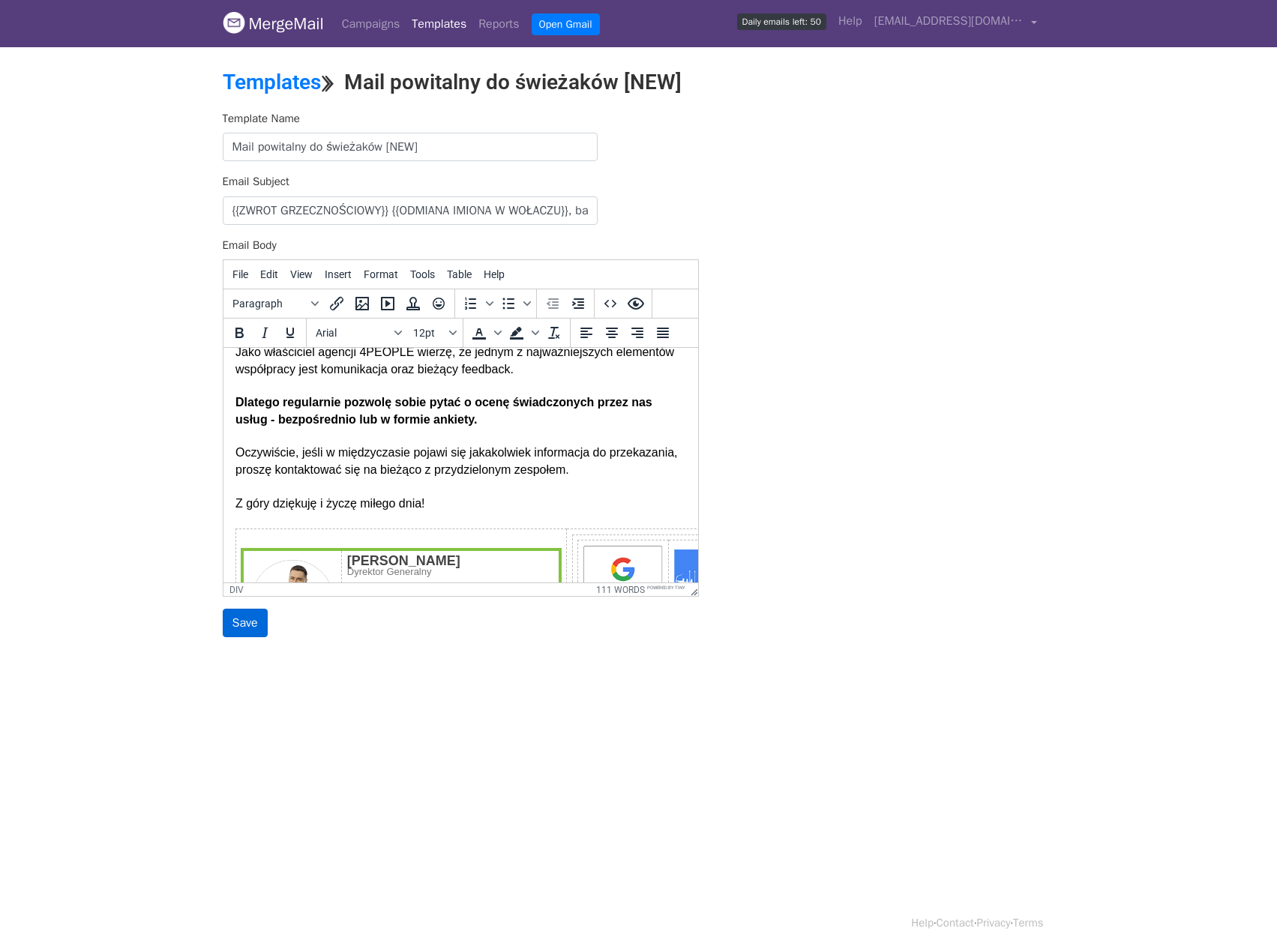 click on "Save" at bounding box center (245, 623) 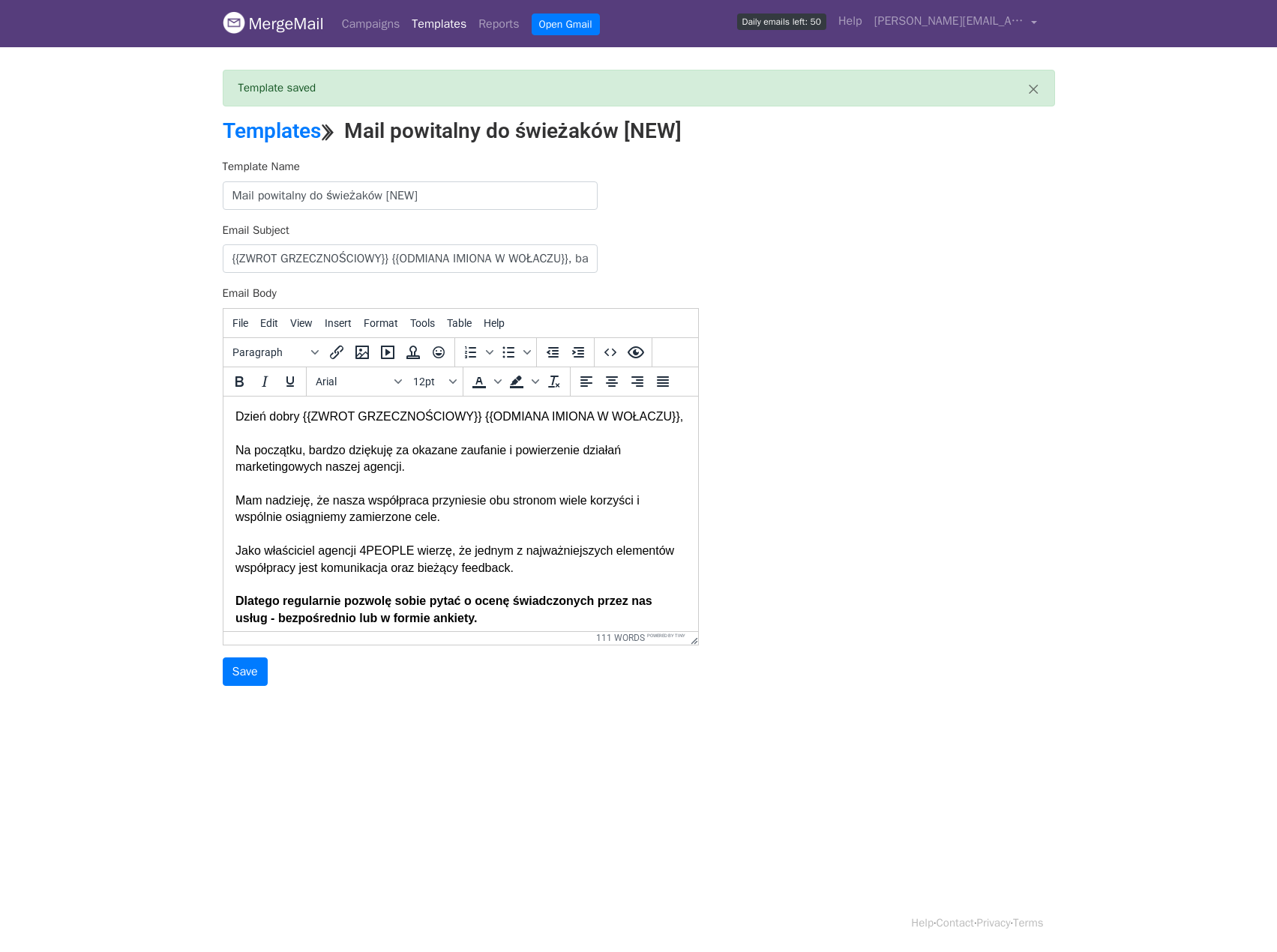 scroll, scrollTop: 0, scrollLeft: 0, axis: both 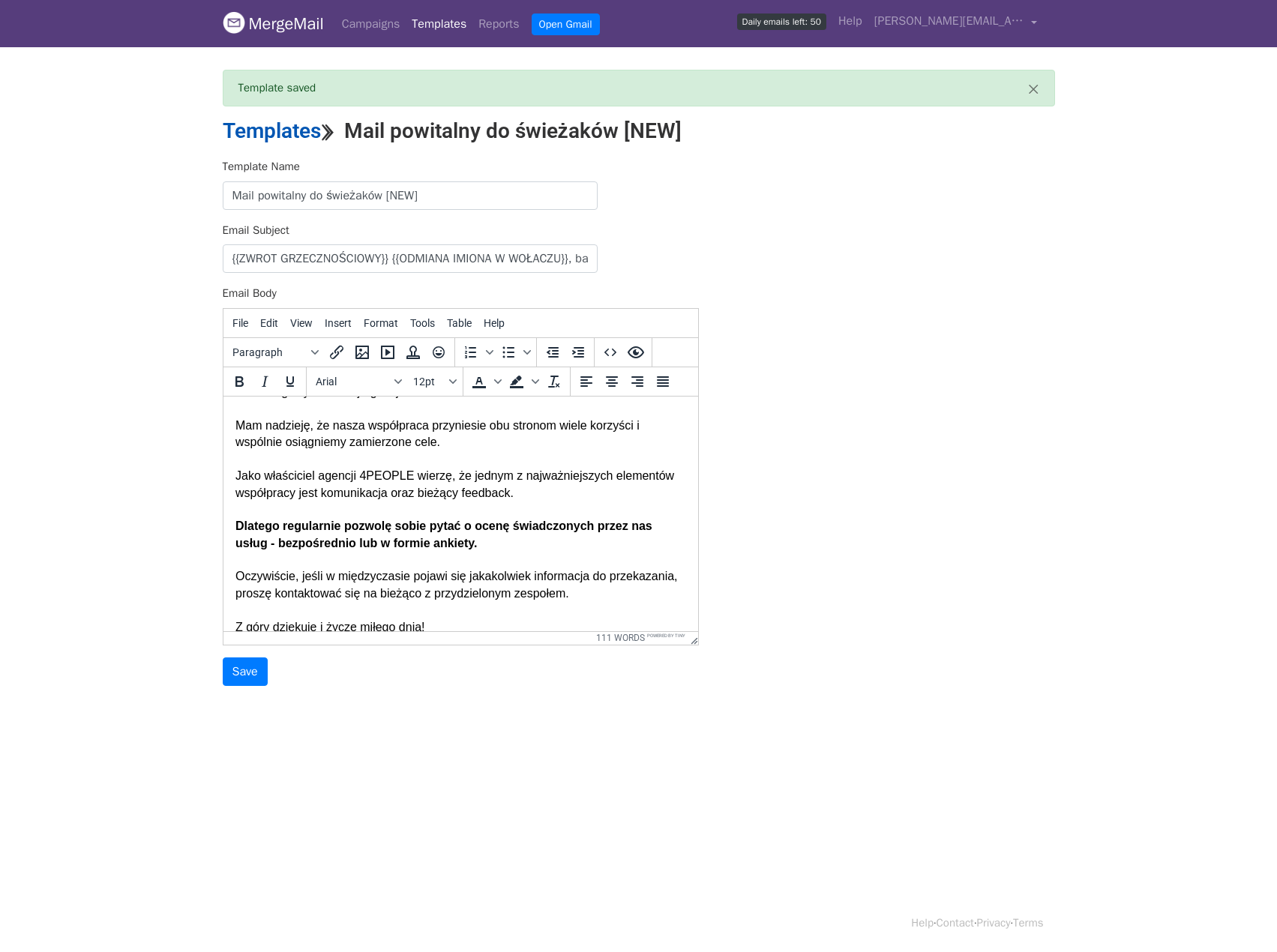 click on "Templates" at bounding box center (271, 130) 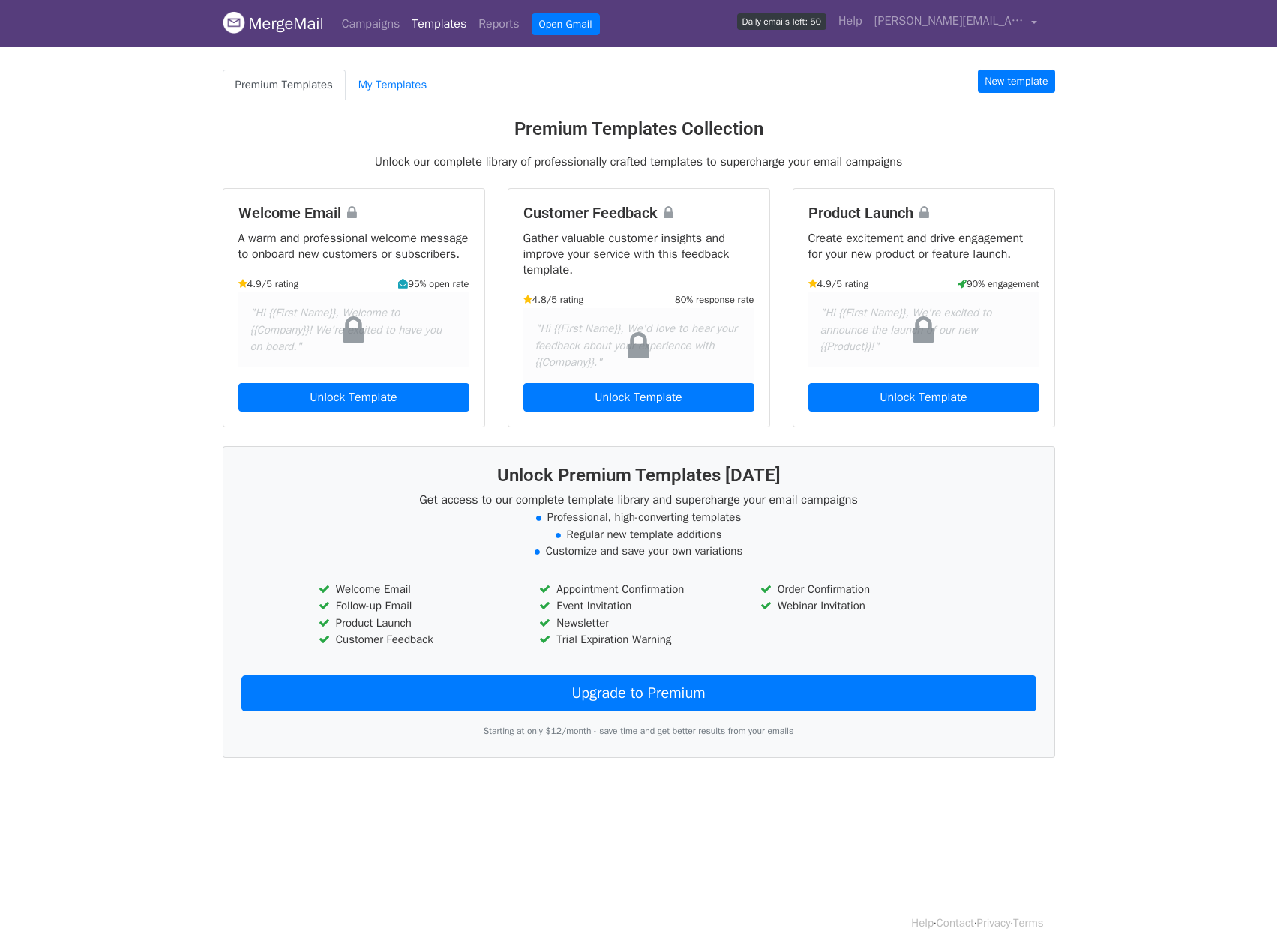 scroll, scrollTop: 0, scrollLeft: 0, axis: both 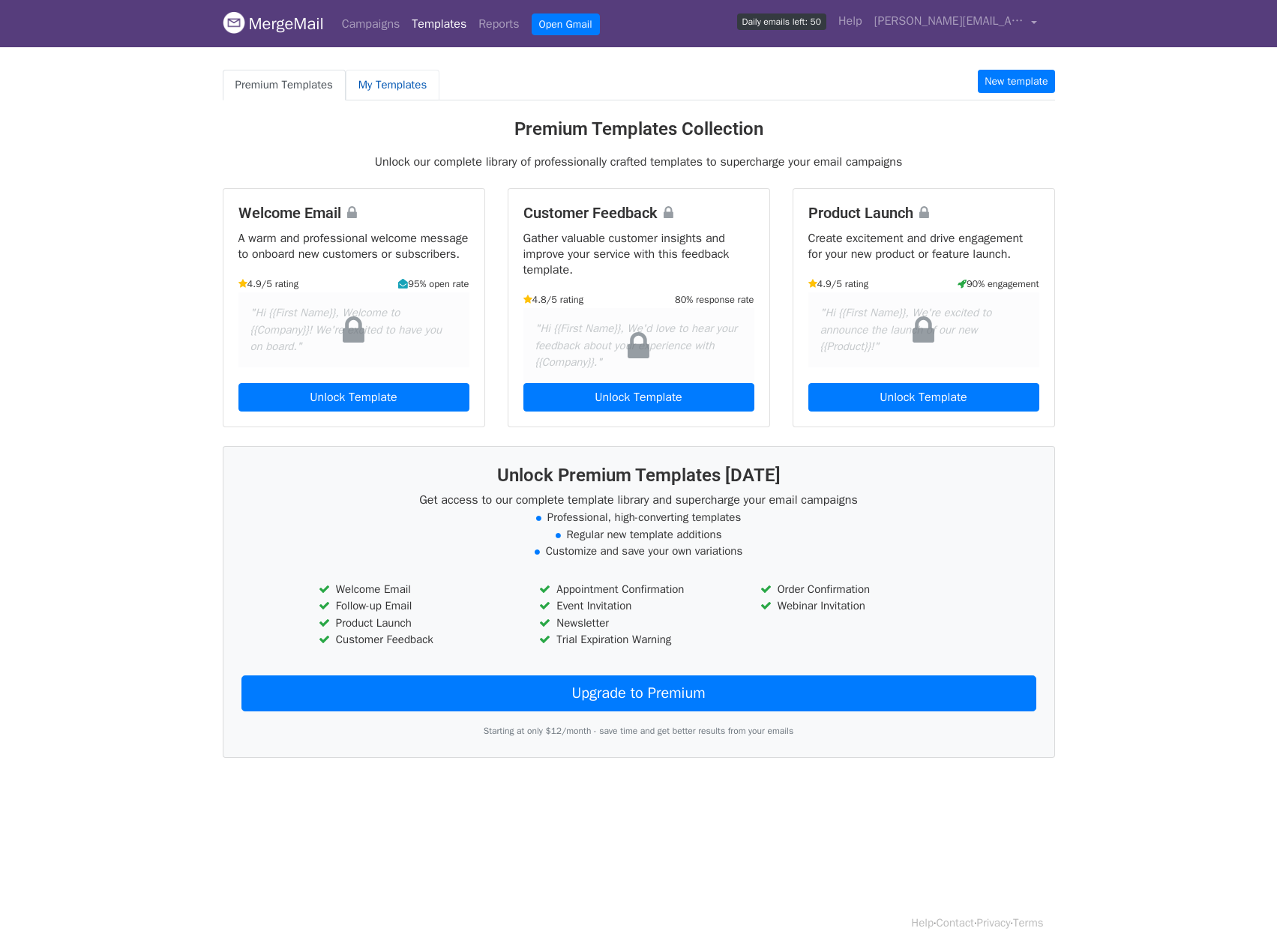 click on "My Templates" at bounding box center [392, 85] 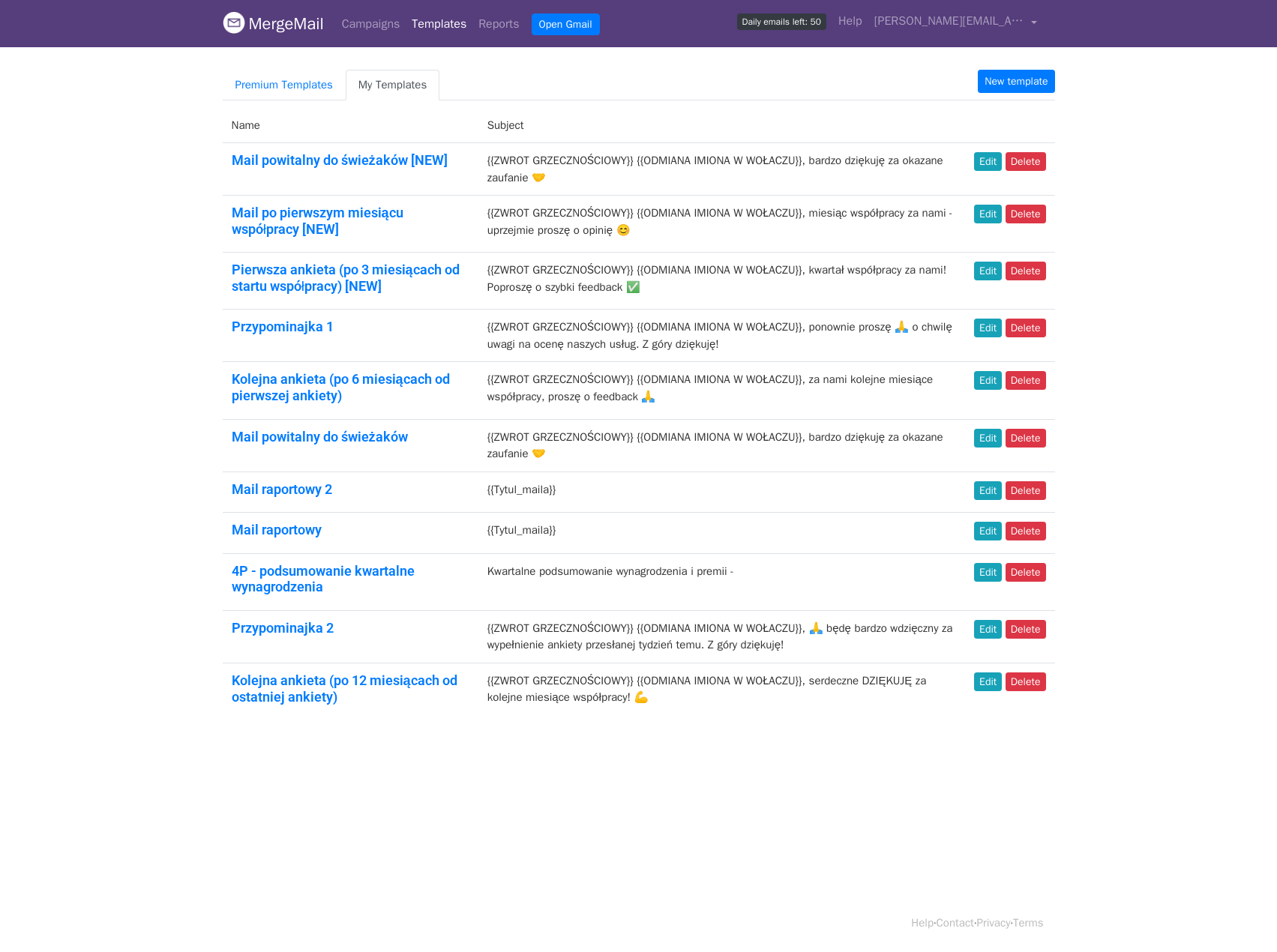 scroll, scrollTop: 0, scrollLeft: 0, axis: both 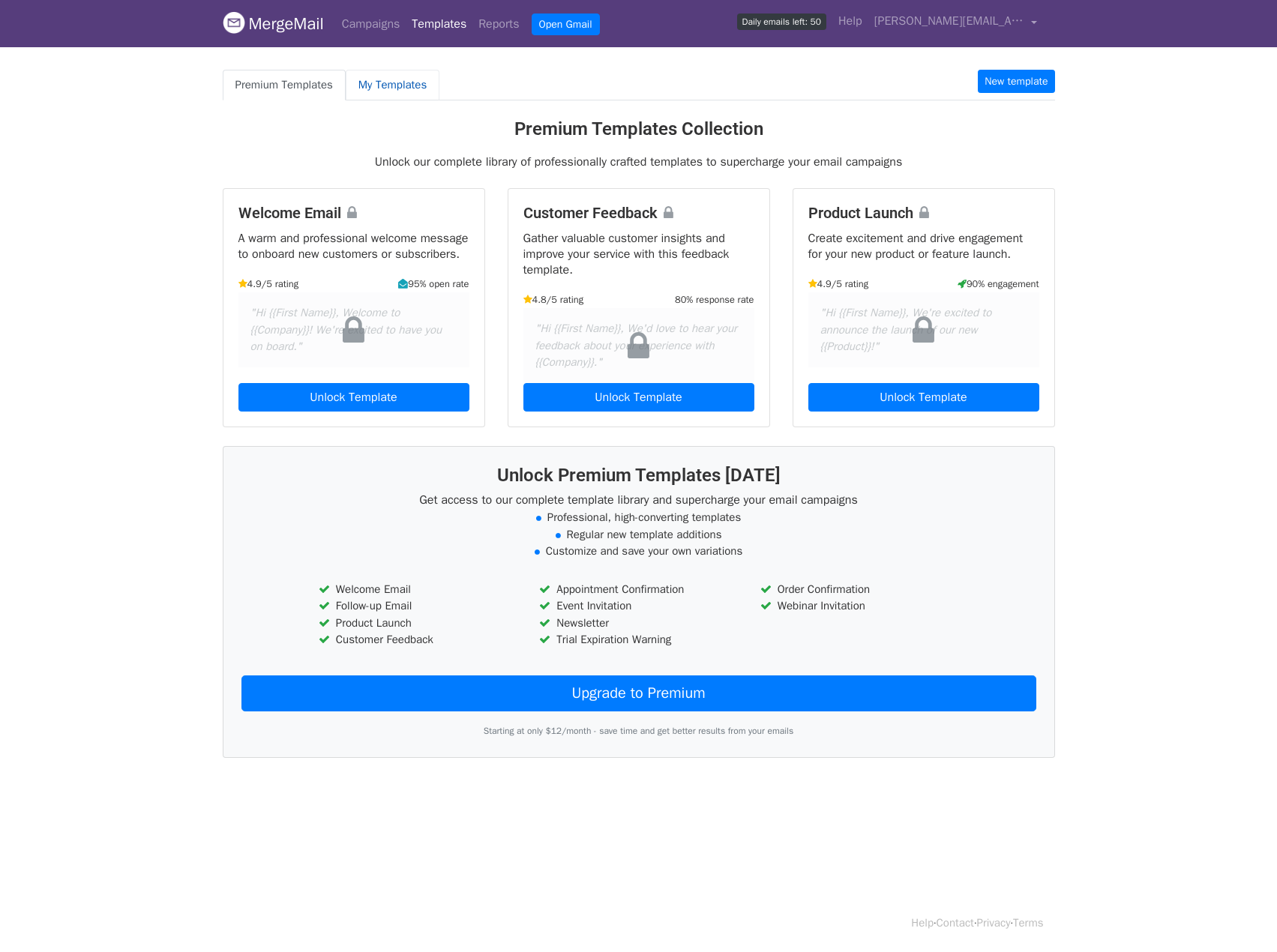 click on "My Templates" at bounding box center [392, 85] 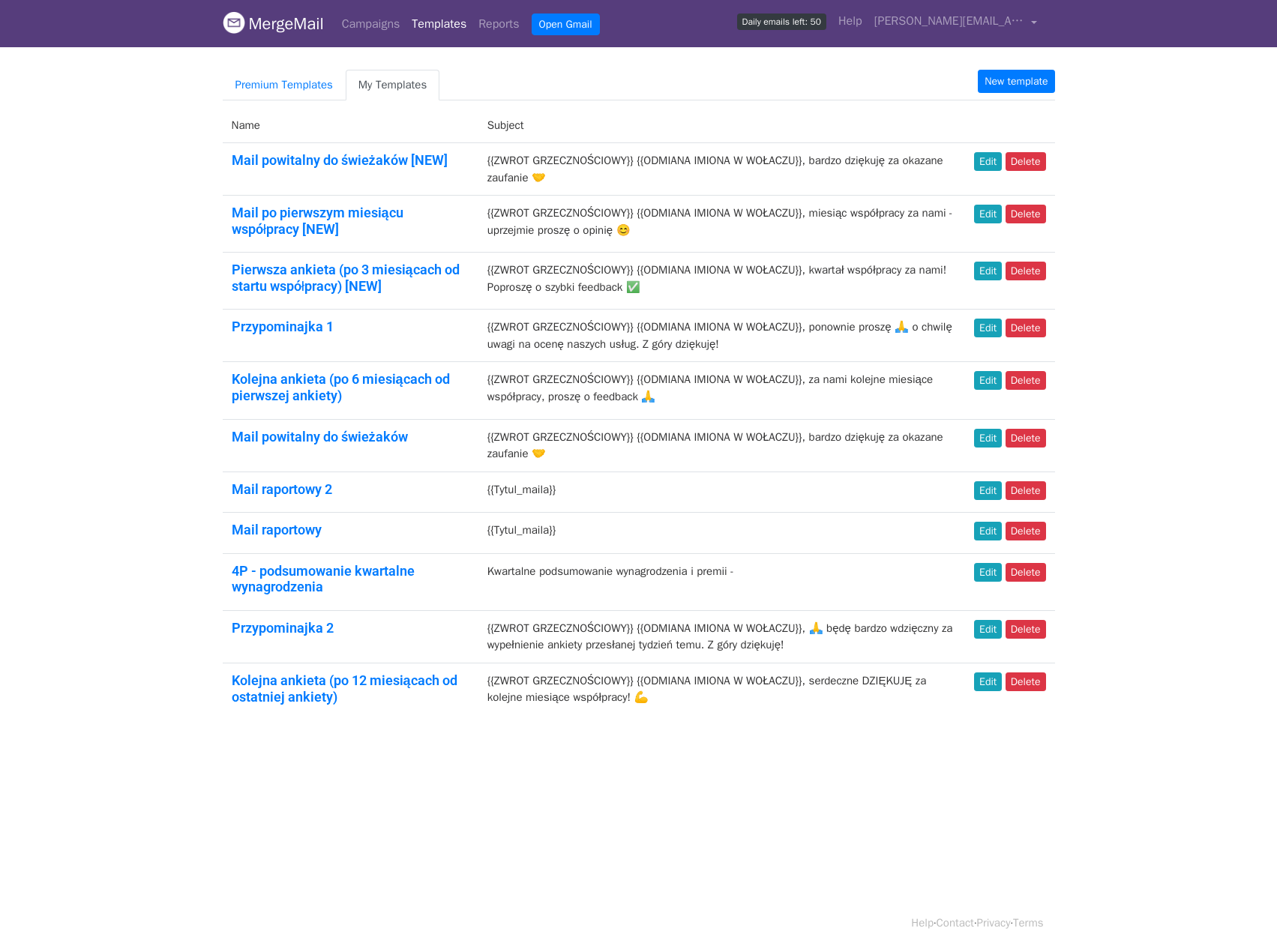 scroll, scrollTop: 0, scrollLeft: 0, axis: both 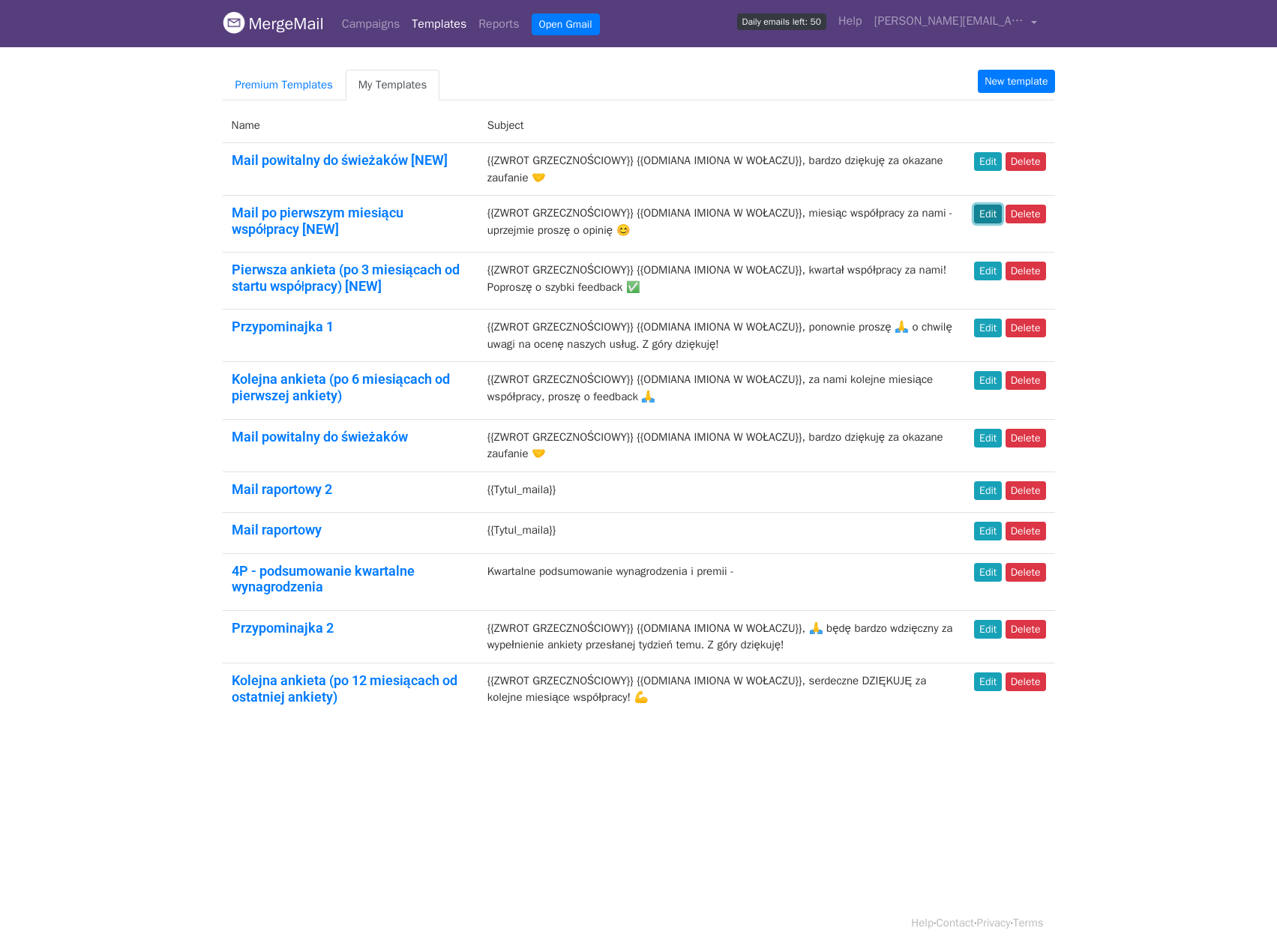 click on "Edit" at bounding box center [988, 214] 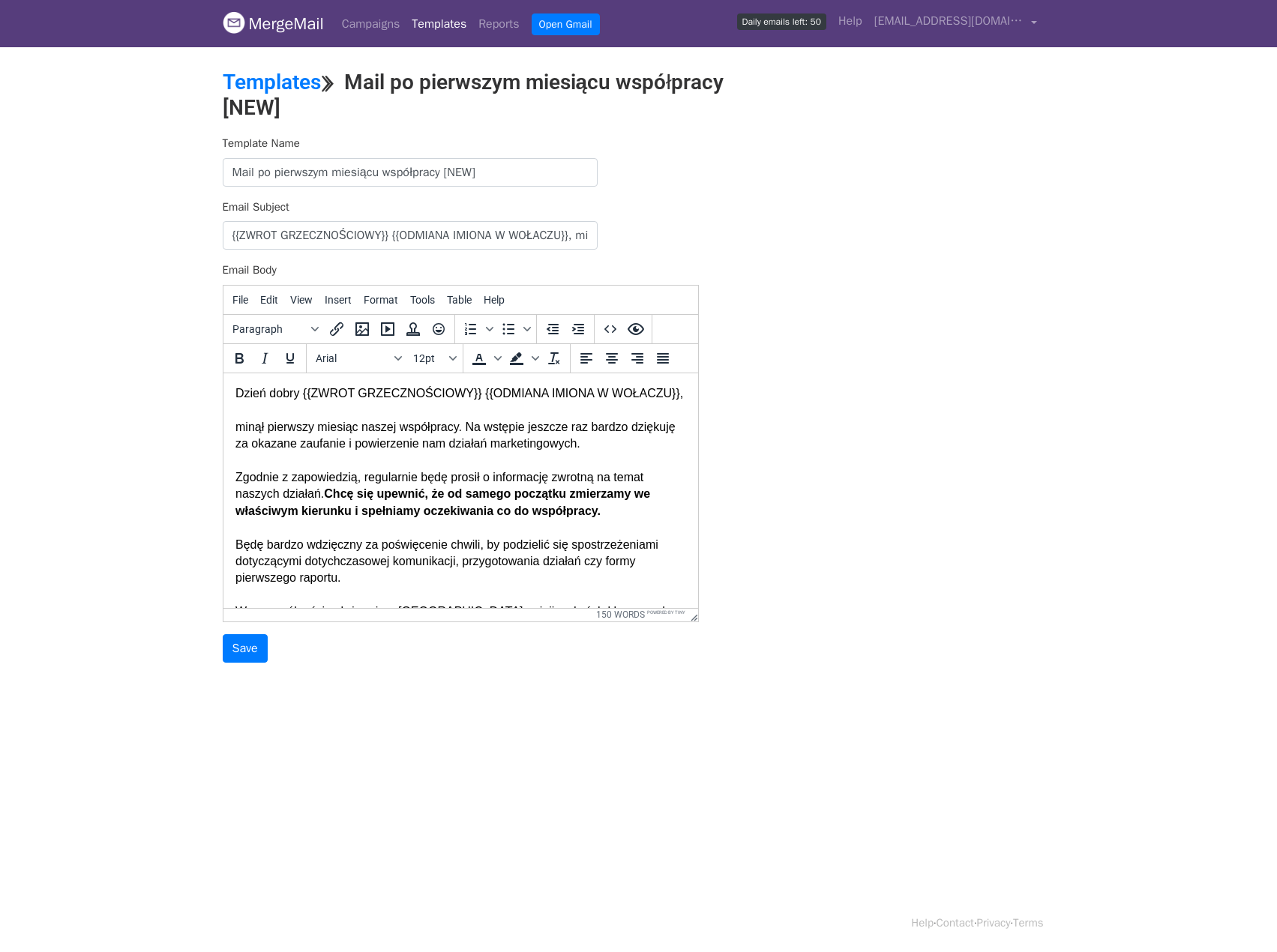 scroll, scrollTop: 0, scrollLeft: 0, axis: both 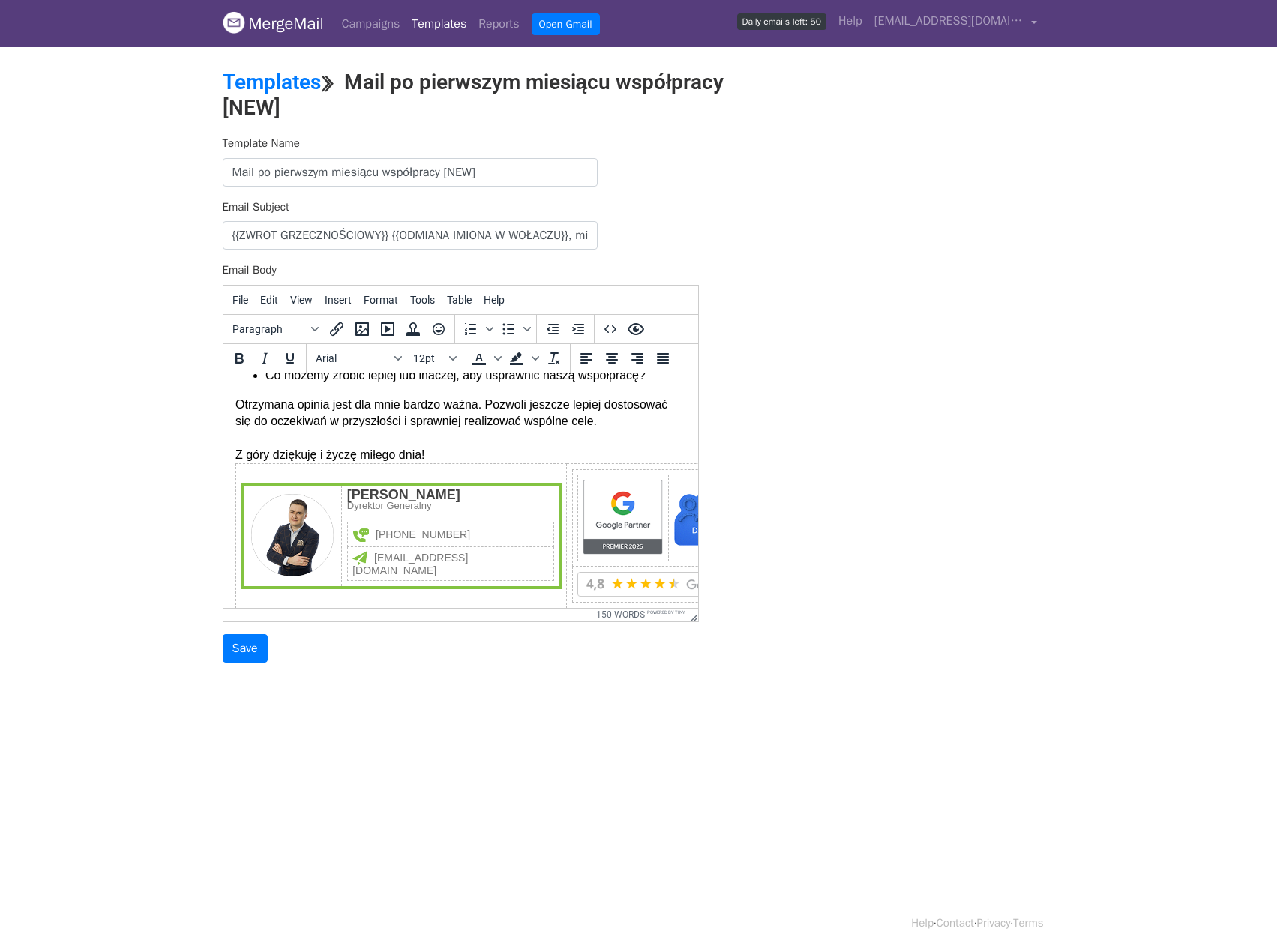 click on "Z góry dziękuję i życzę miłego dnia!" at bounding box center [460, 454] 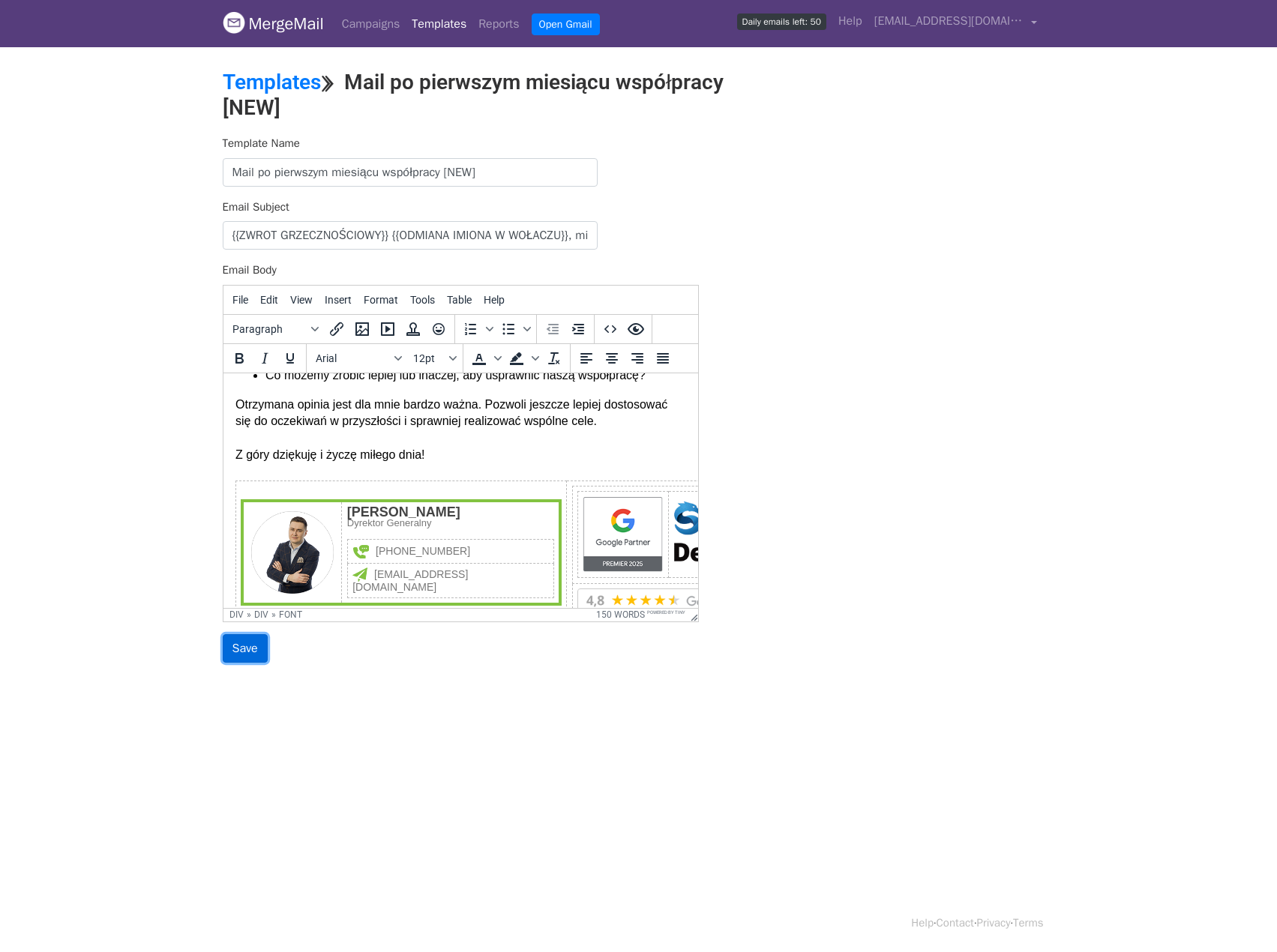 click on "Save" at bounding box center [245, 648] 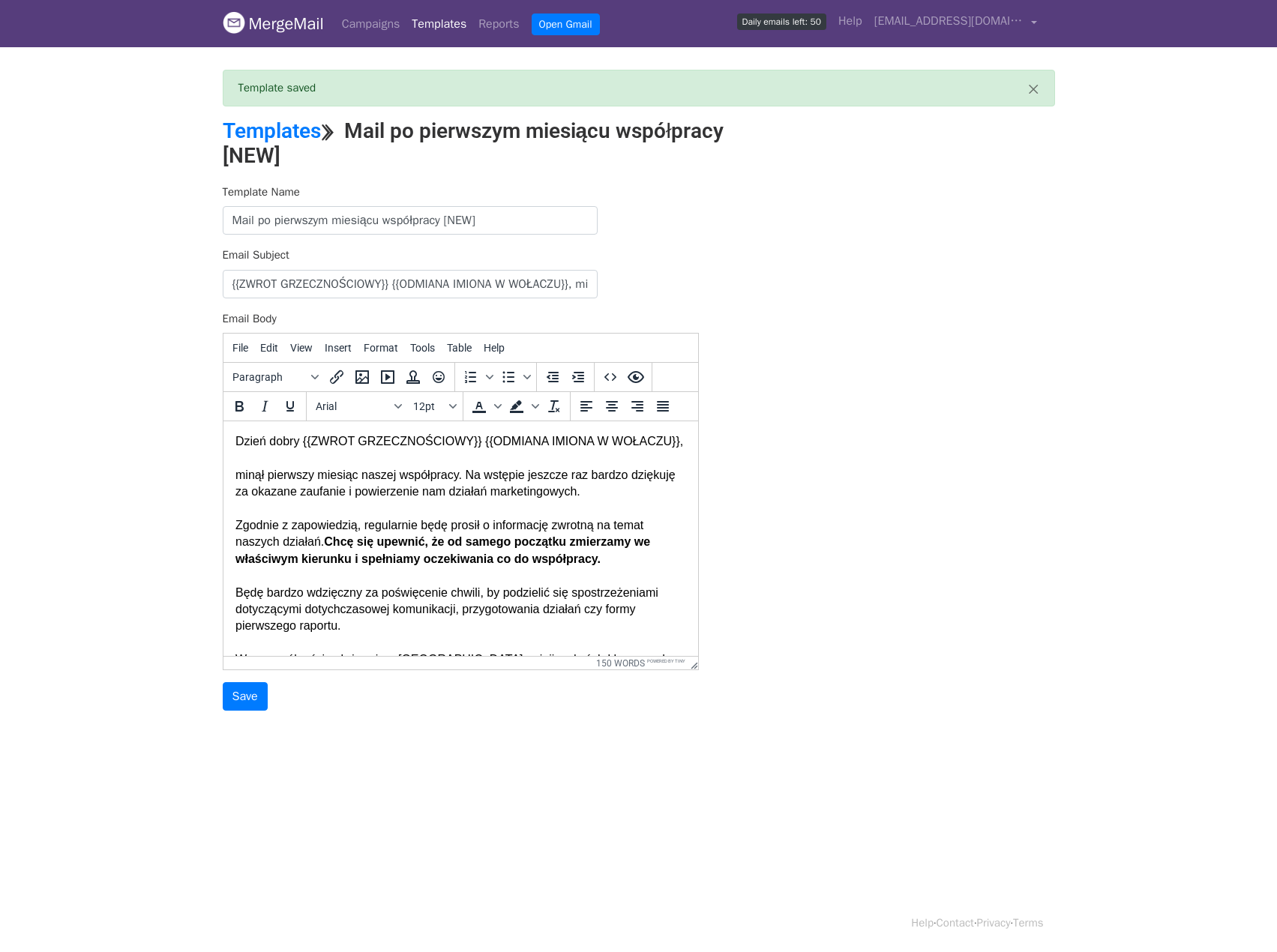 scroll, scrollTop: 0, scrollLeft: 0, axis: both 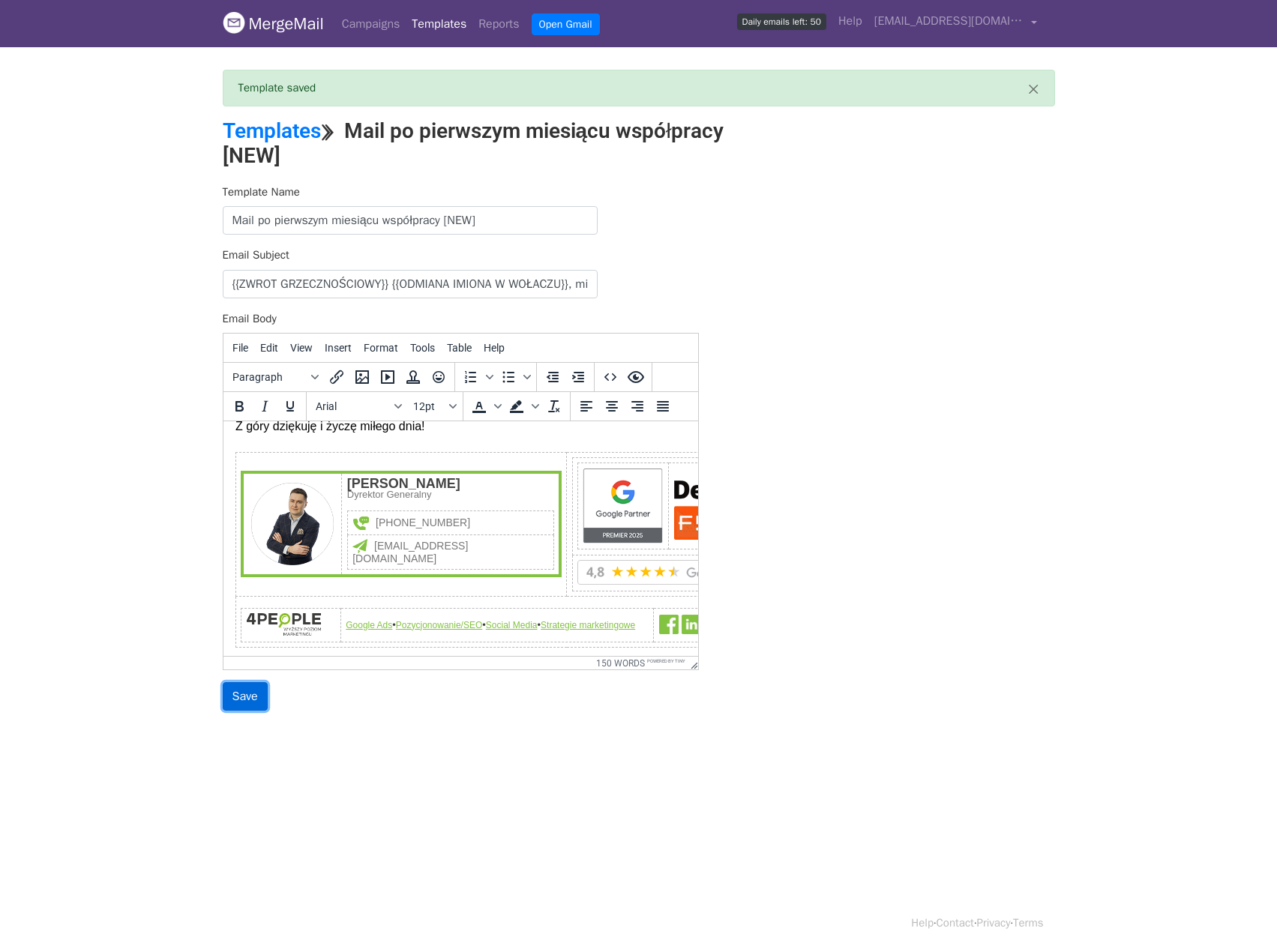 click on "Save" at bounding box center (245, 696) 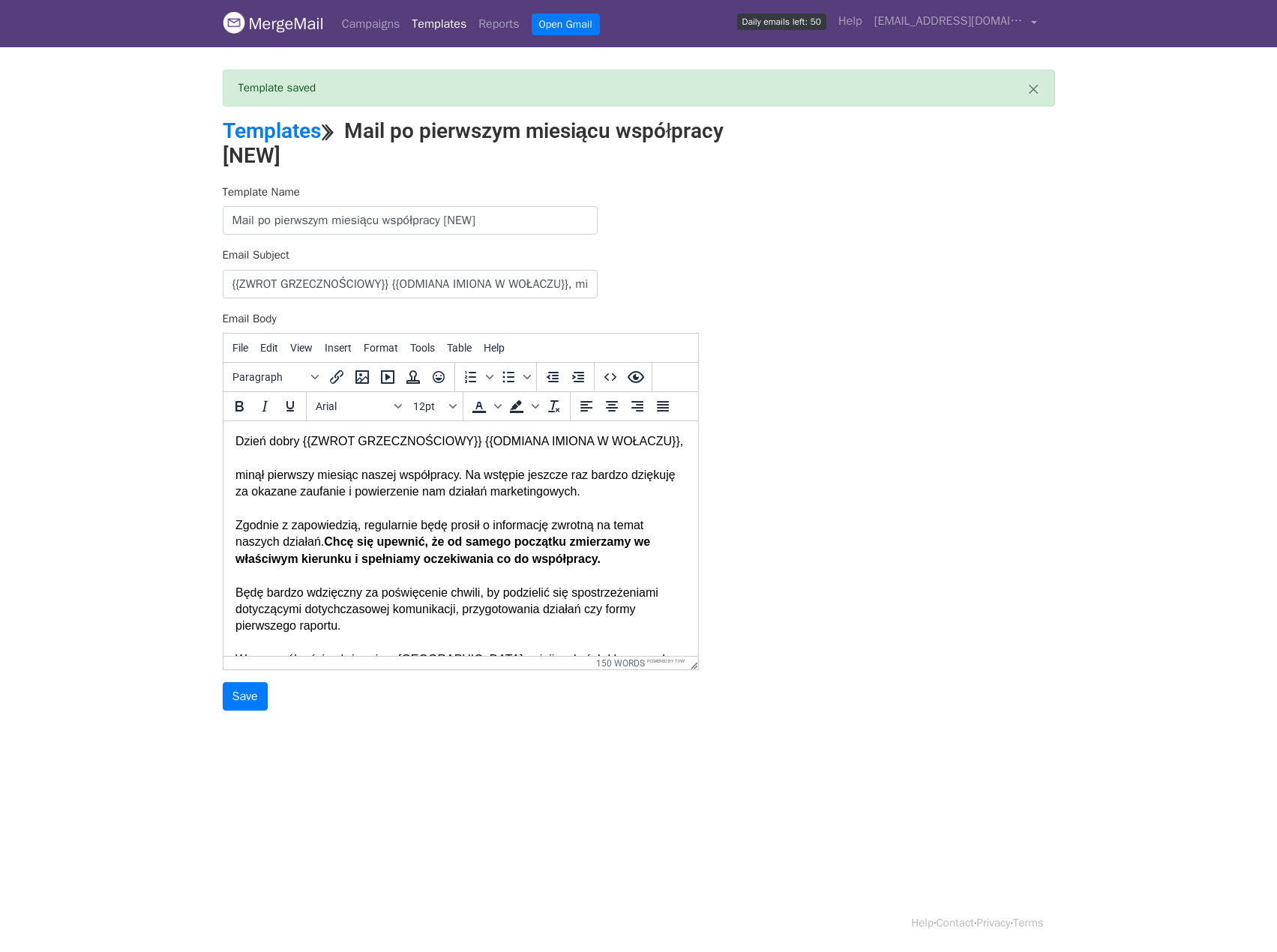 scroll, scrollTop: 0, scrollLeft: 0, axis: both 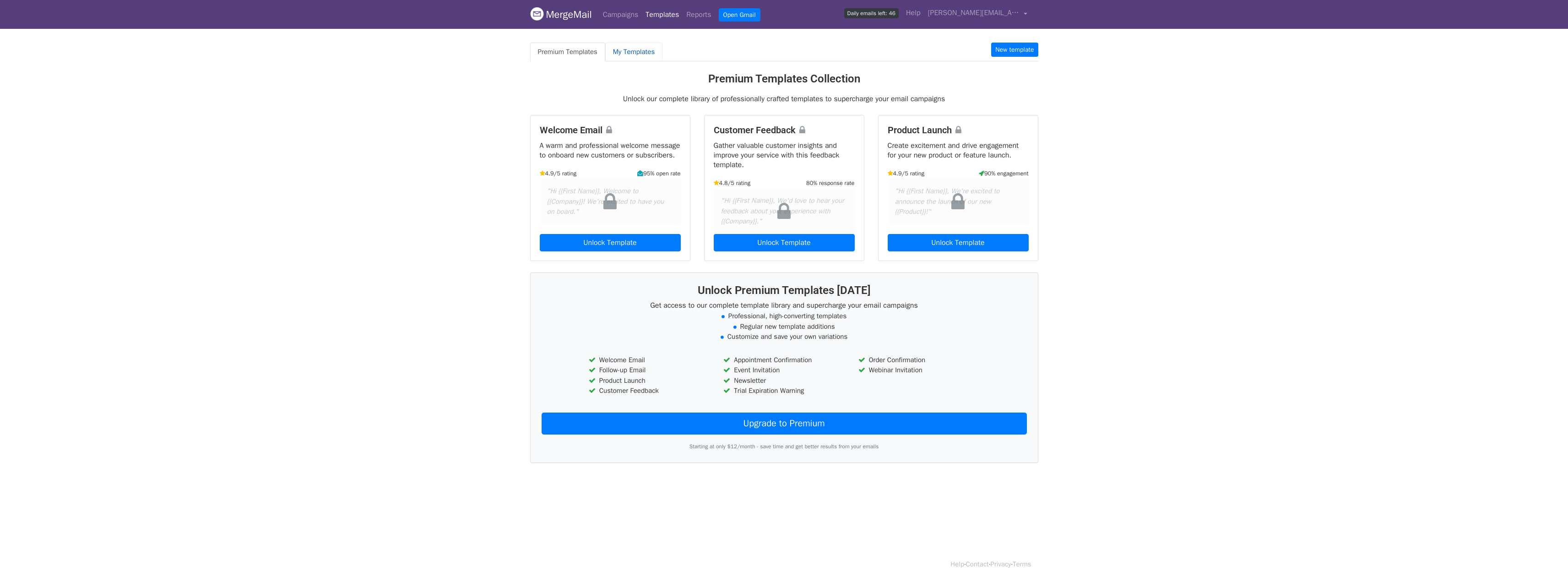 click on "My Templates" at bounding box center (634, 52) 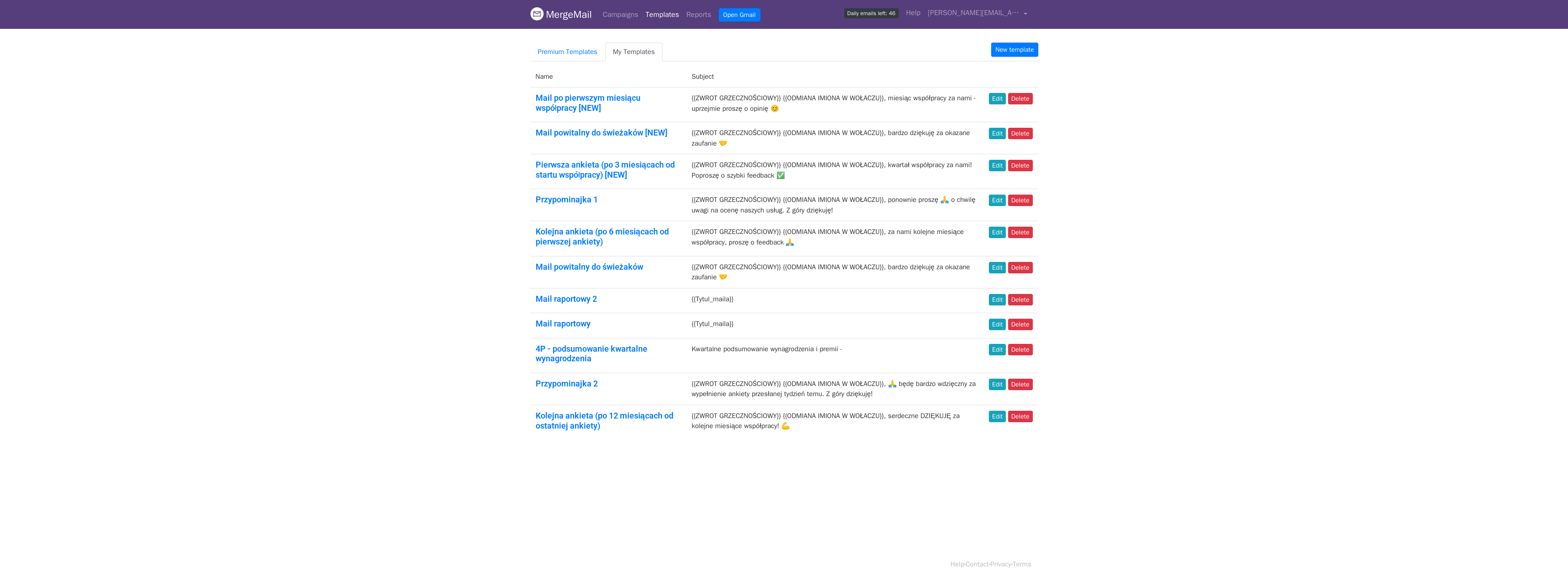 scroll, scrollTop: 0, scrollLeft: 0, axis: both 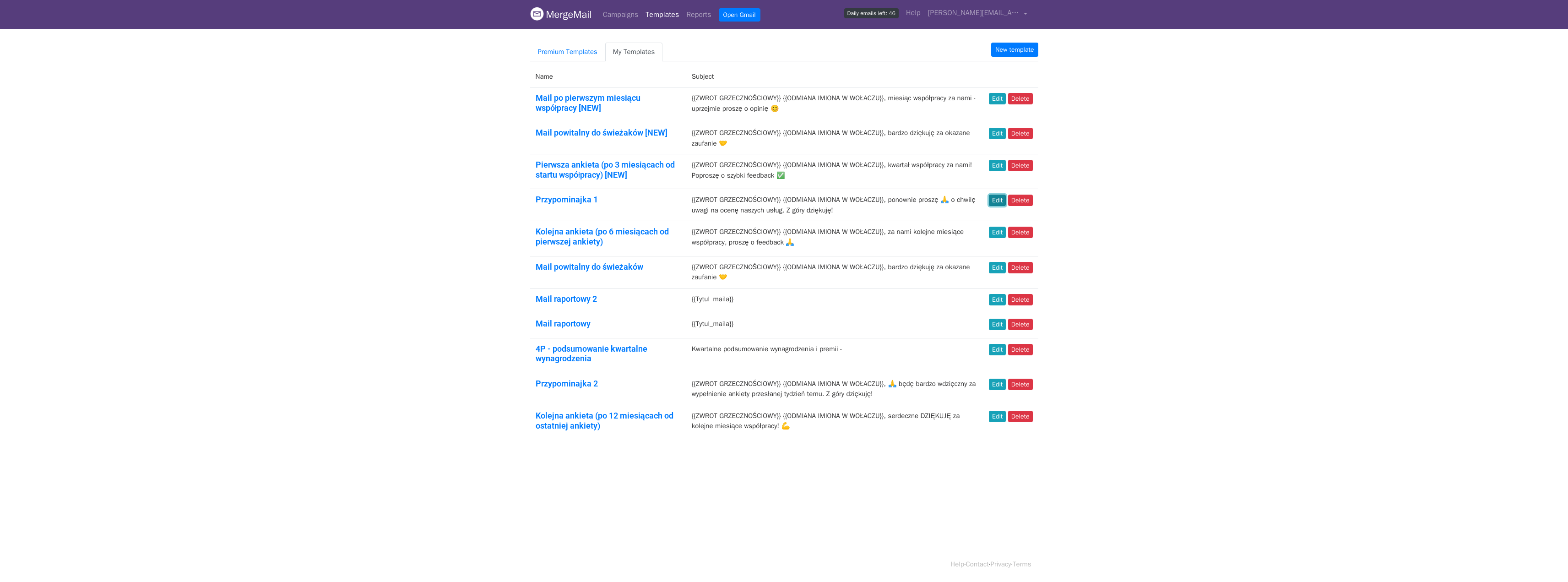 click on "Edit" at bounding box center [997, 200] 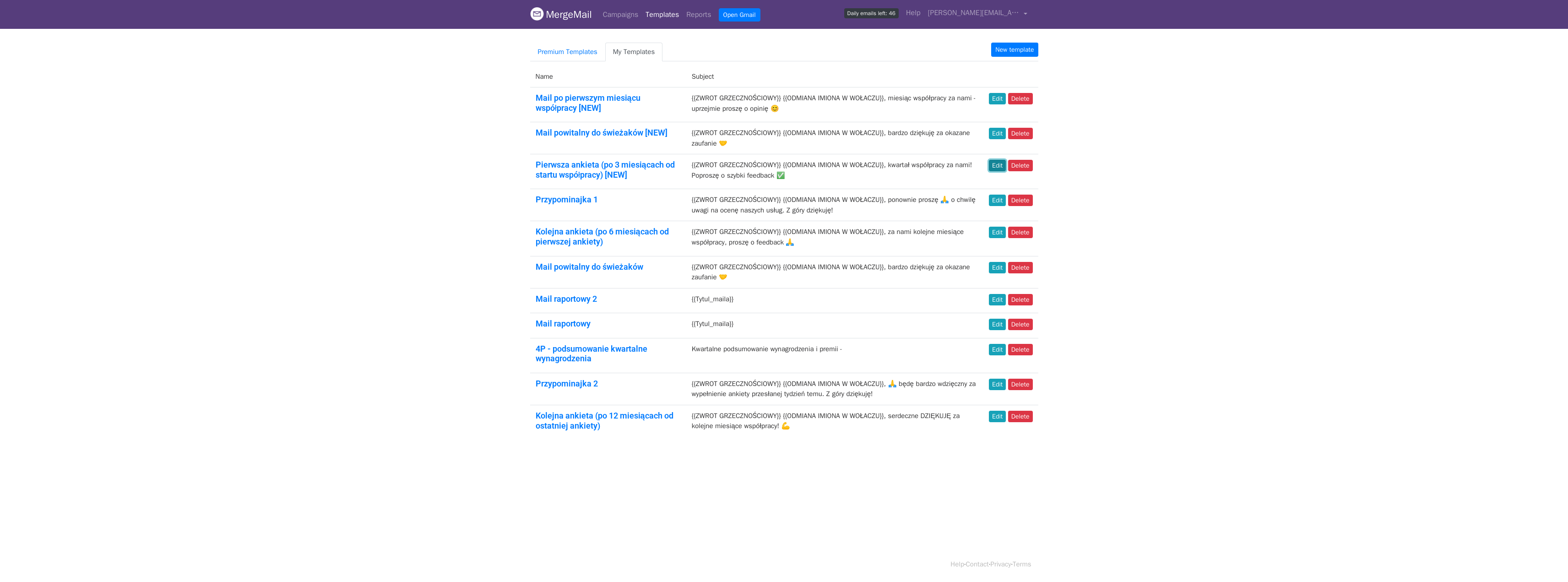 click on "Edit" at bounding box center [997, 165] 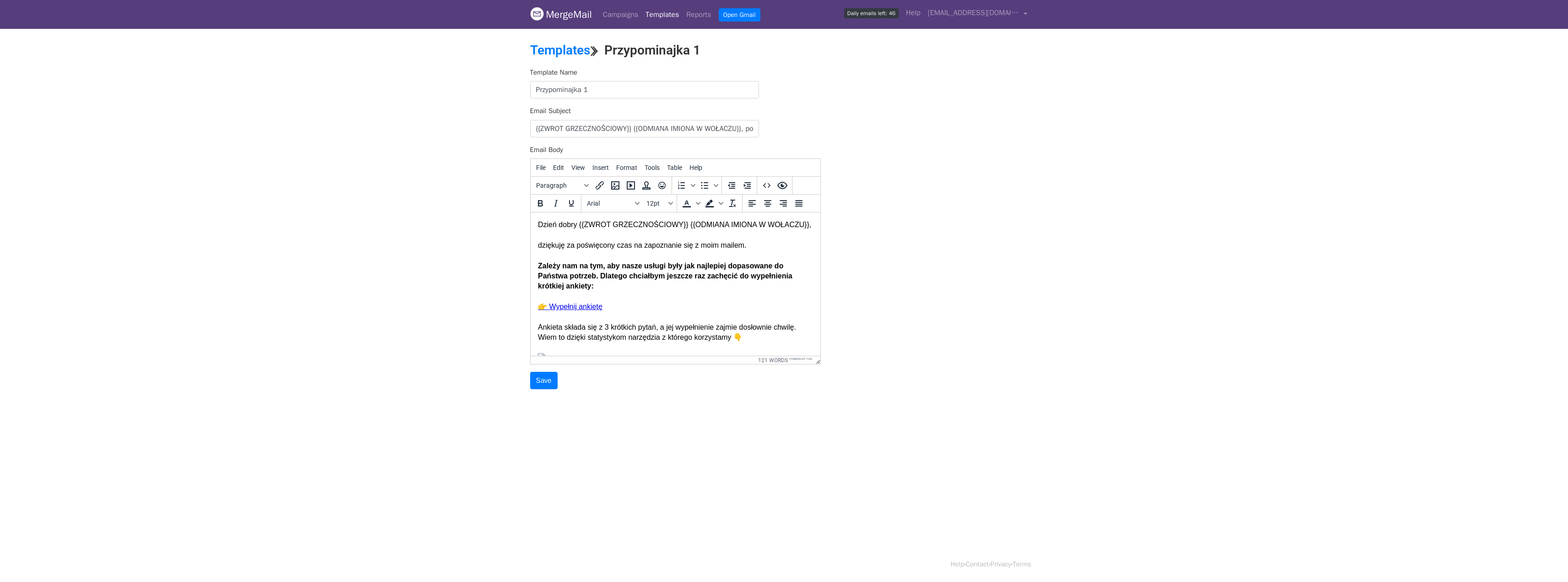 scroll, scrollTop: 0, scrollLeft: 0, axis: both 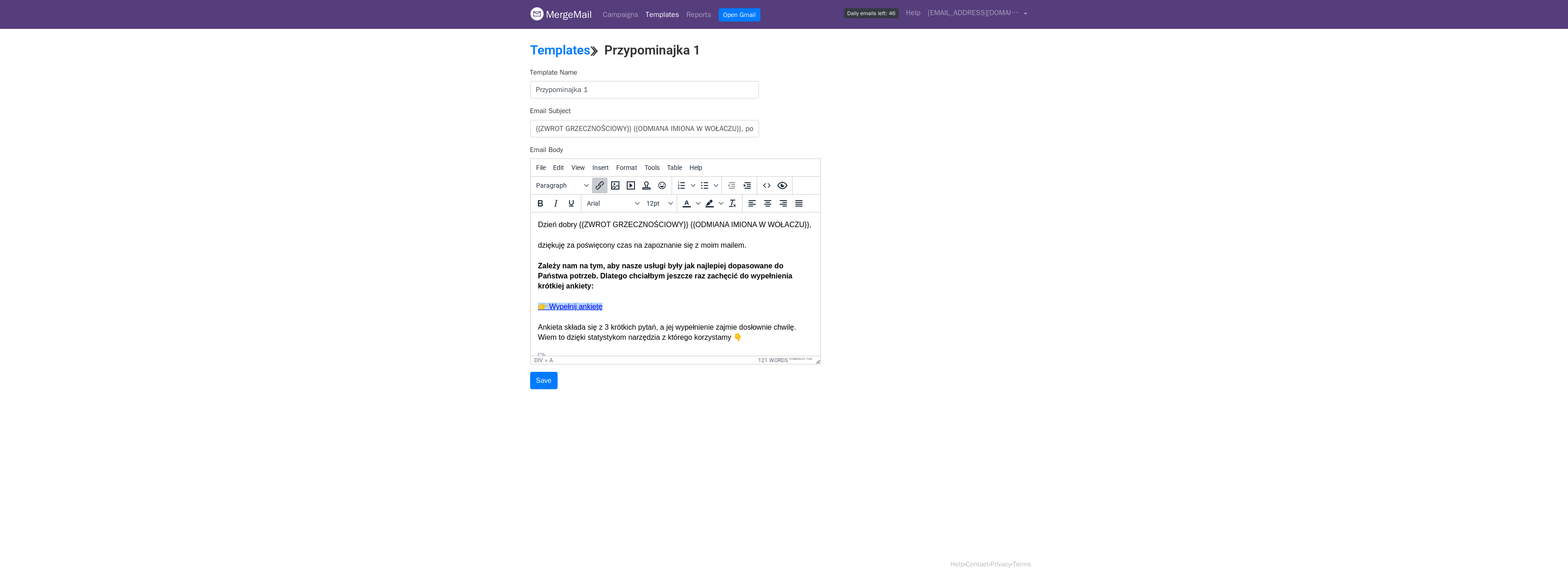 drag, startPoint x: 608, startPoint y: 319, endPoint x: 536, endPoint y: 318, distance: 72.0069 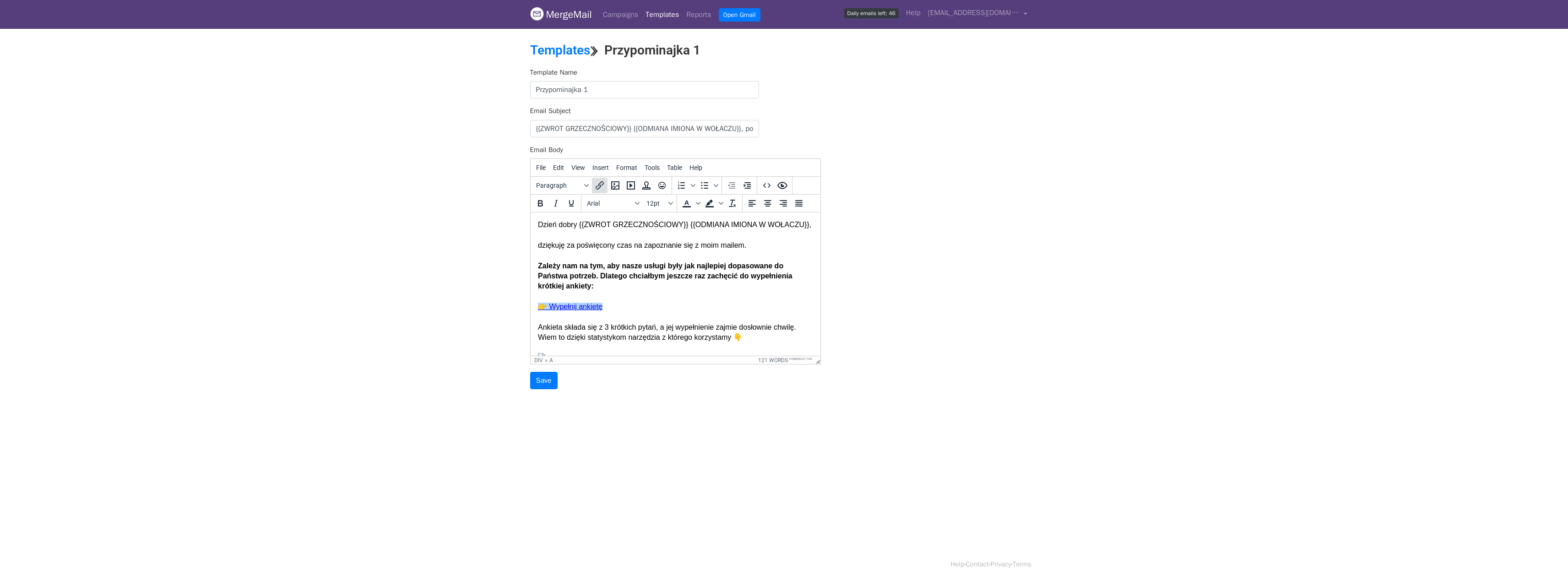 click 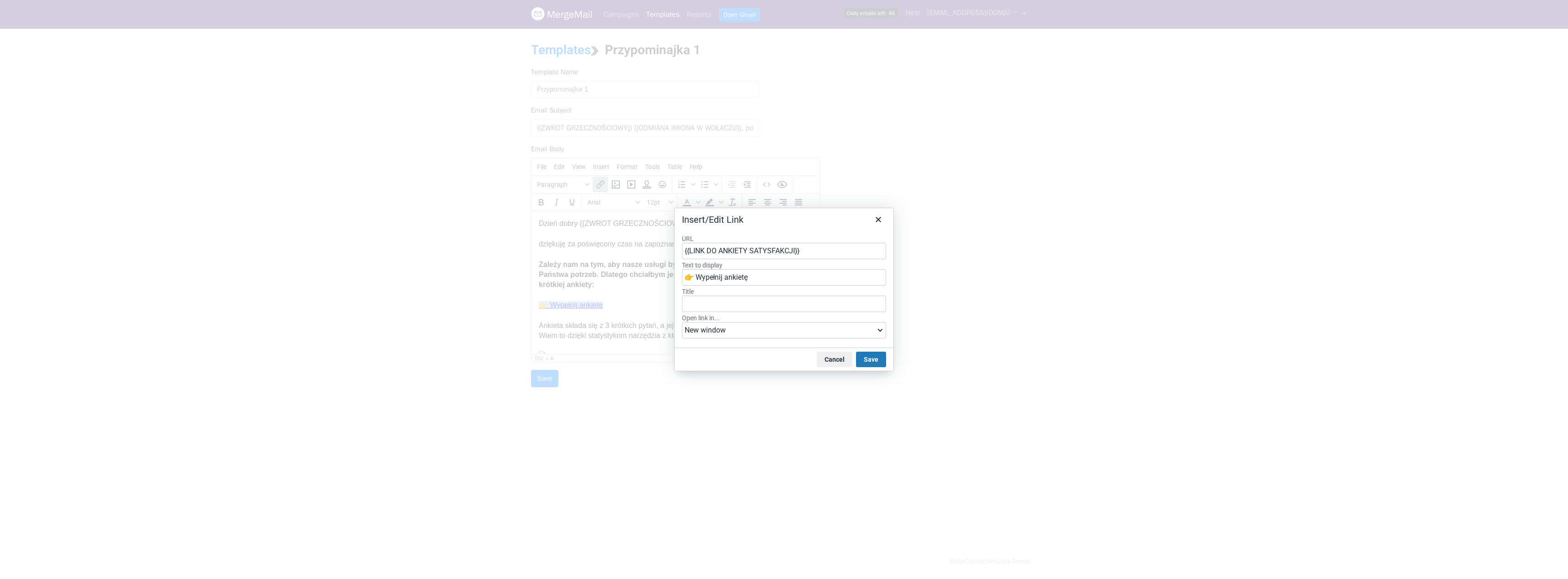 drag, startPoint x: 828, startPoint y: 249, endPoint x: 582, endPoint y: 234, distance: 246.4569 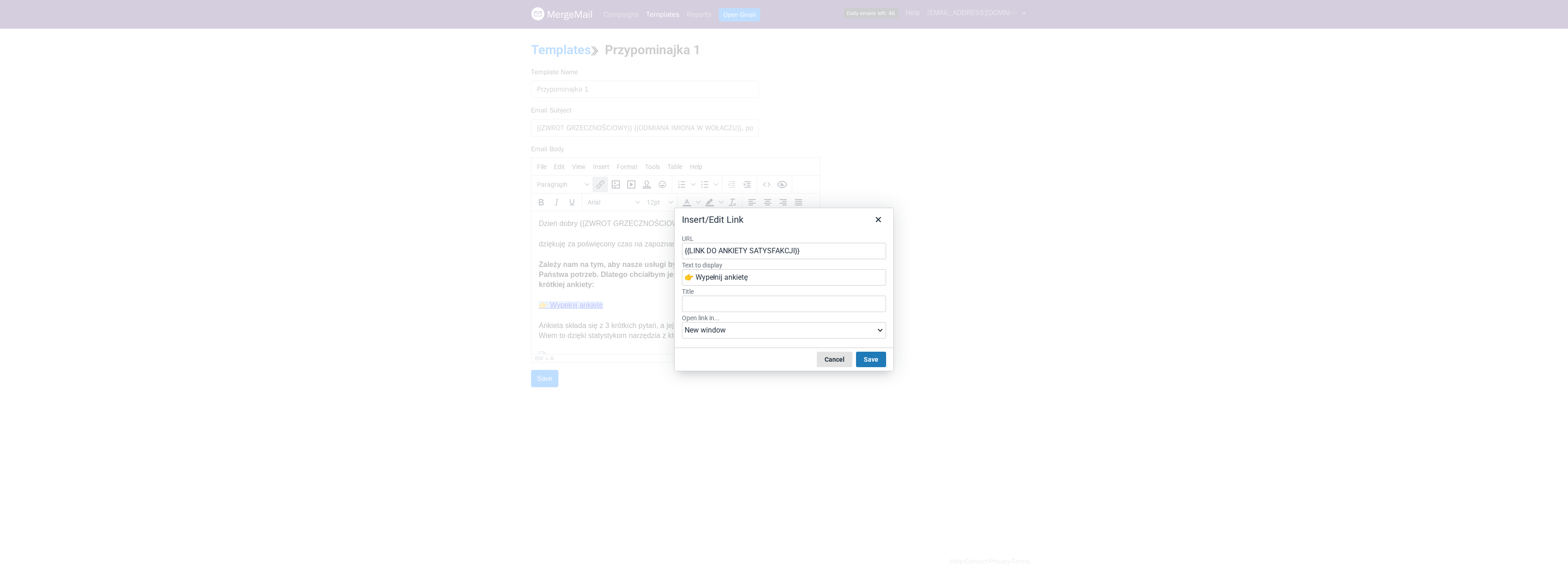 click on "Cancel" at bounding box center [835, 359] 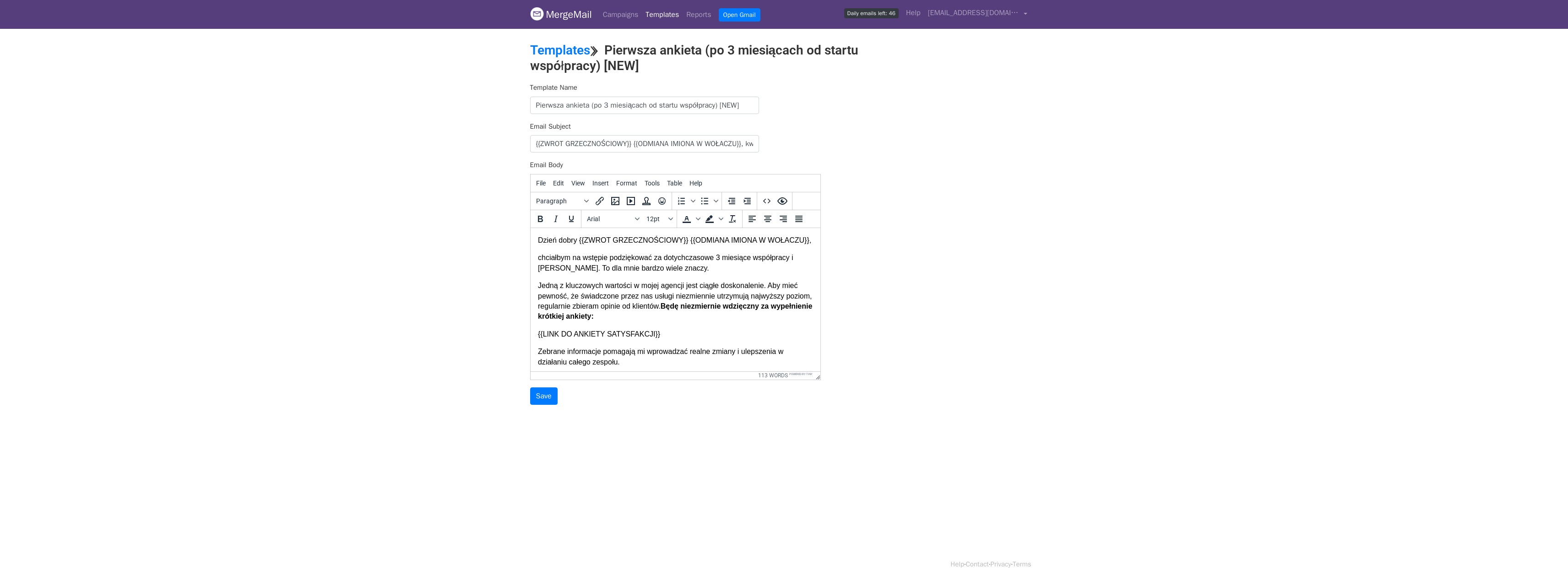 scroll, scrollTop: 0, scrollLeft: 0, axis: both 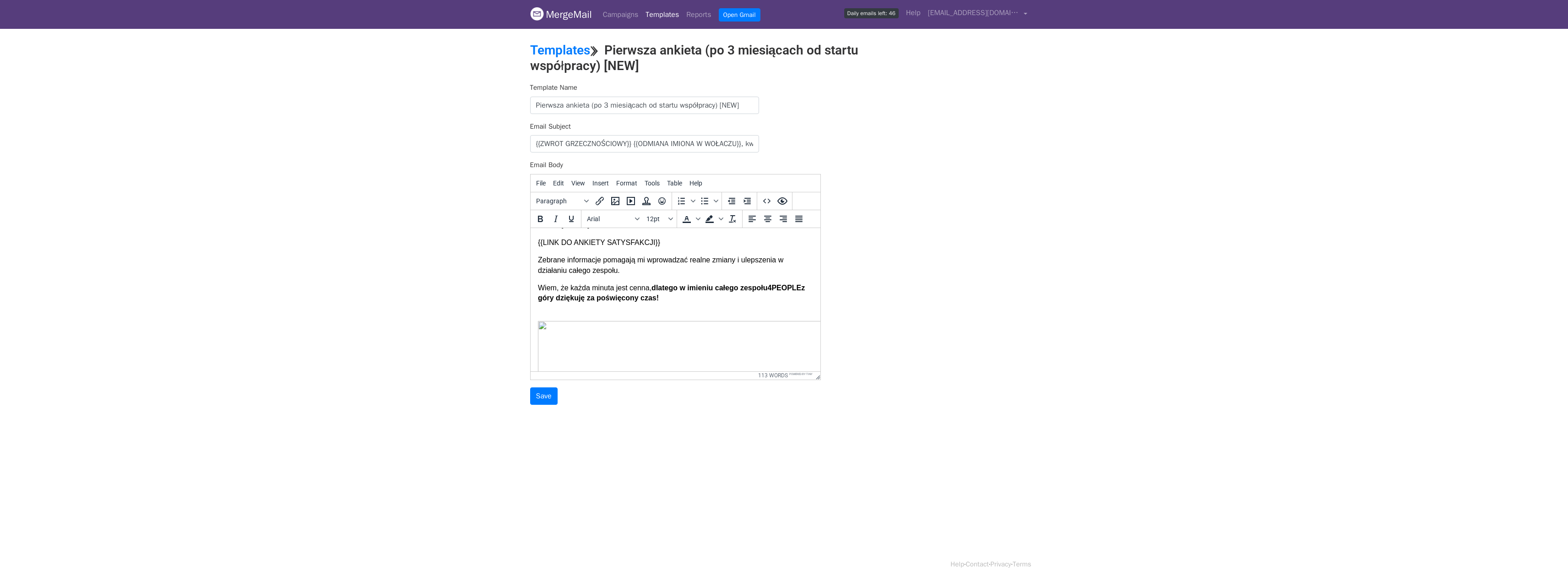 click on "Wiem, że każda minuta jest cenna,  dlatego w imieniu całego zespołu  4PEOPLE  z góry dziękuję za poświęcony czas!" at bounding box center [675, 293] 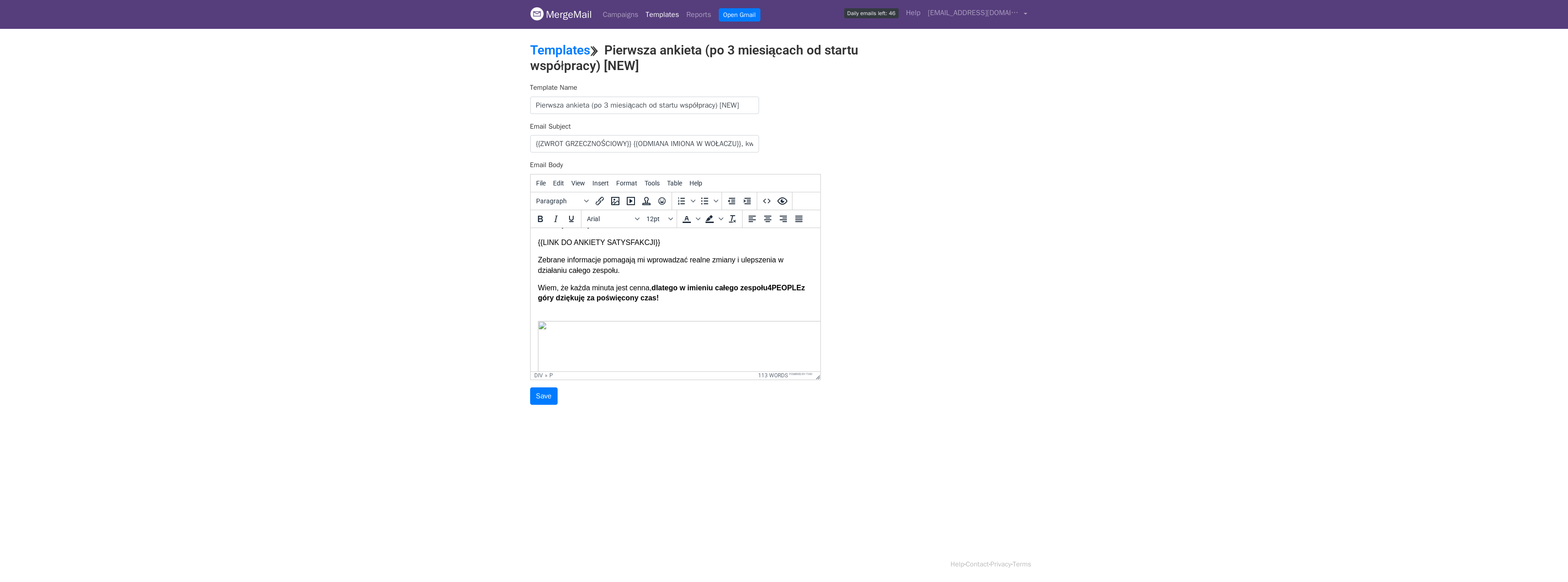 scroll, scrollTop: 0, scrollLeft: 0, axis: both 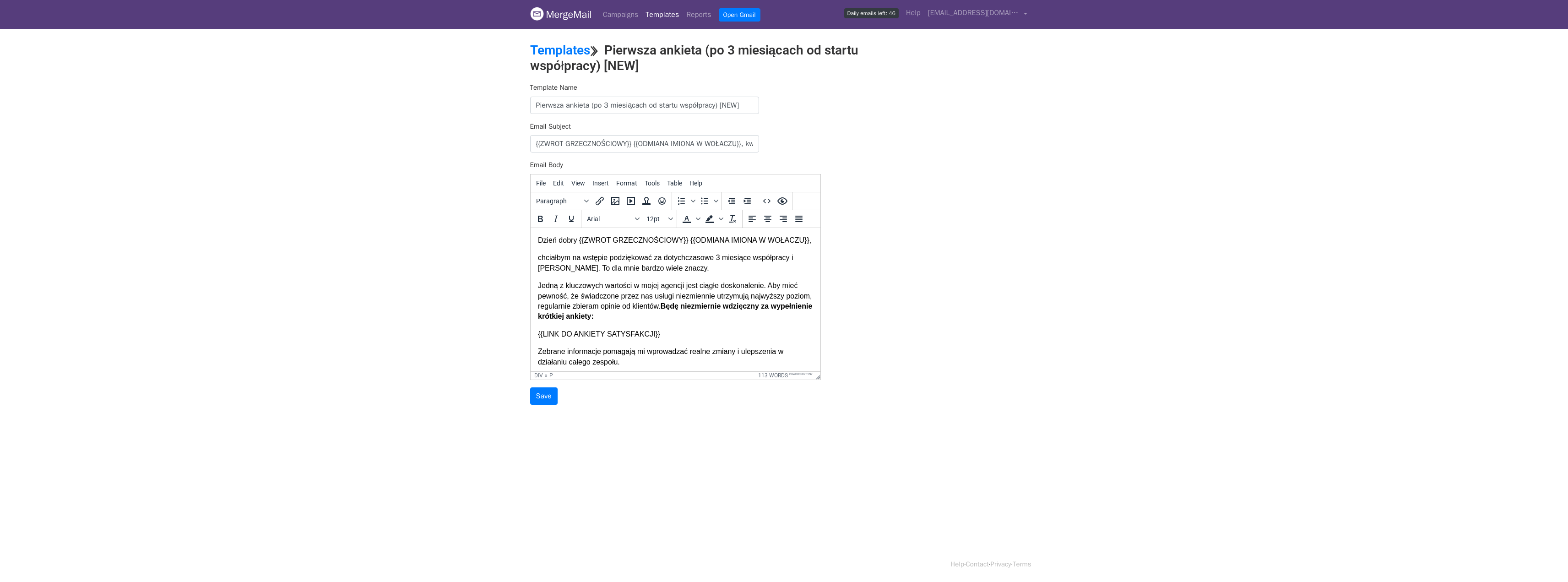 drag, startPoint x: 693, startPoint y: 313, endPoint x: 1055, endPoint y: 460, distance: 390.70833 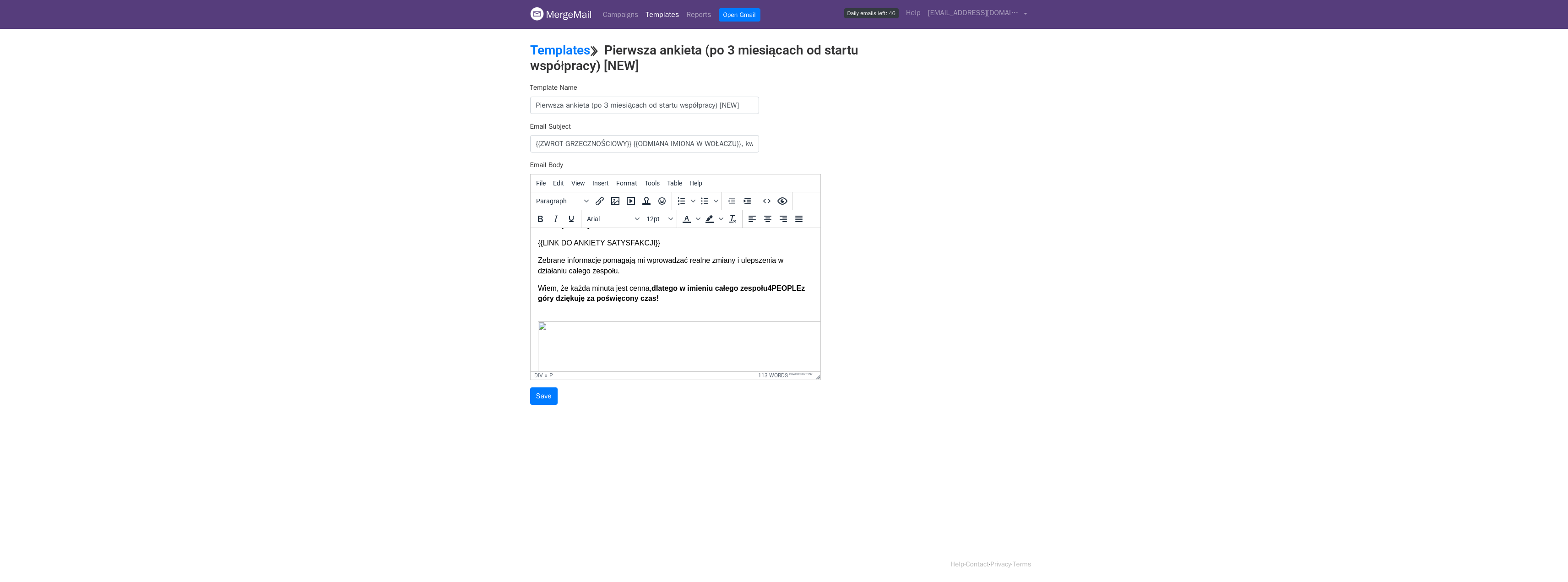 scroll, scrollTop: 92, scrollLeft: 0, axis: vertical 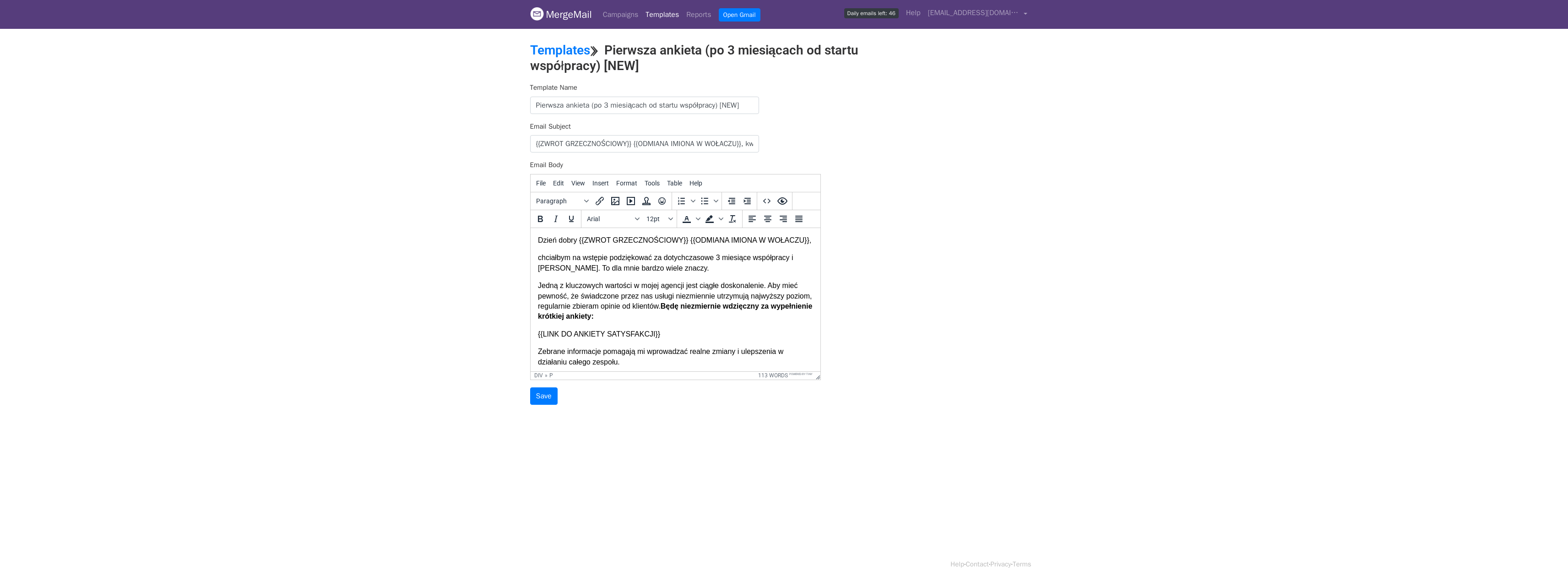 drag, startPoint x: 685, startPoint y: 310, endPoint x: 1017, endPoint y: 435, distance: 354.752 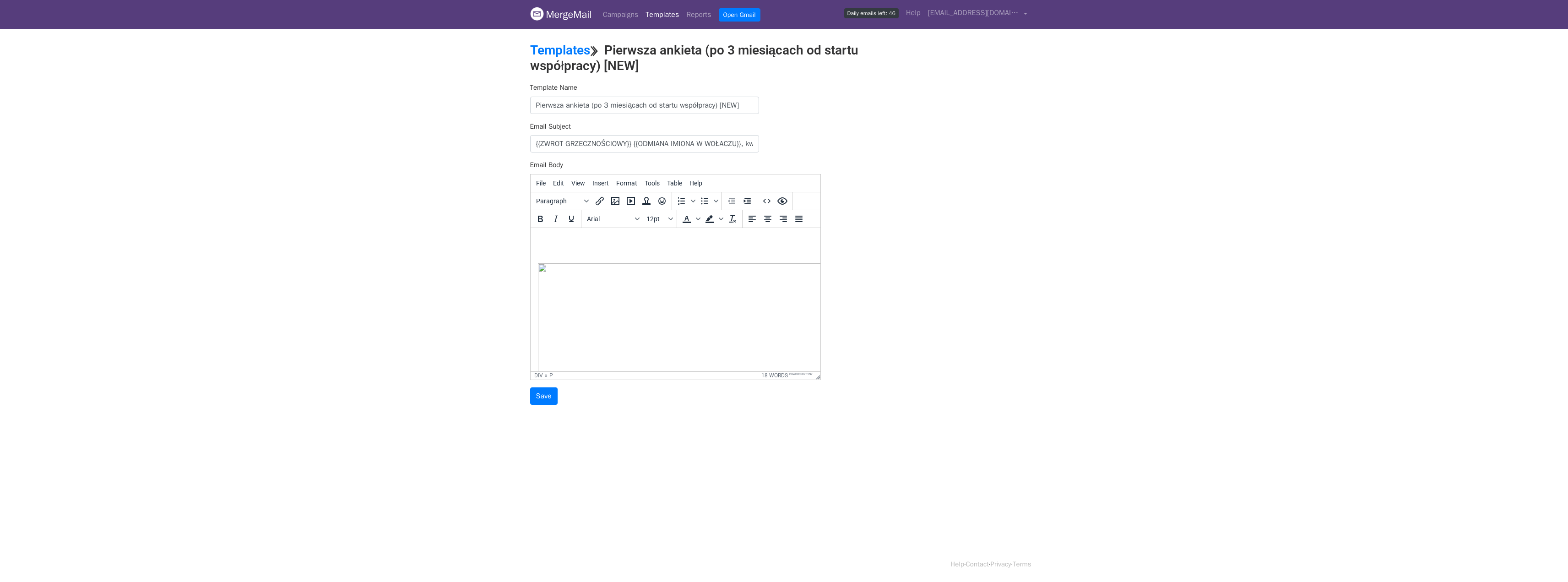paste 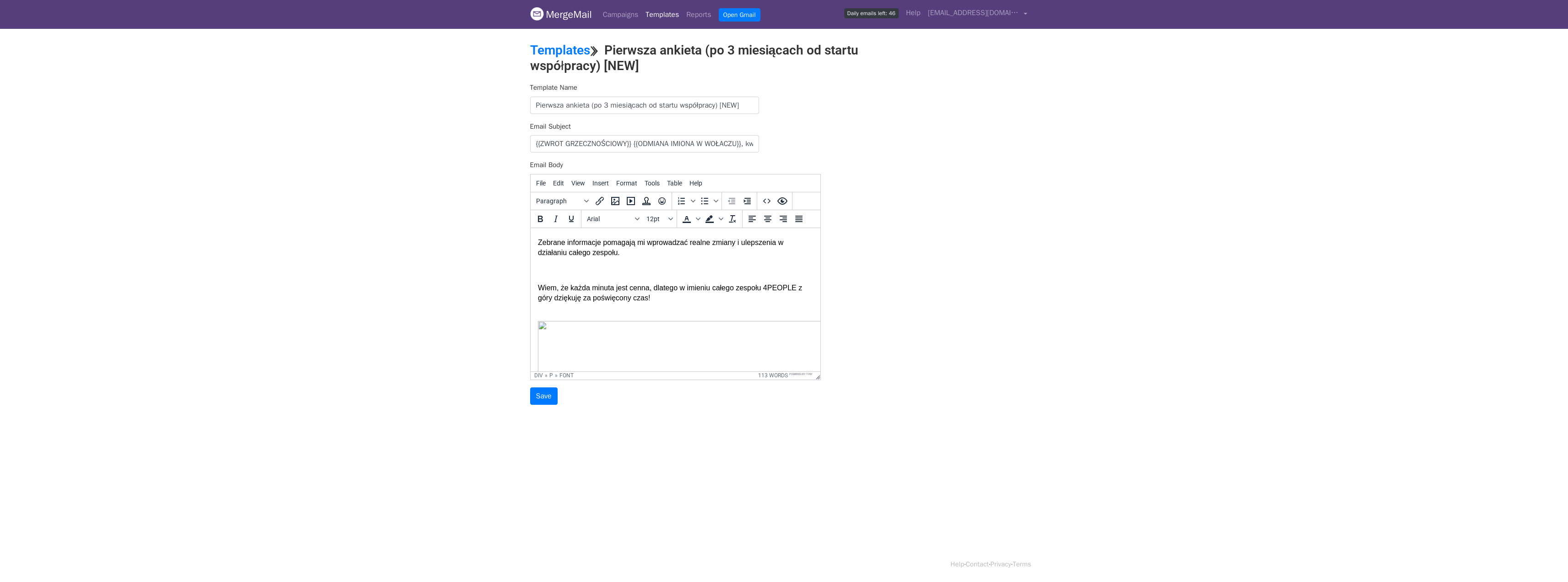 scroll, scrollTop: 181, scrollLeft: 0, axis: vertical 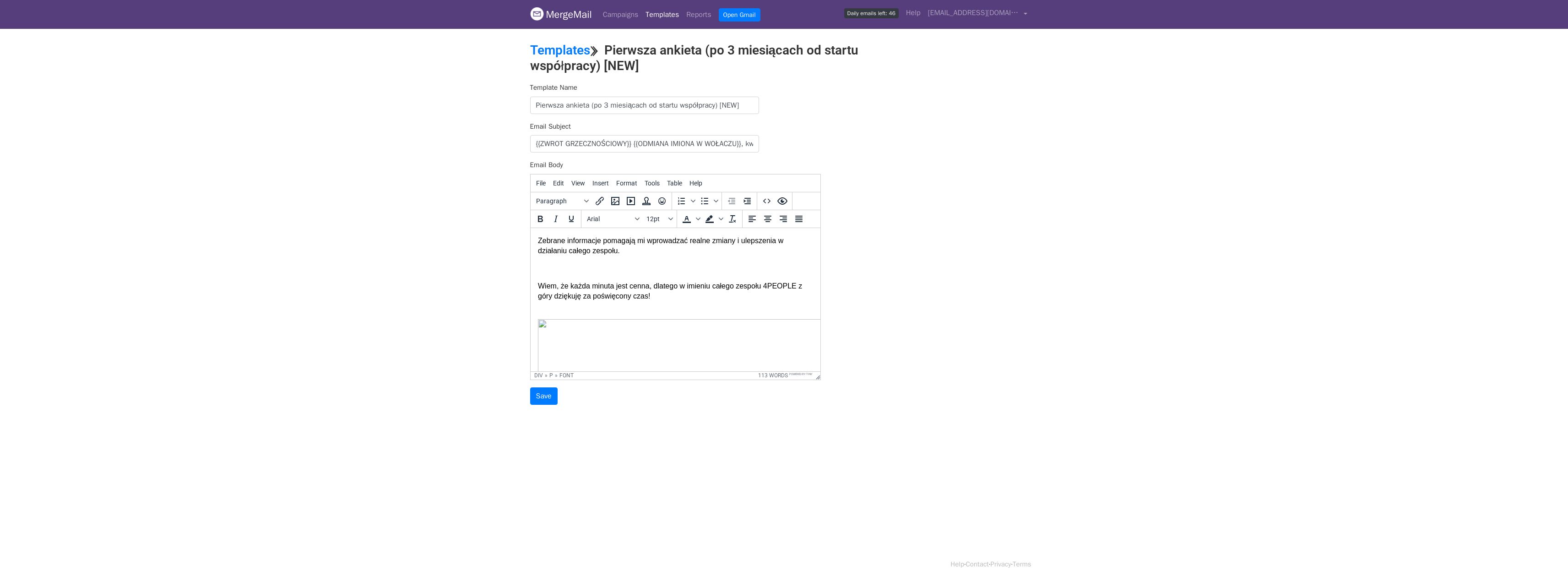 click on "Dzień dobry {{ZWROT GRZECZNOŚCIOWY}} {{ODMIANA IMIONA W WOŁACZU}}, chciałbym na wstępie podziękować za dotychczasowe 3 miesiące współpracy i okazane zaufanie. To dla mnie bardzo wiele znaczy. Jedną z kluczowych wartości w mojej agencji jest ciągłe doskonalenie. Aby mieć pewność, że świadczone przez nas usługi niezmiennie utrzymują najwyższy poziom, regularnie zbieram opinie od klientów. Będę niezmiernie wdzięczny za wypełnienie krótkiej ankiety: {{LINK DO ANKIETY SATYSFAKCJI}} Zebrane informacje pomagają mi wprowadzać realne zmiany i ulepszenia w działaniu całego zespołu. Wiem, że każda minuta jest cenna, dlatego w imieniu całego zespołu 4PEOPLE z góry dziękuję za poświęcony czas!" at bounding box center [675, 177] 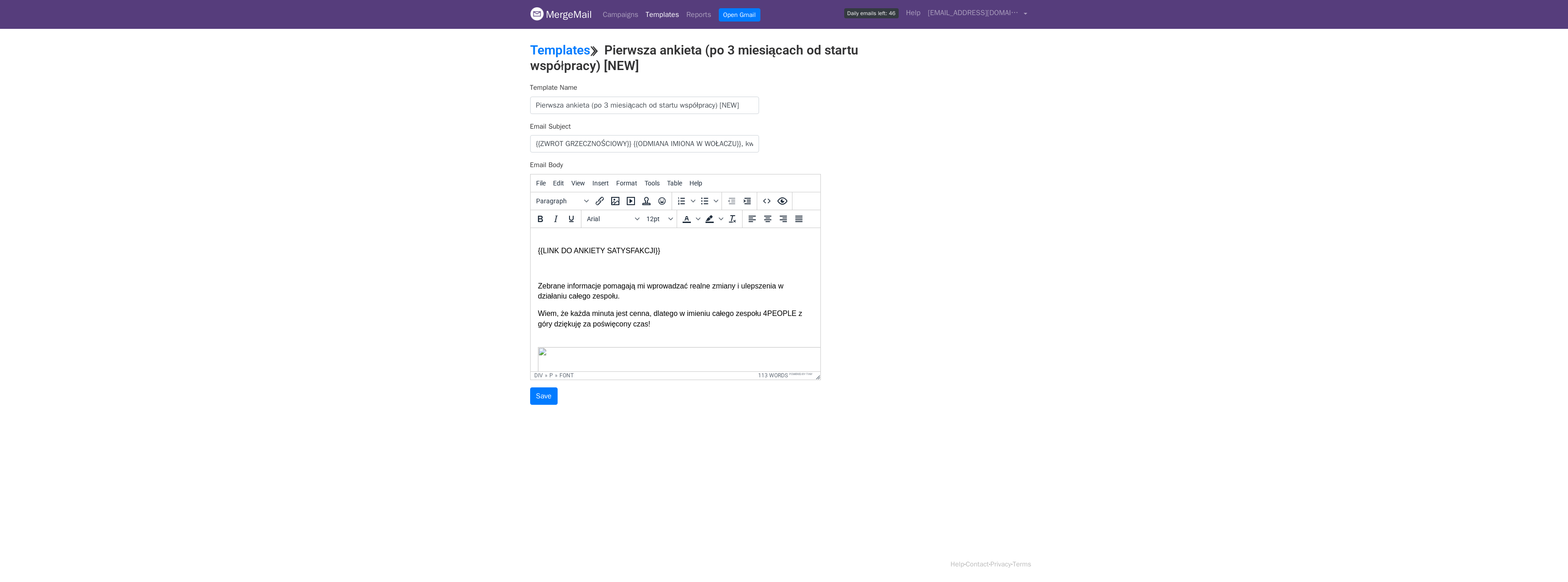 scroll, scrollTop: 136, scrollLeft: 0, axis: vertical 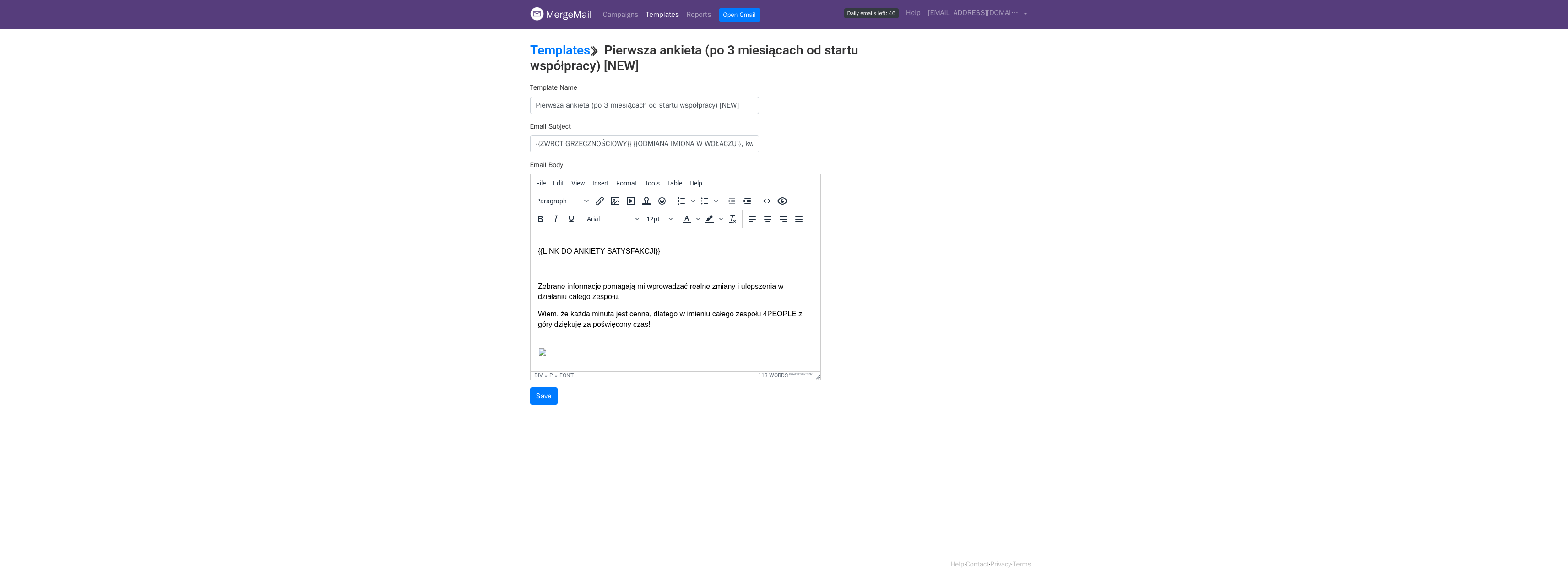 click at bounding box center (675, 268) 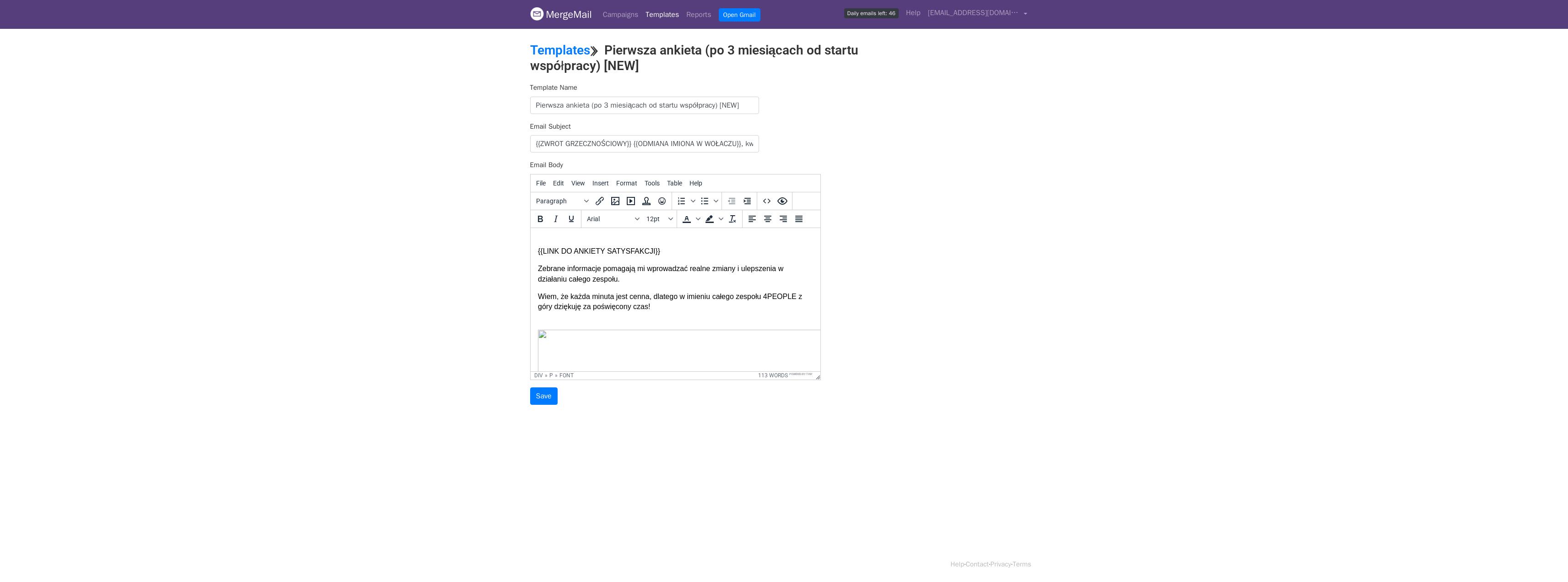 click at bounding box center (675, 234) 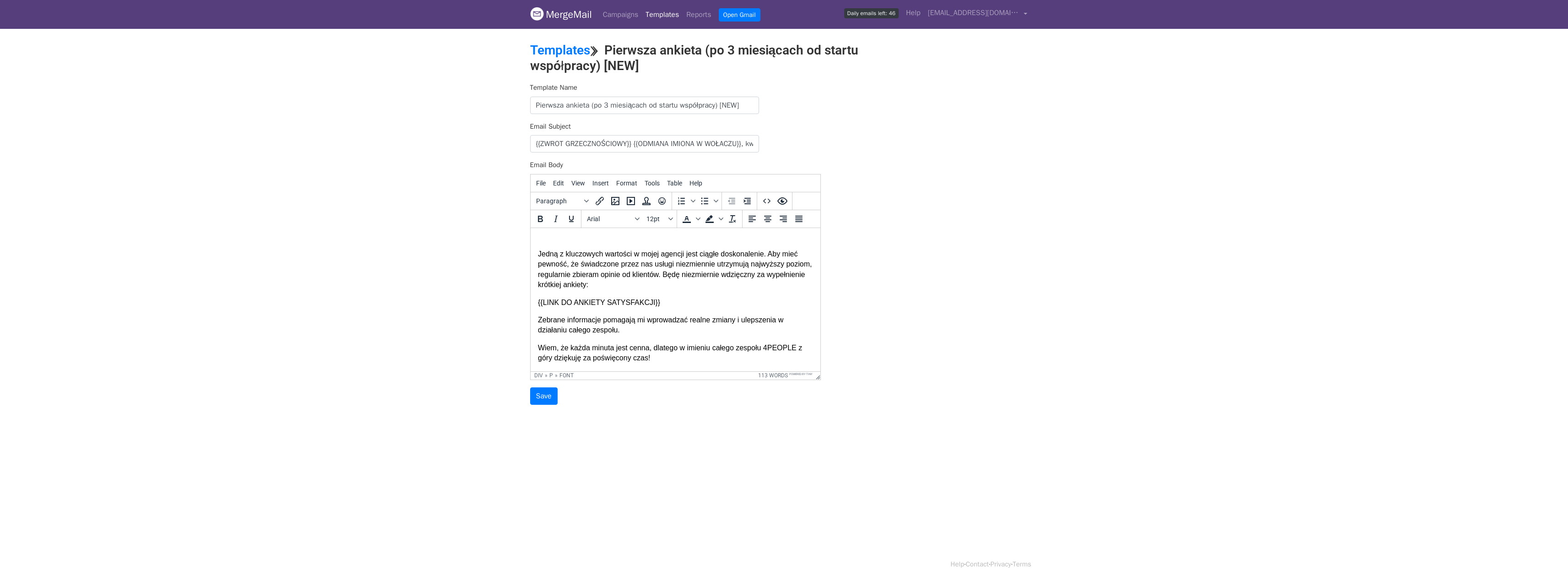 scroll, scrollTop: 44, scrollLeft: 0, axis: vertical 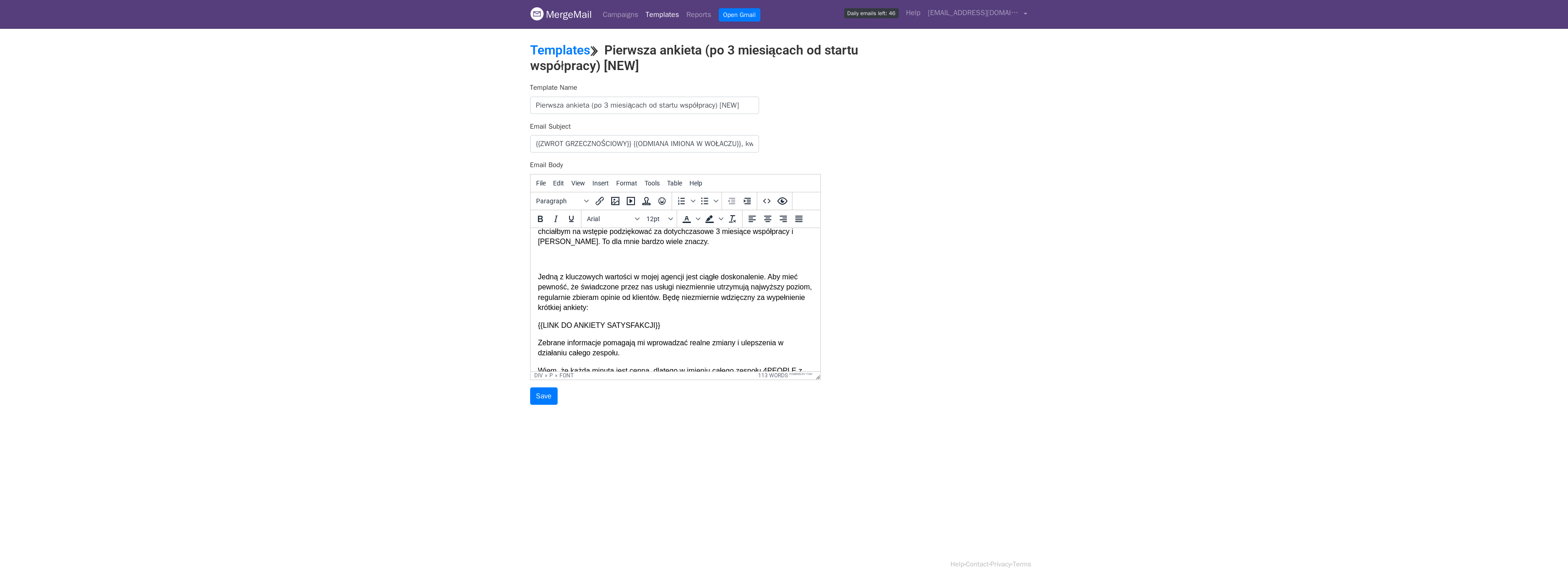 click at bounding box center [675, 259] 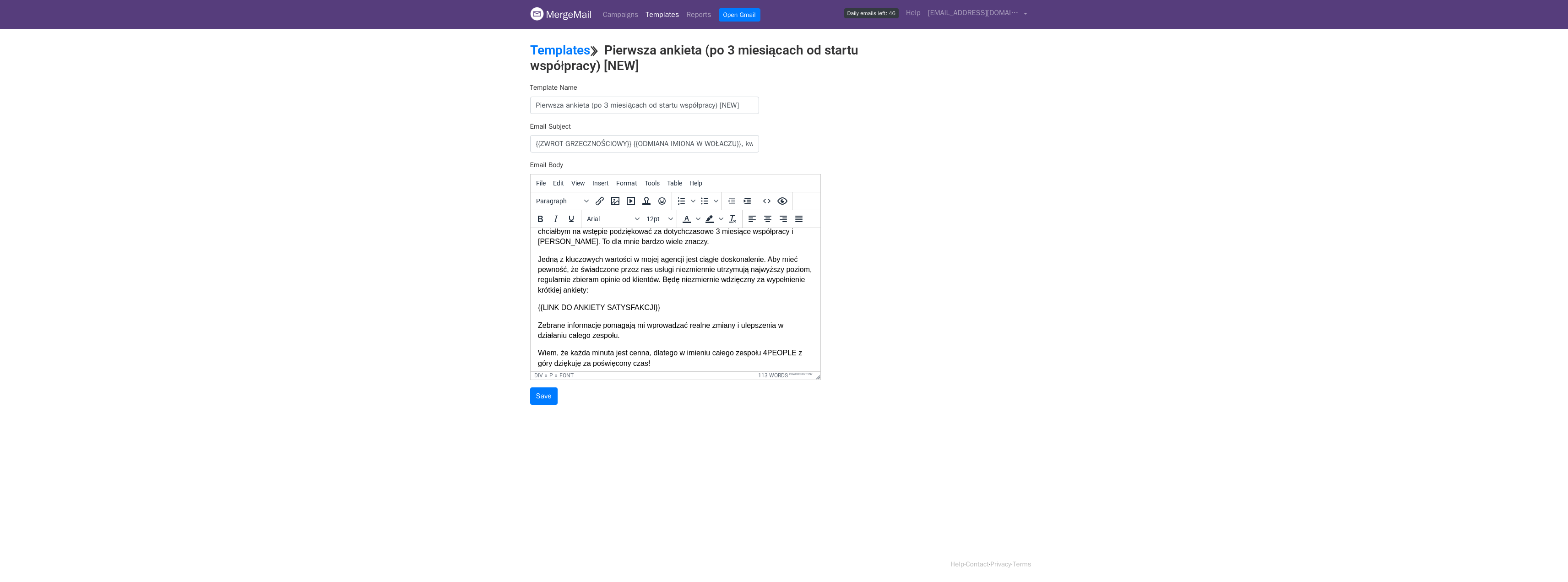 scroll, scrollTop: 0, scrollLeft: 0, axis: both 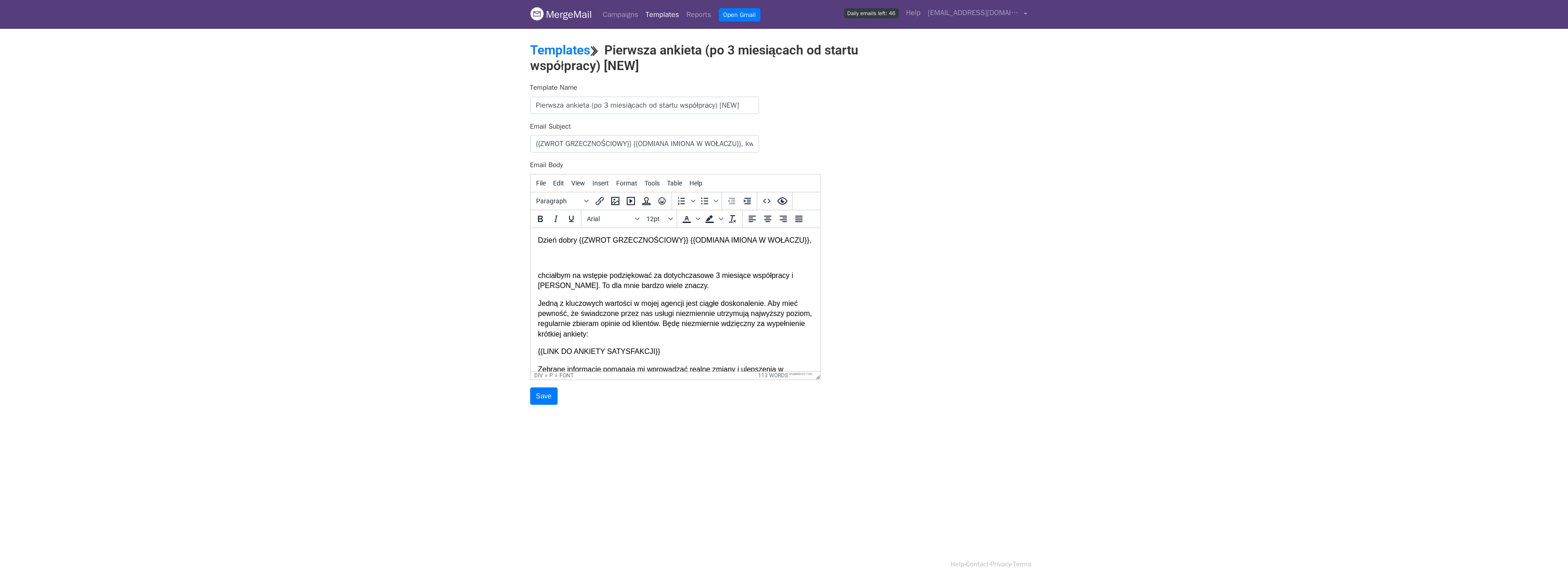 click at bounding box center (675, 257) 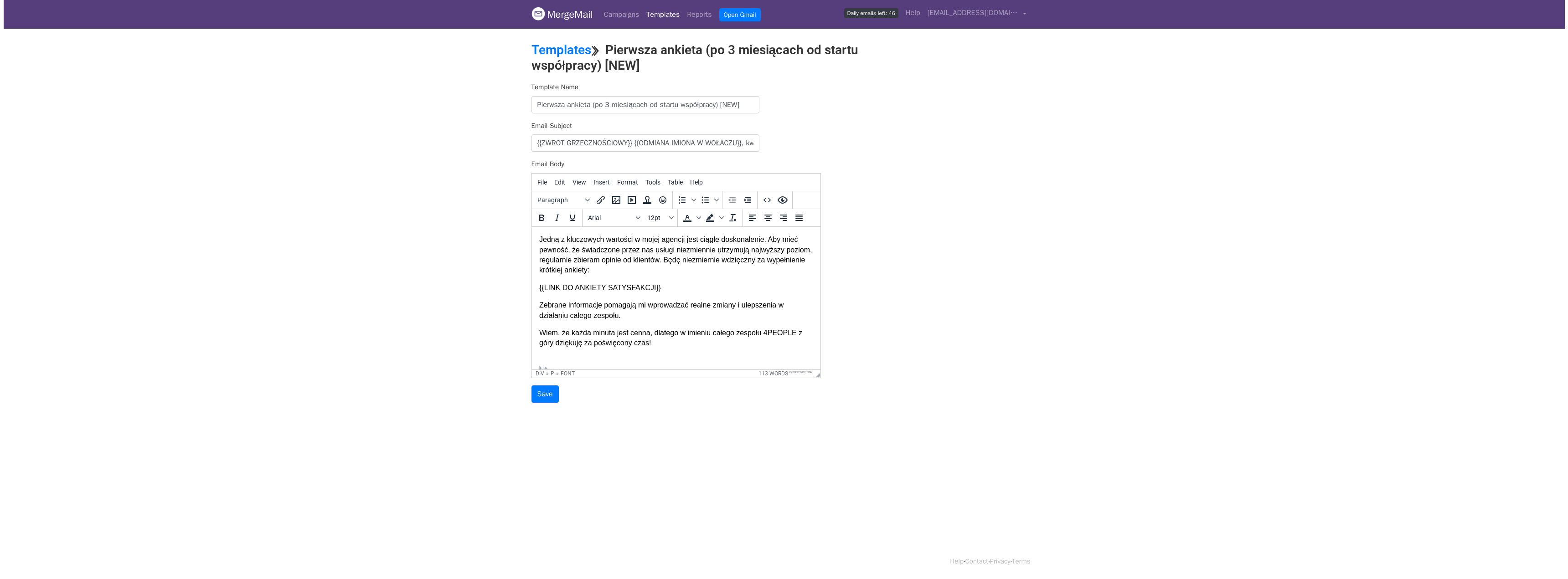 scroll, scrollTop: 46, scrollLeft: 0, axis: vertical 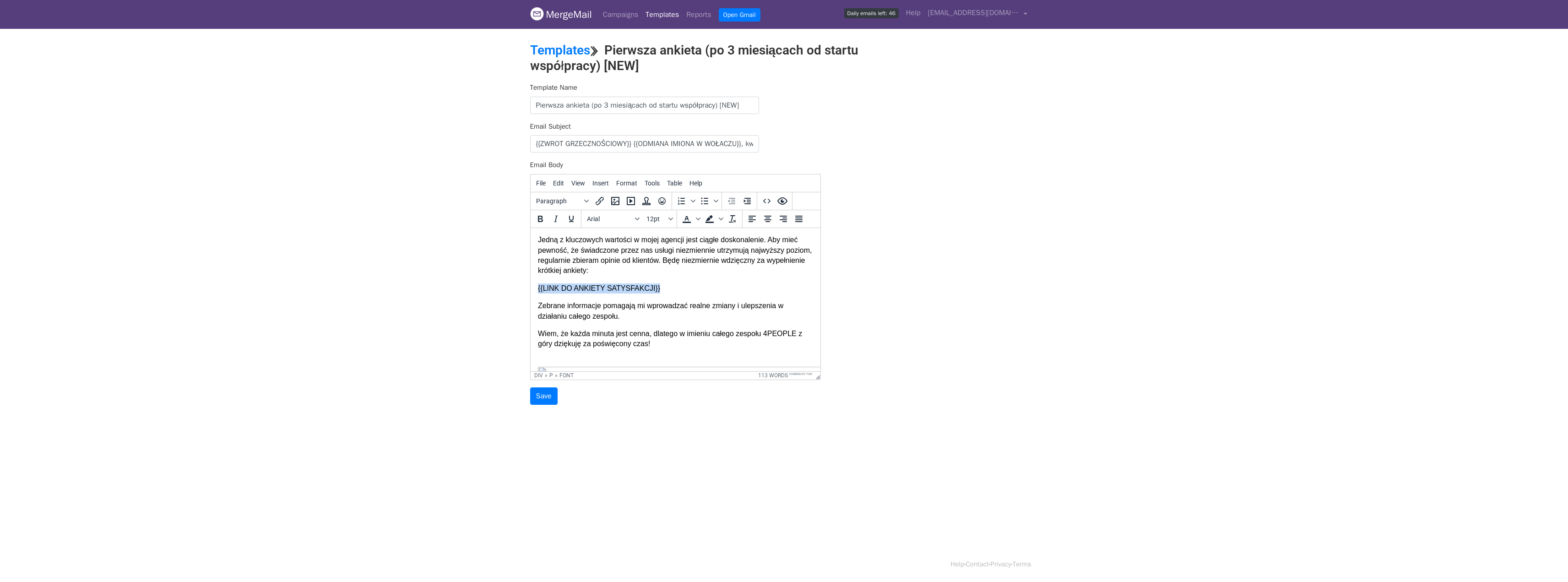 drag, startPoint x: 671, startPoint y: 300, endPoint x: 1058, endPoint y: 526, distance: 448.1573 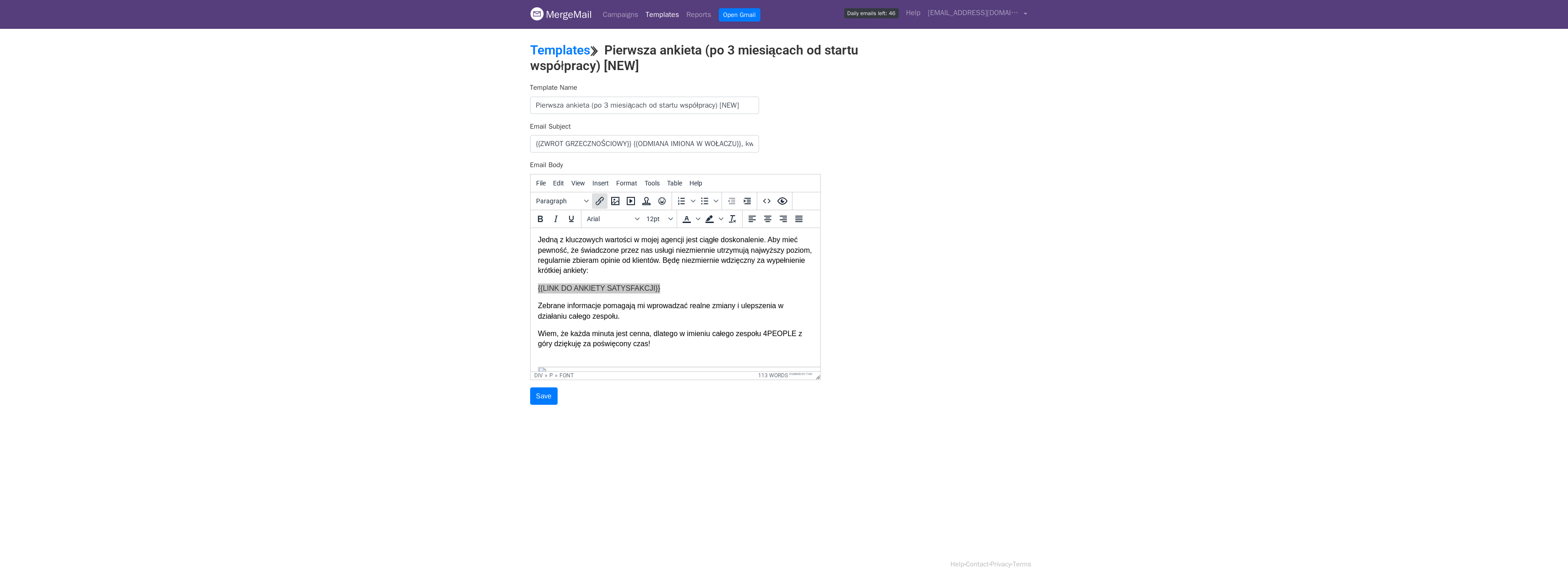 click 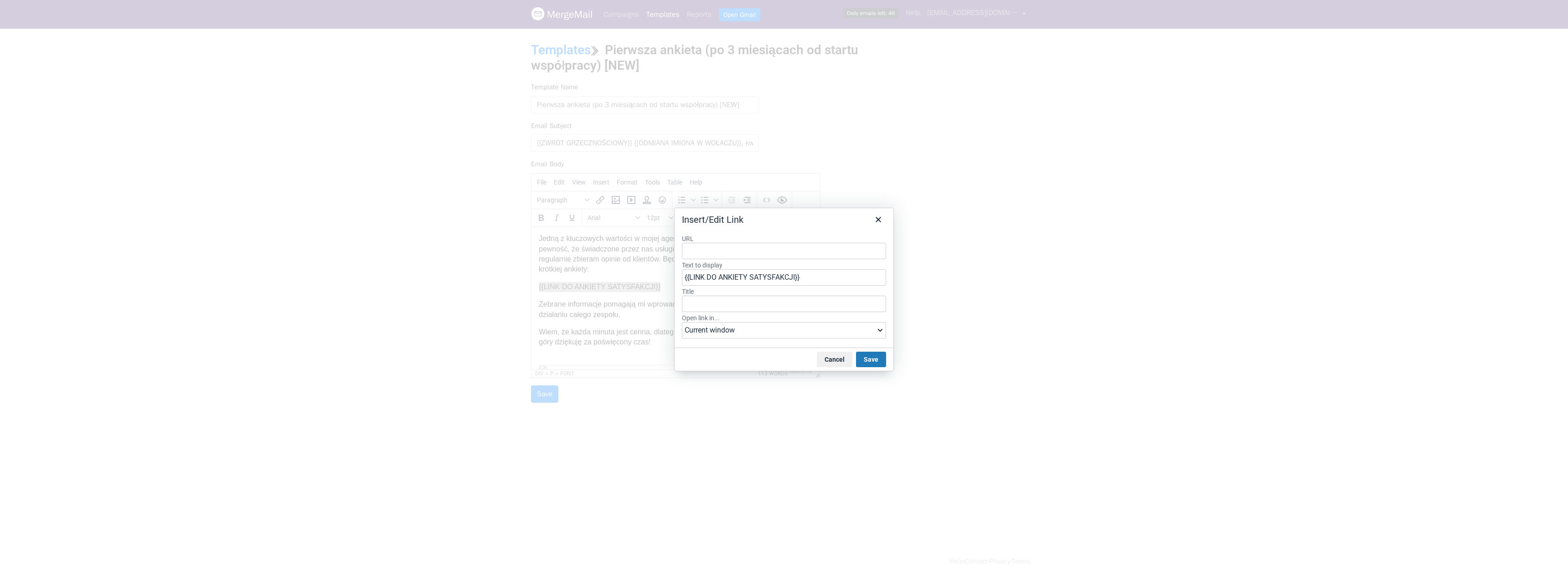 type on "Dzień dobry {{ZWROT GRZECZNOŚCIOWY}} {{ODMIANA IMIONA W WOŁACZU}},  chciałbym na wstępie podziękować za dotychczasowe 3 miesiące współpracy i okazane zaufanie. To dla mnie bardzo wiele znaczy.  Jedną z kluczowych wartości w mojej agencji jest ciągłe doskonalenie. Aby mieć pewność, że świadczone przez nas usługi niezmiennie utrzymują najwyższy poziom, regularnie zbieram opinie od klientów. Będę niezmiernie wdzięczny za wypełnienie krótkiej ankiety:  {{LINK DO ANKIETY SATYSFAKCJI}}  Zebrane informacje pomagają mi wprowadzać realne zmiany i ulepszenia w działaniu całego zespołu.  Wiem, że każda minuta jest cenna, dlatego w imieniu całego zespołu 4PEOPLE z góry dziękuję za poświęcony czas!" 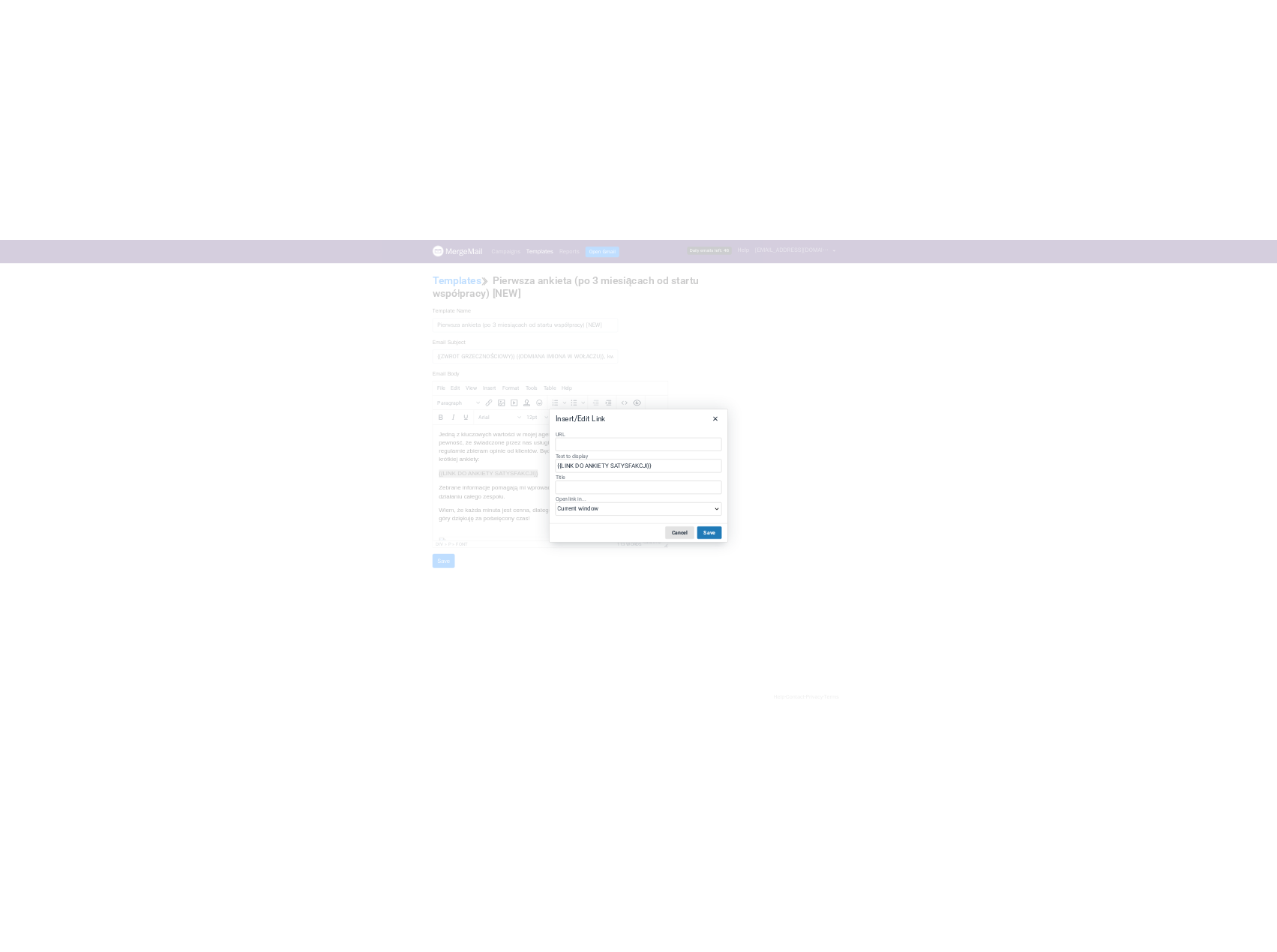 scroll, scrollTop: 0, scrollLeft: 0, axis: both 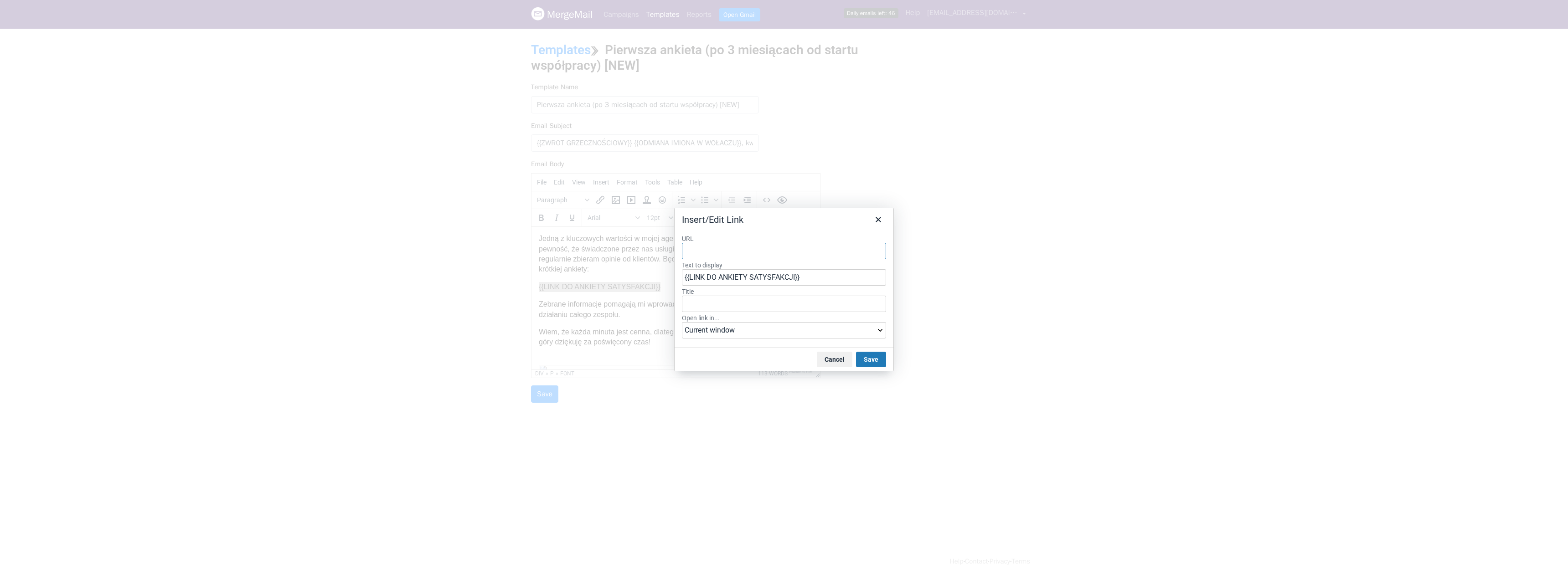 click on "Insert/Edit Link" at bounding box center (784, 218) 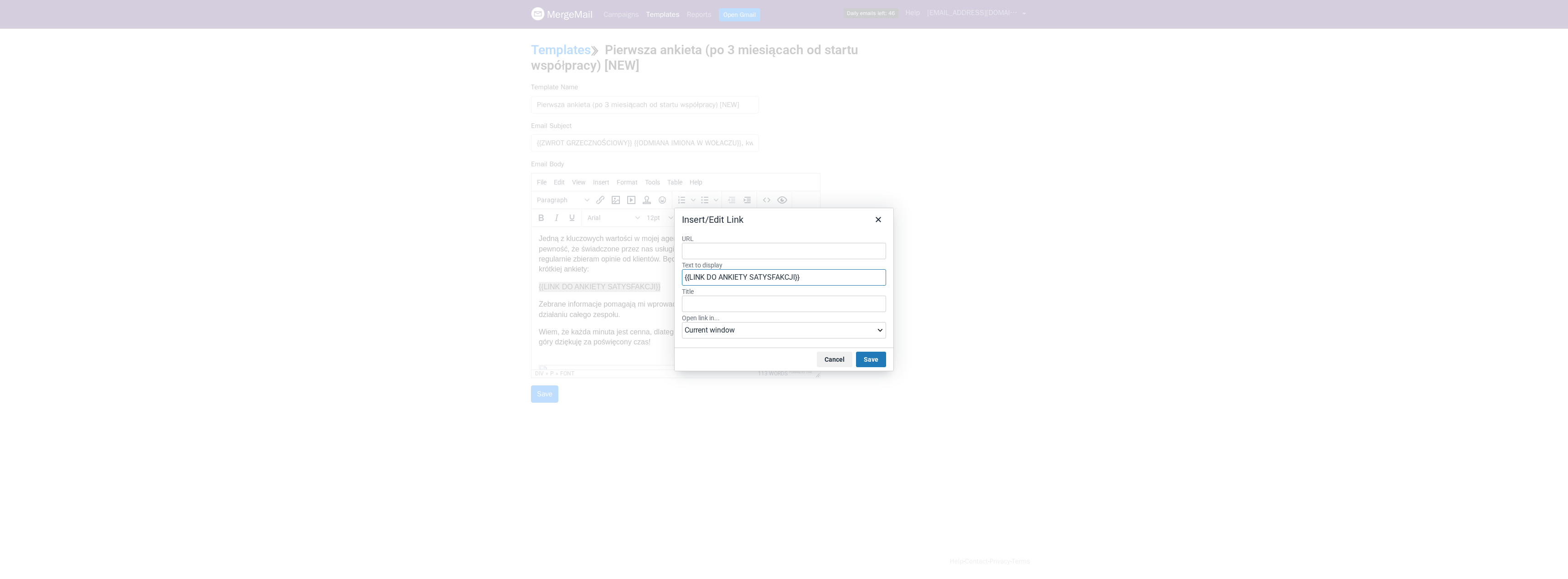 drag, startPoint x: 819, startPoint y: 276, endPoint x: 623, endPoint y: 282, distance: 196.09182 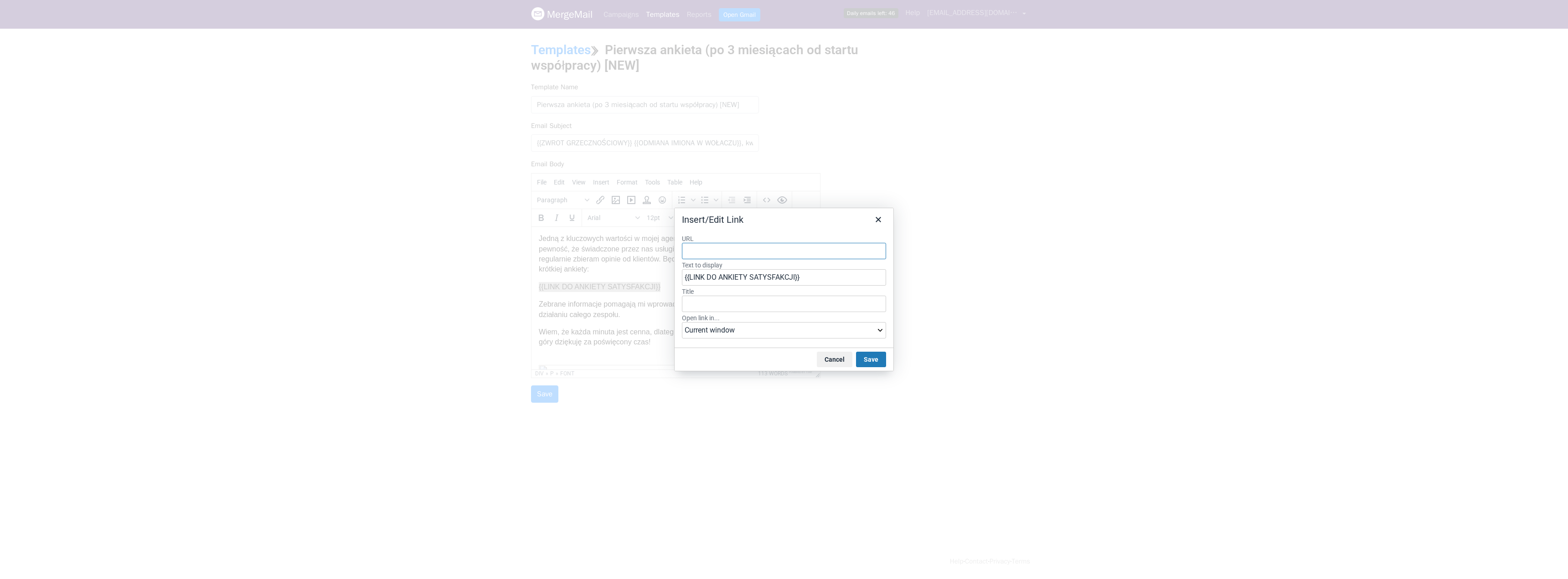 click on "URL" at bounding box center [784, 251] 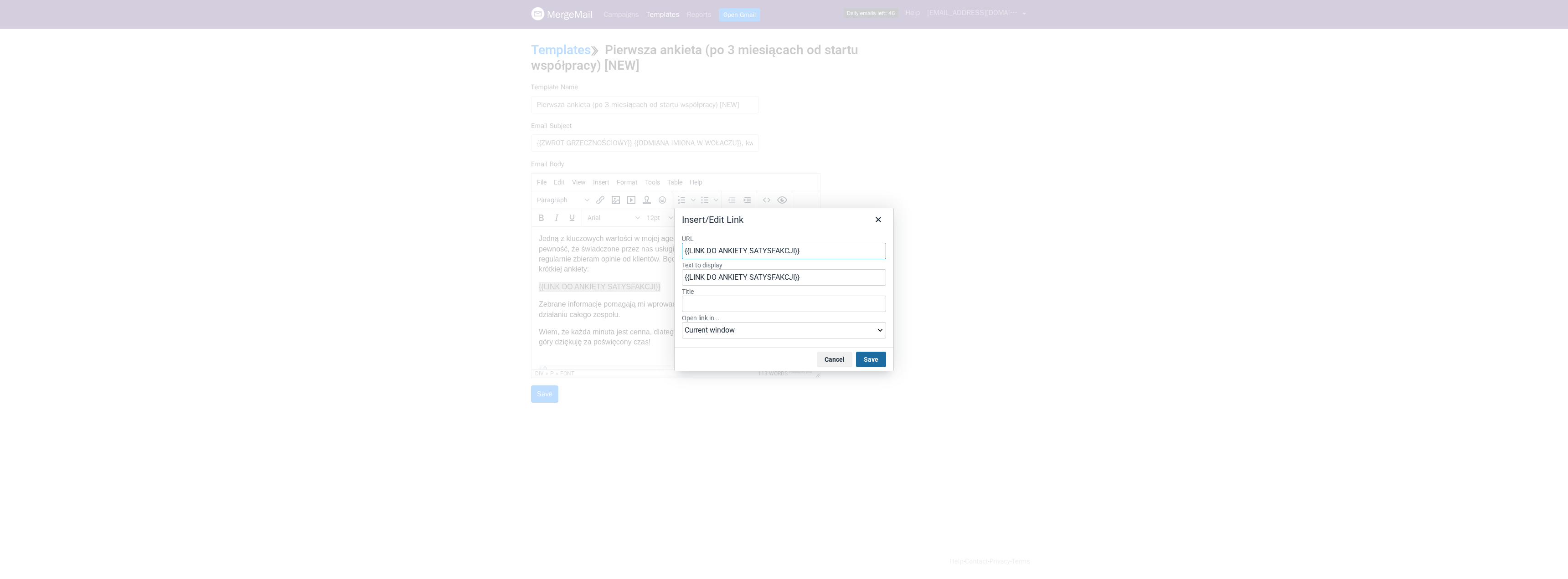 click on "Save" at bounding box center [871, 359] 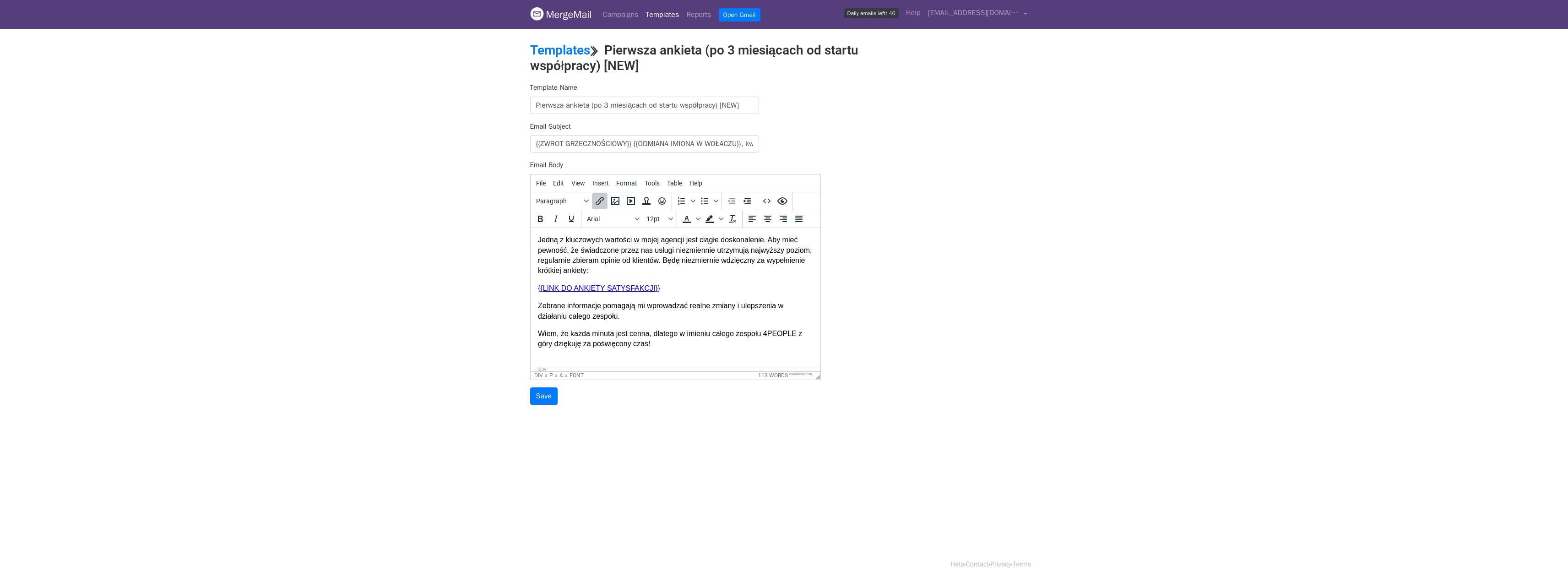click on "Jedną z kluczowych wartości w mojej agencji jest ciągłe doskonalenie. Aby mieć pewność, że świadczone przez nas usługi niezmiennie utrzymują najwyższy poziom, regularnie zbieram opinie od klientów. Będę niezmiernie wdzięczny za wypełnienie krótkiej ankiety:" at bounding box center [675, 255] 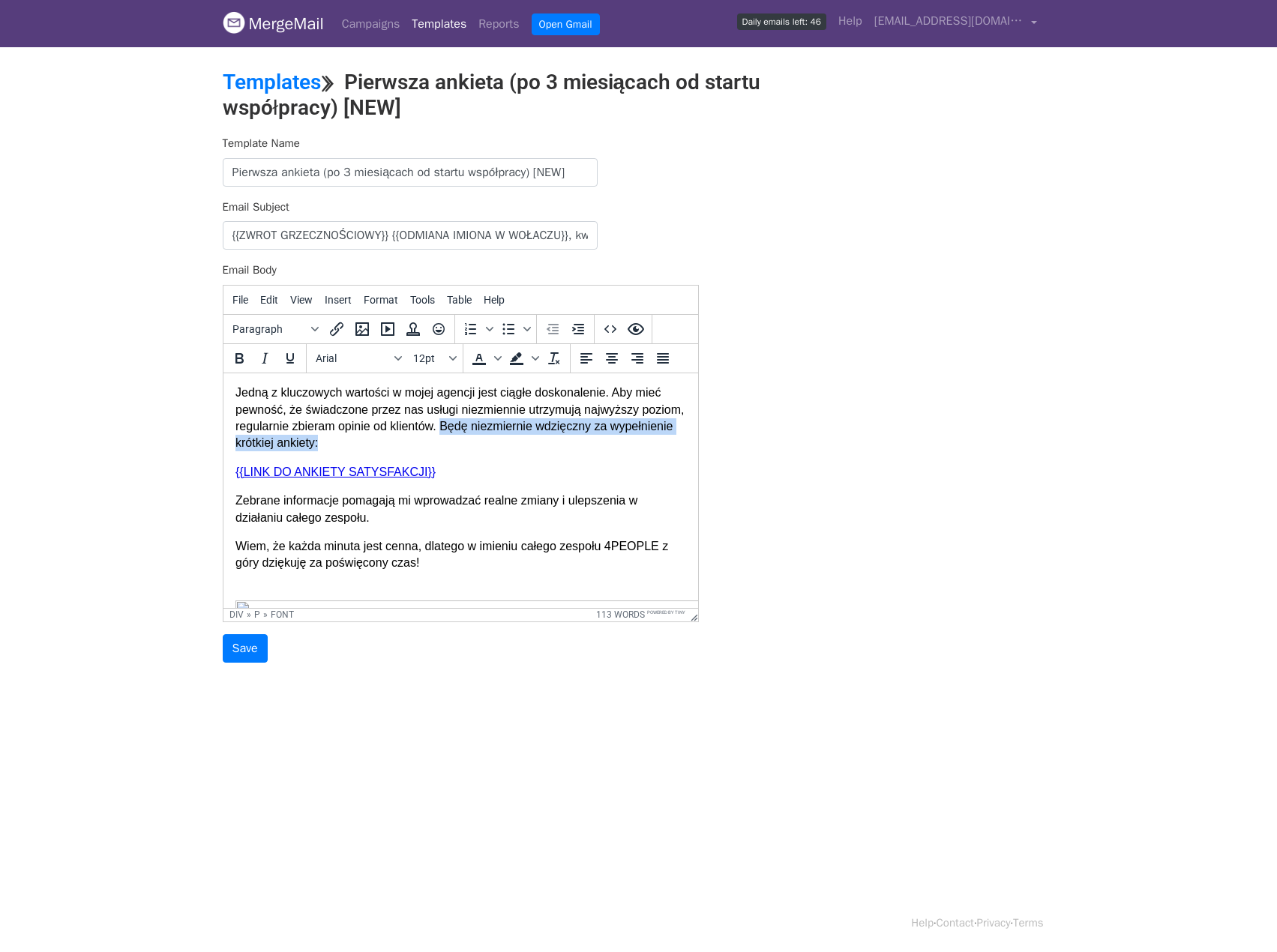 drag, startPoint x: 440, startPoint y: 471, endPoint x: 482, endPoint y: 444, distance: 49.929951 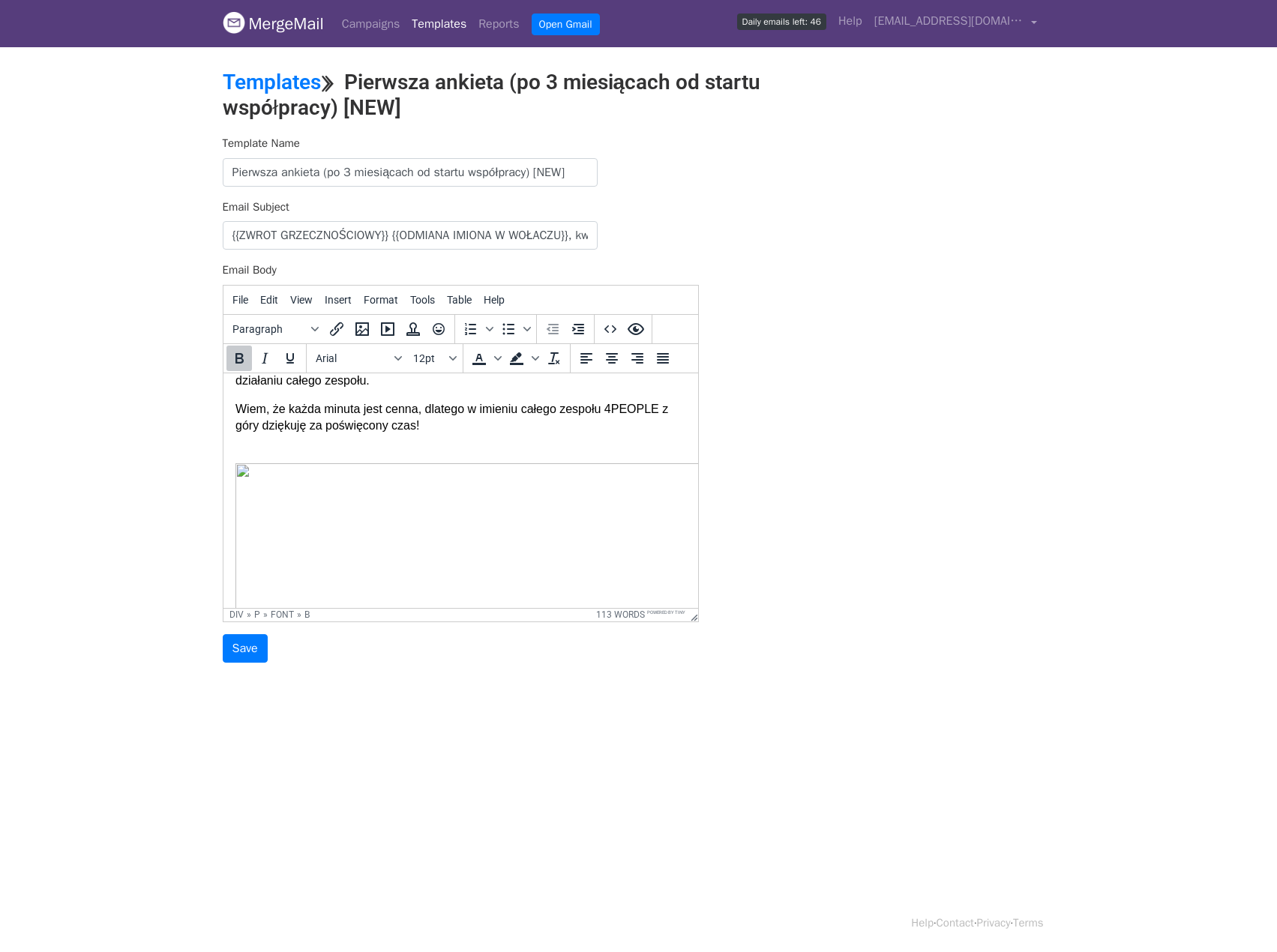 scroll, scrollTop: 225, scrollLeft: 0, axis: vertical 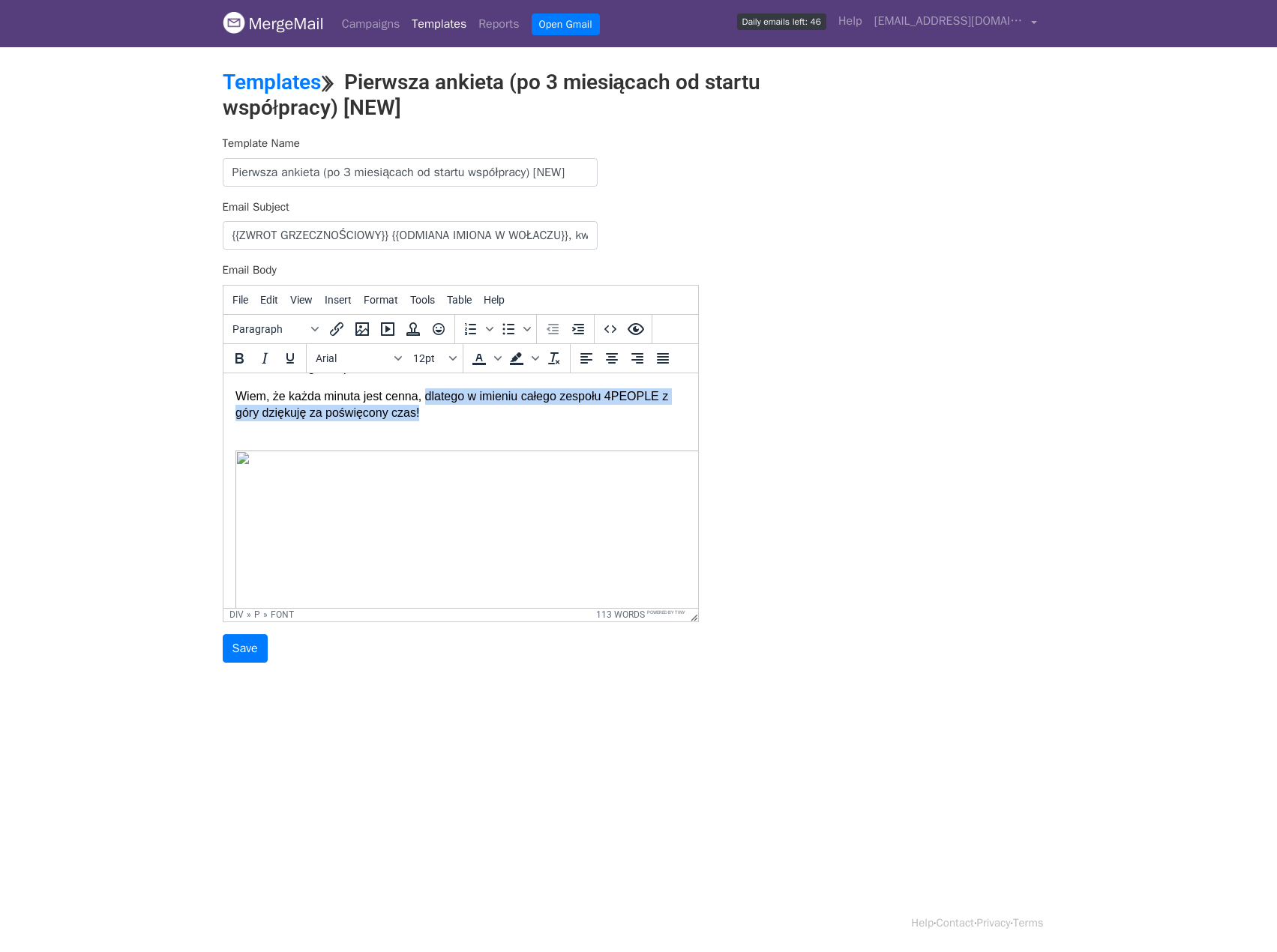 drag, startPoint x: 440, startPoint y: 439, endPoint x: 425, endPoint y: 427, distance: 19.20937 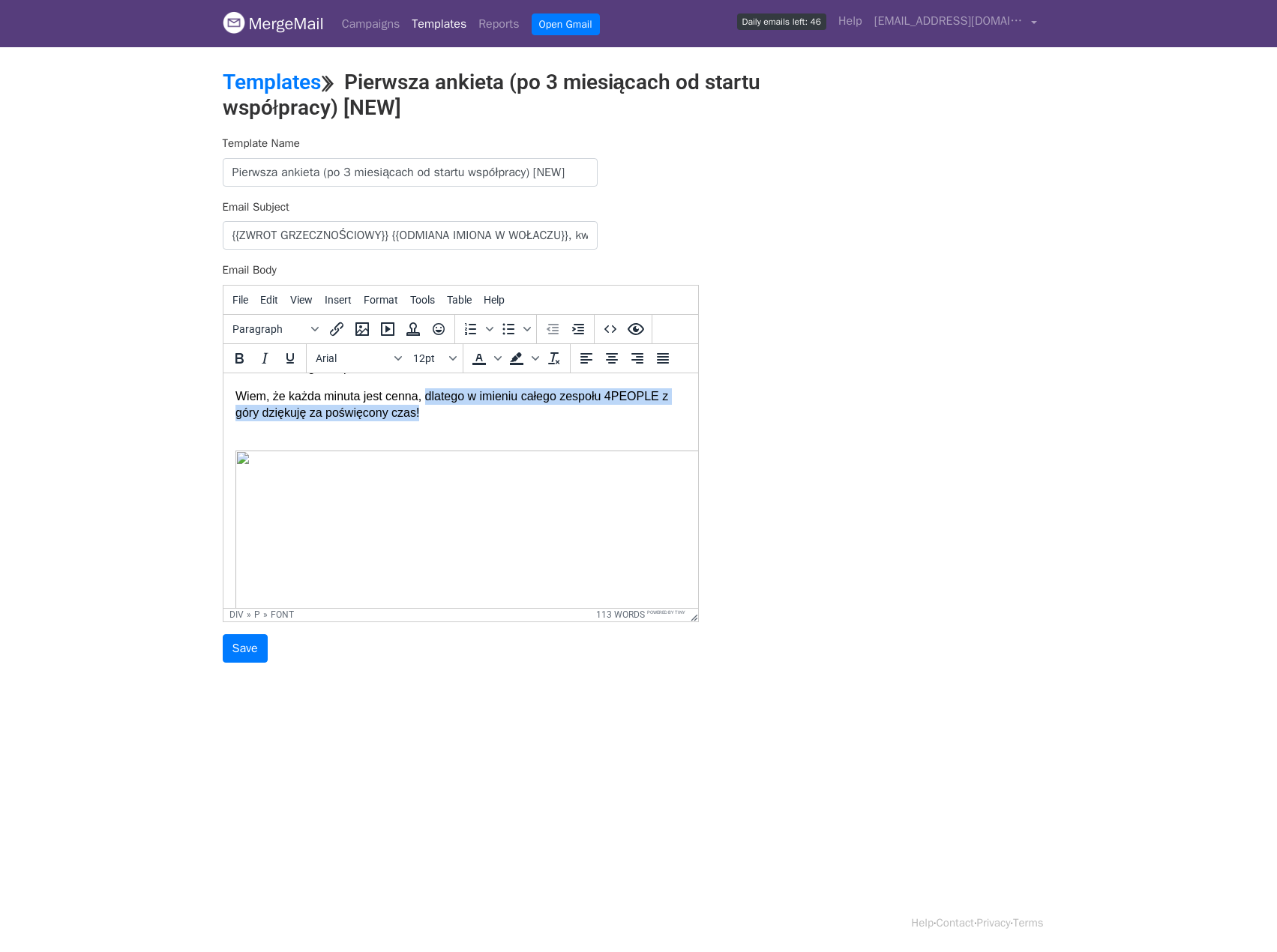 click on "Wiem, że każda minuta jest cenna, dlatego w imieniu całego zespołu 4PEOPLE z góry dziękuję za poświęcony czas!" at bounding box center [460, 404] 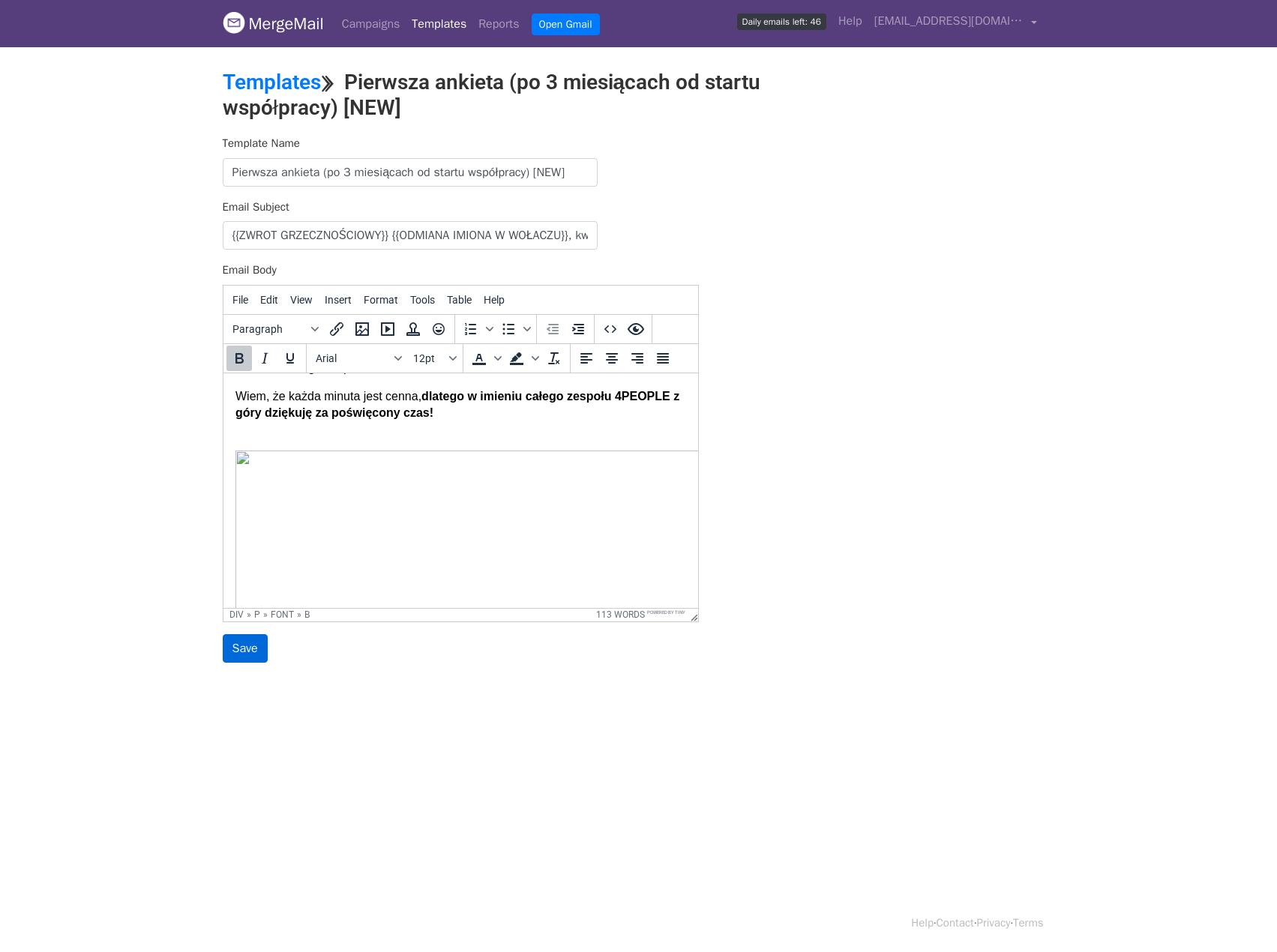 click on "Save" at bounding box center [245, 648] 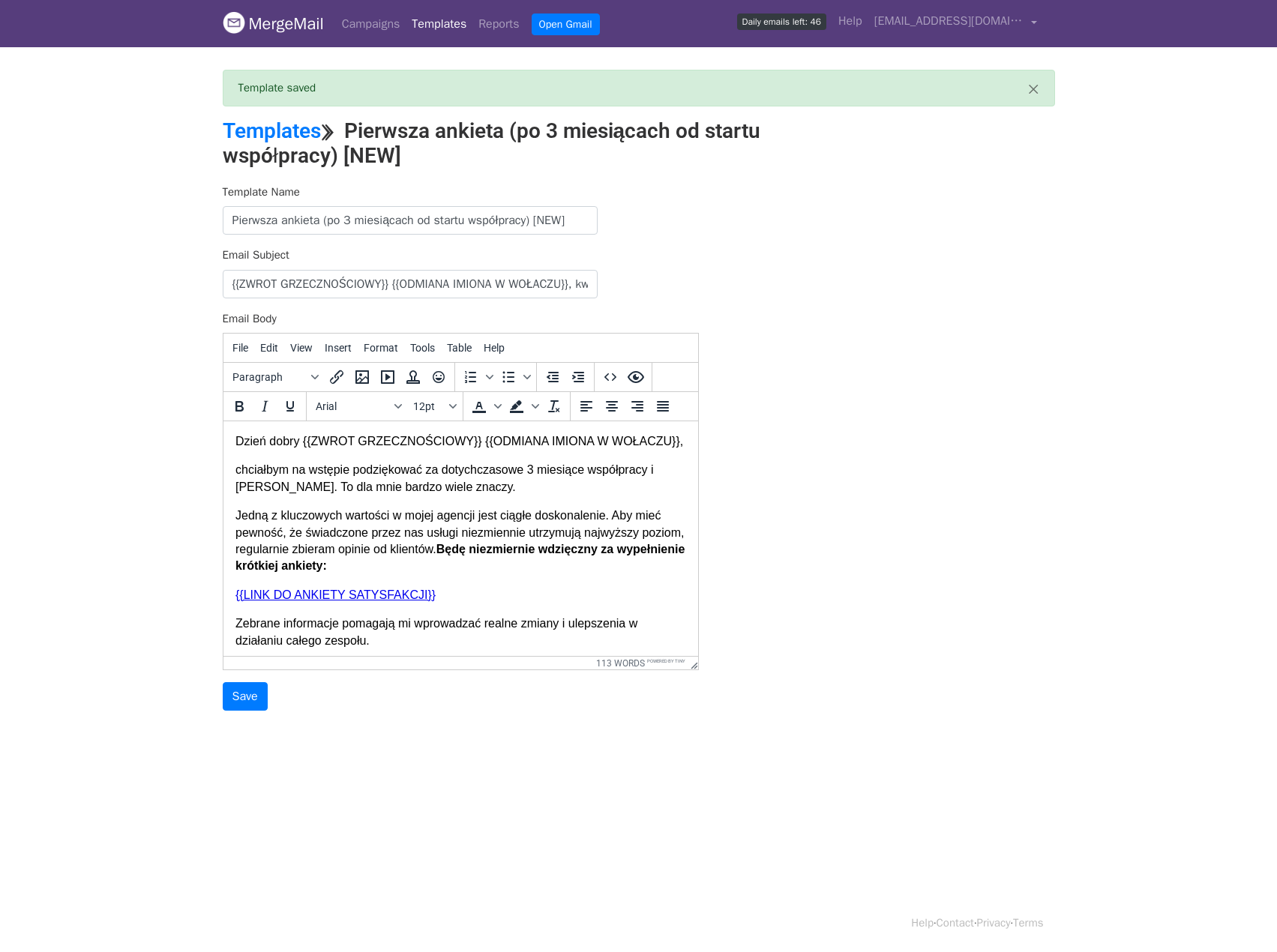 scroll, scrollTop: 0, scrollLeft: 0, axis: both 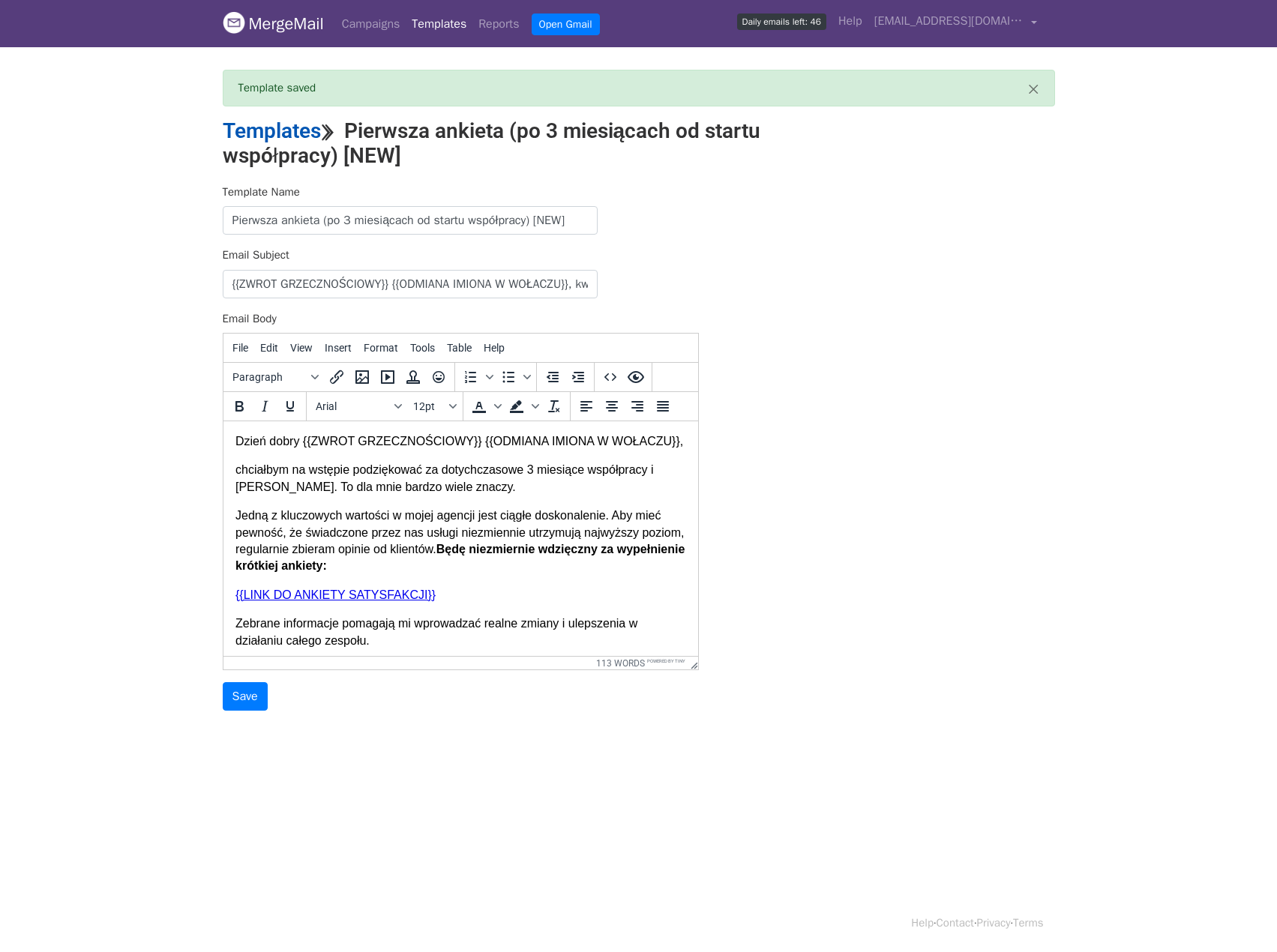 click on "Templates" at bounding box center [271, 130] 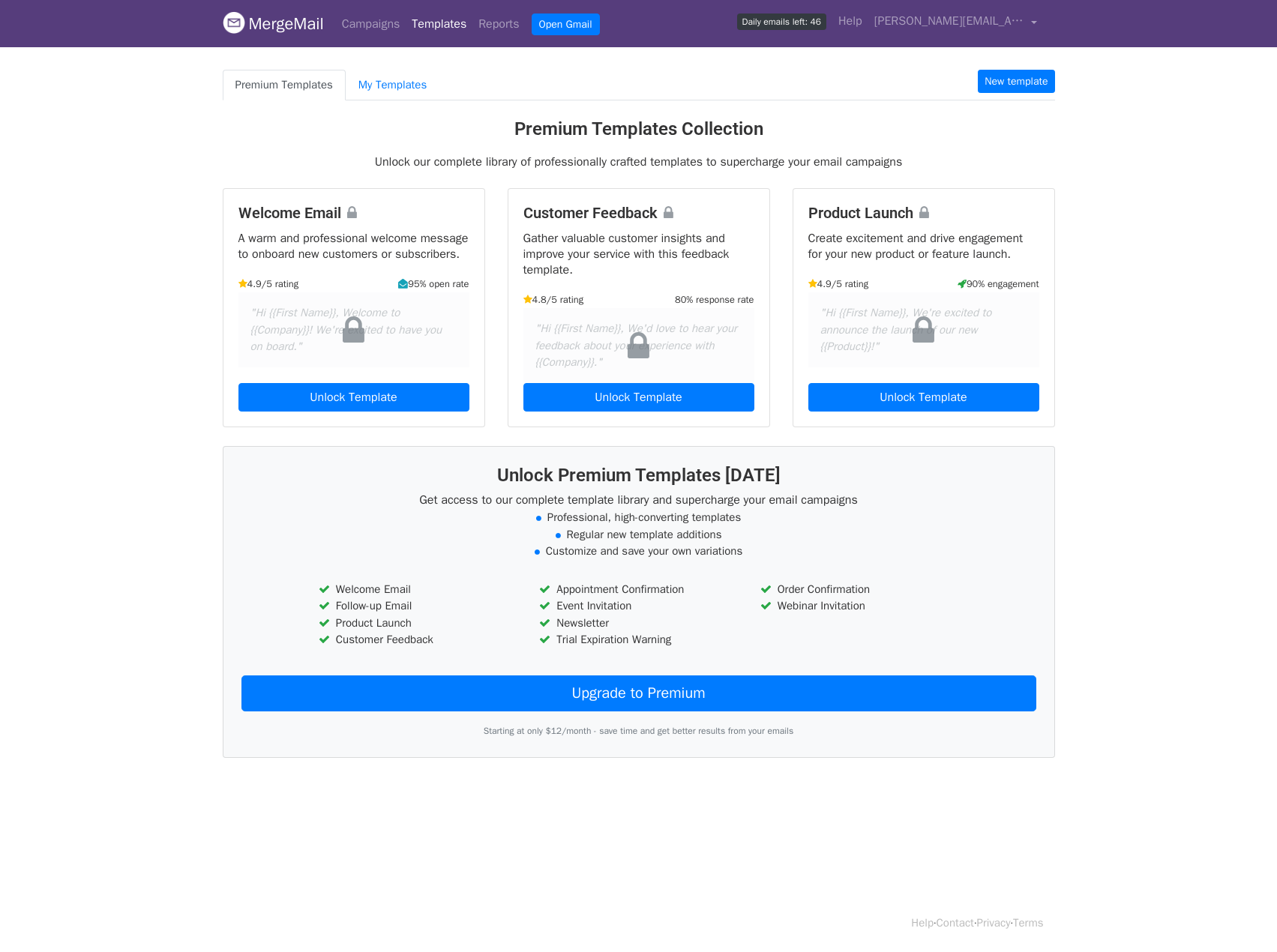scroll, scrollTop: 0, scrollLeft: 0, axis: both 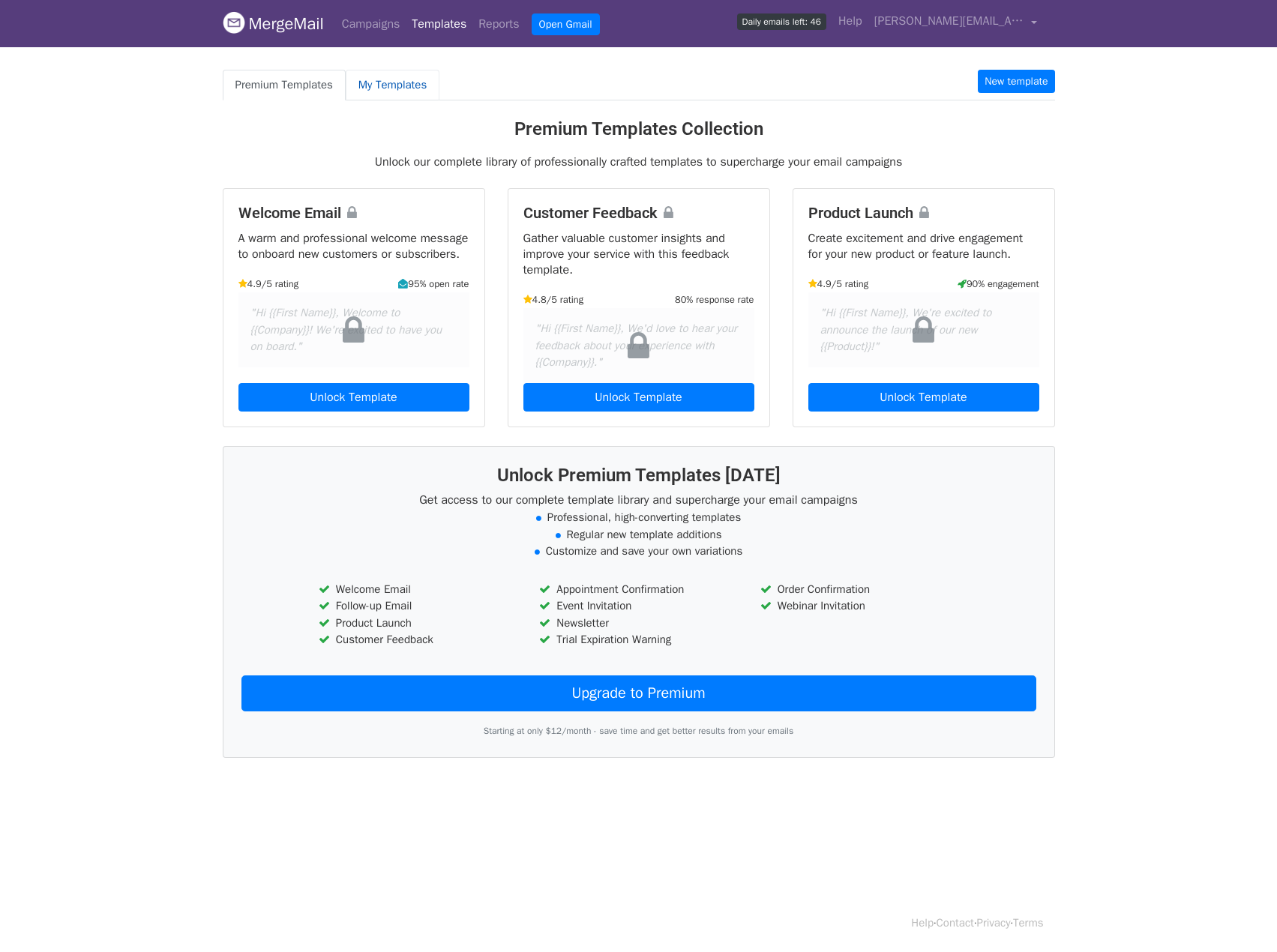 click on "My Templates" at bounding box center [392, 85] 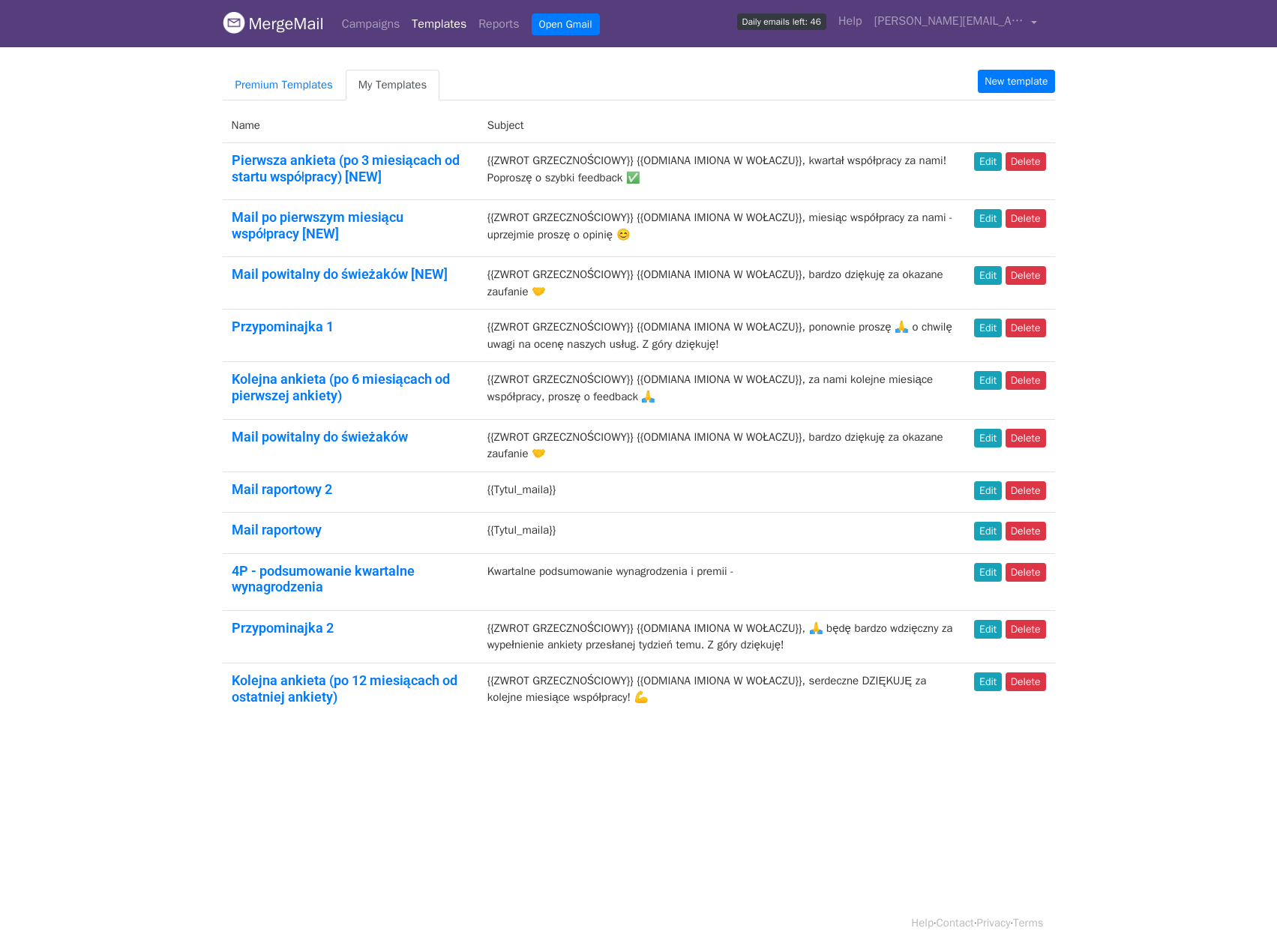 scroll, scrollTop: 0, scrollLeft: 0, axis: both 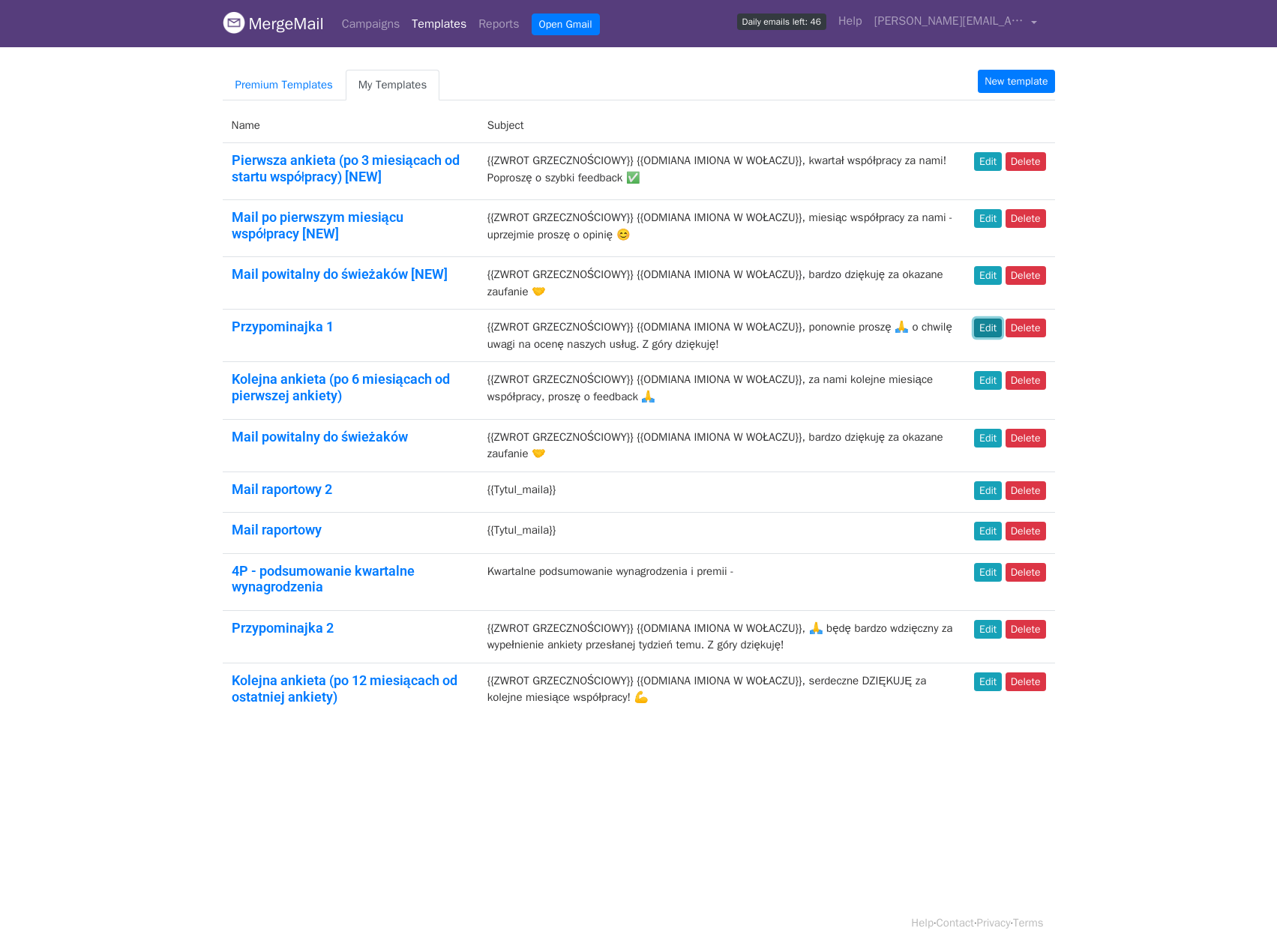click on "Edit" at bounding box center [988, 328] 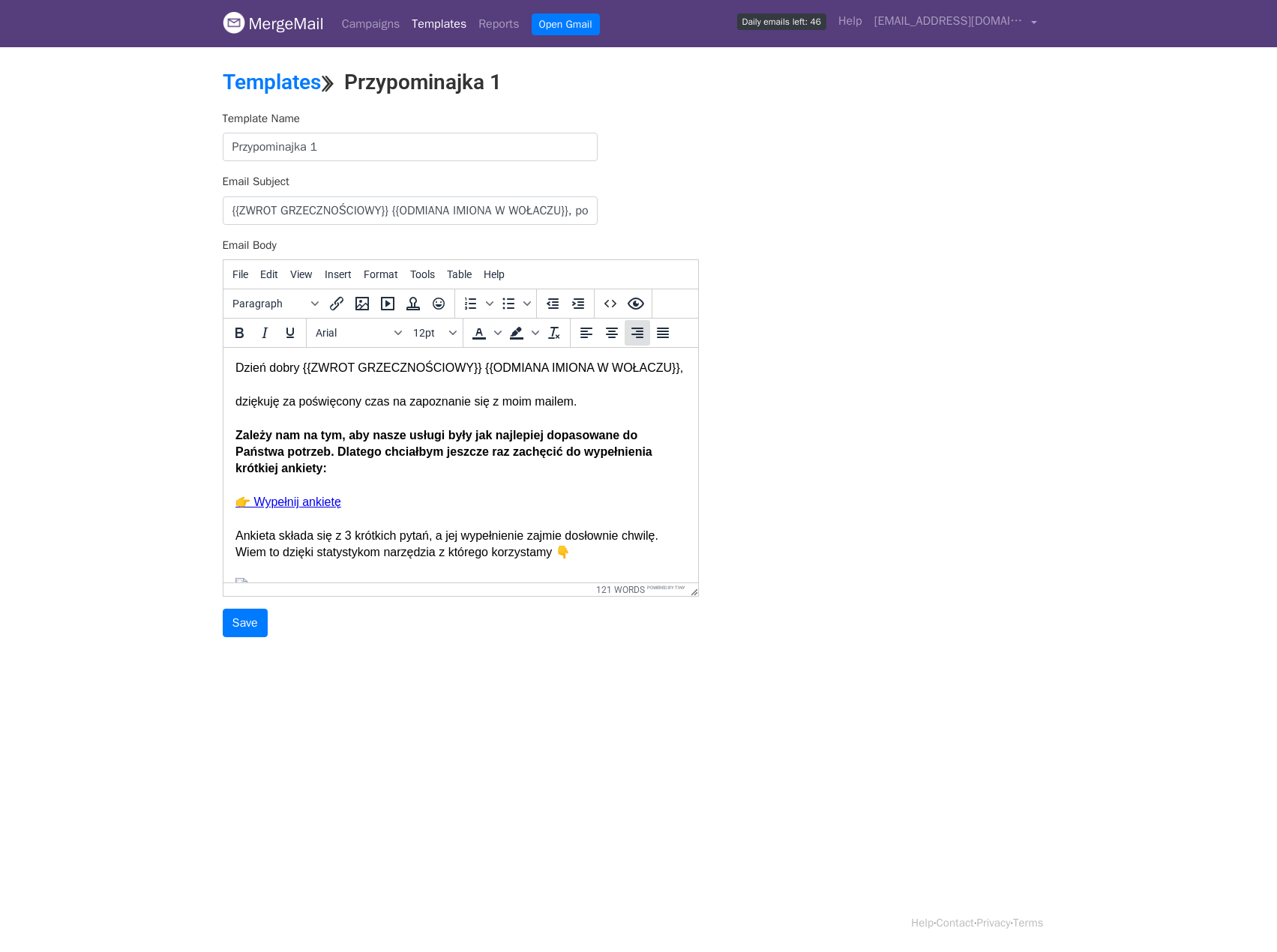 scroll, scrollTop: 0, scrollLeft: 0, axis: both 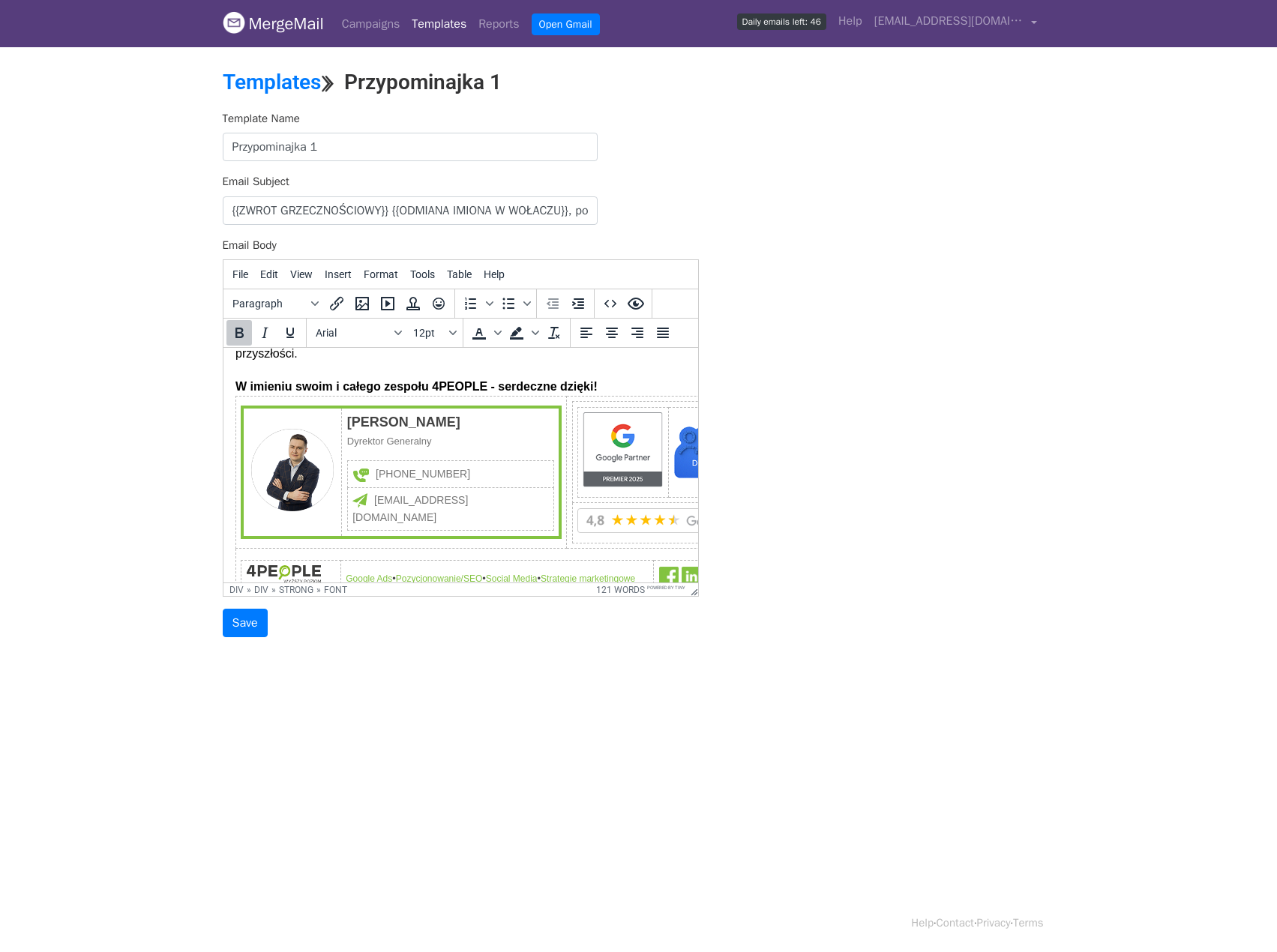 click on "W imieniu swoim i całego zespołu 4PEOPLE - serdeczne dzięki!" at bounding box center [460, 387] 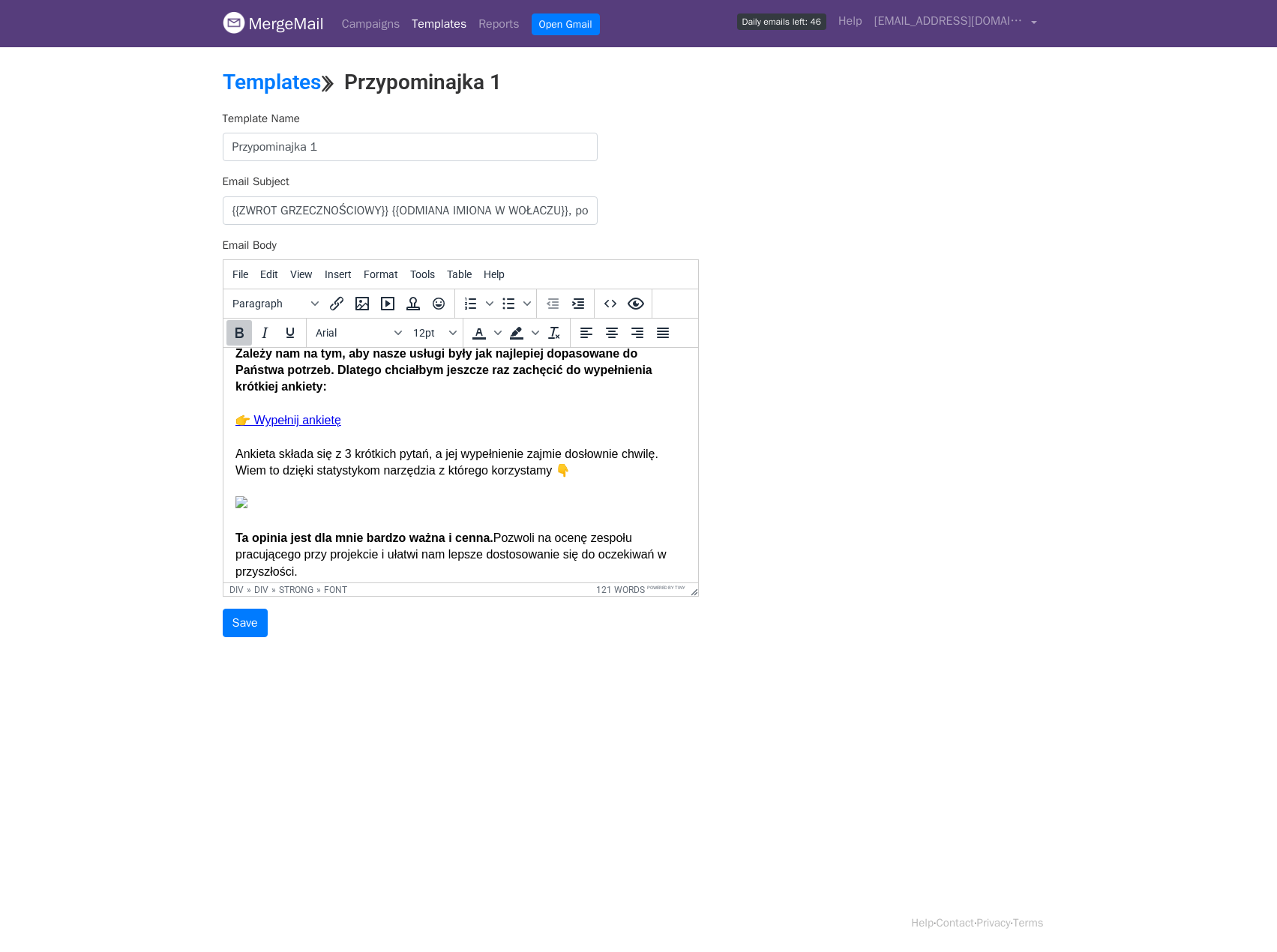 scroll, scrollTop: 75, scrollLeft: 0, axis: vertical 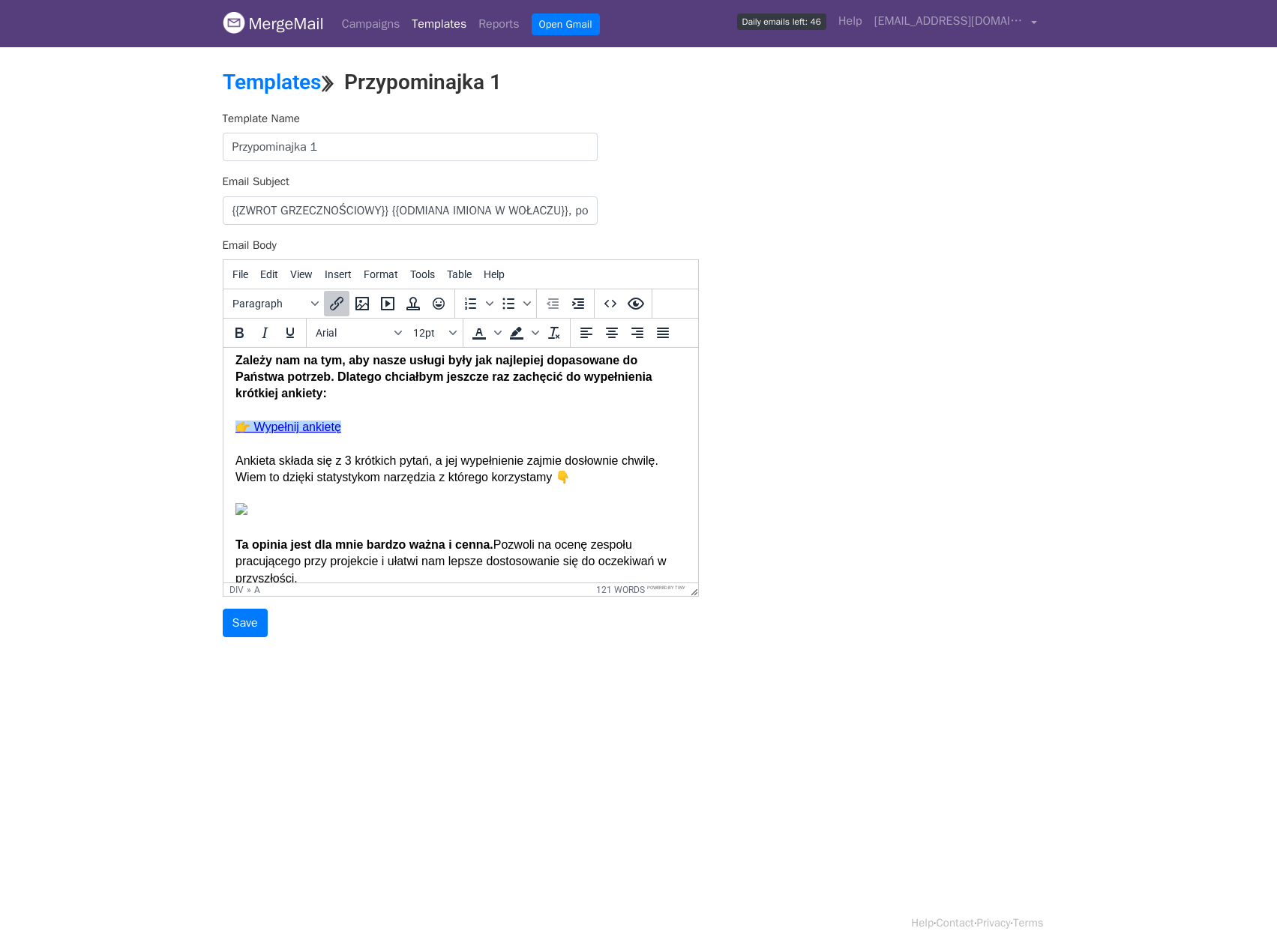 click on "Dzień dobry {{ZWROT GRZECZNOŚCIOWY}} {{ODMIANA IMIONA W WOŁACZU}}, dziękuję za poświęcony czas na zapoznanie się z moim mailem. Zależy nam na tym, aby nasze usługi były jak najlepiej dopasowane do Państwa potrzeb. Dlatego chciałbym jeszcze raz zachęcić do wypełnienia krótkiej ankiety: 👉 Wypełnij ankietę﻿" at bounding box center [460, 361] 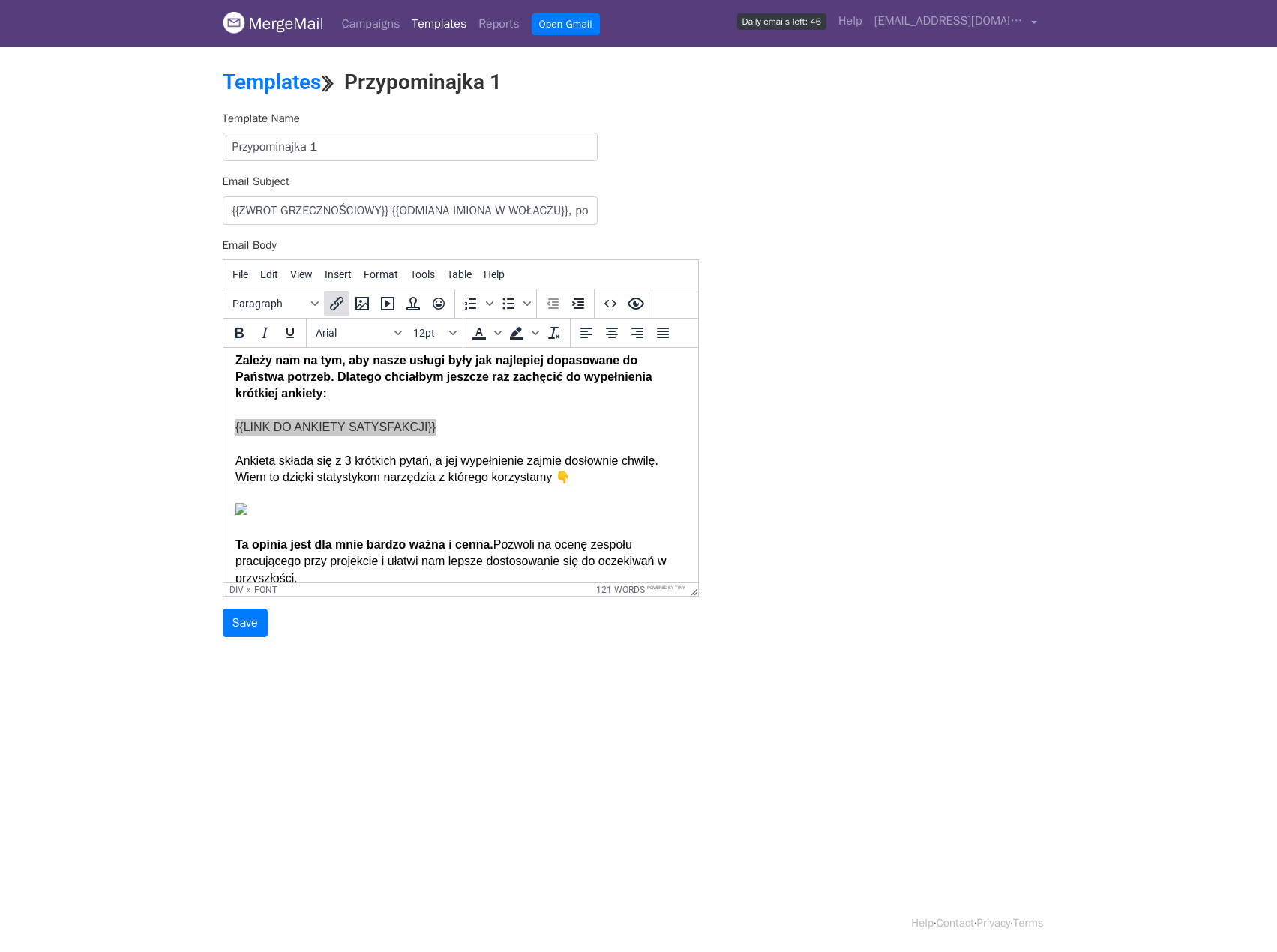 click at bounding box center [337, 304] 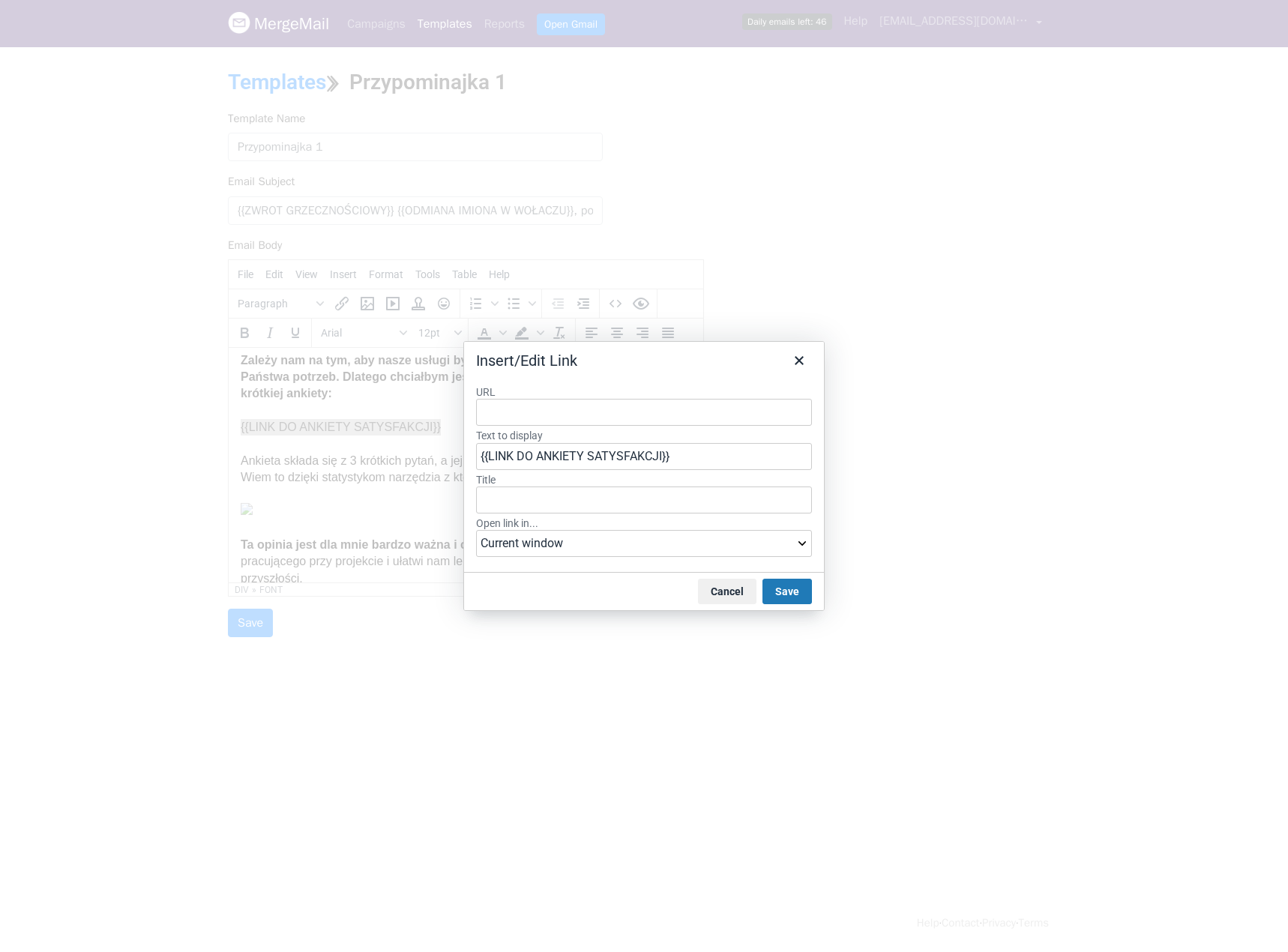 type on "{{LINK DO ANKIETY SATYSFAKCJI}}" 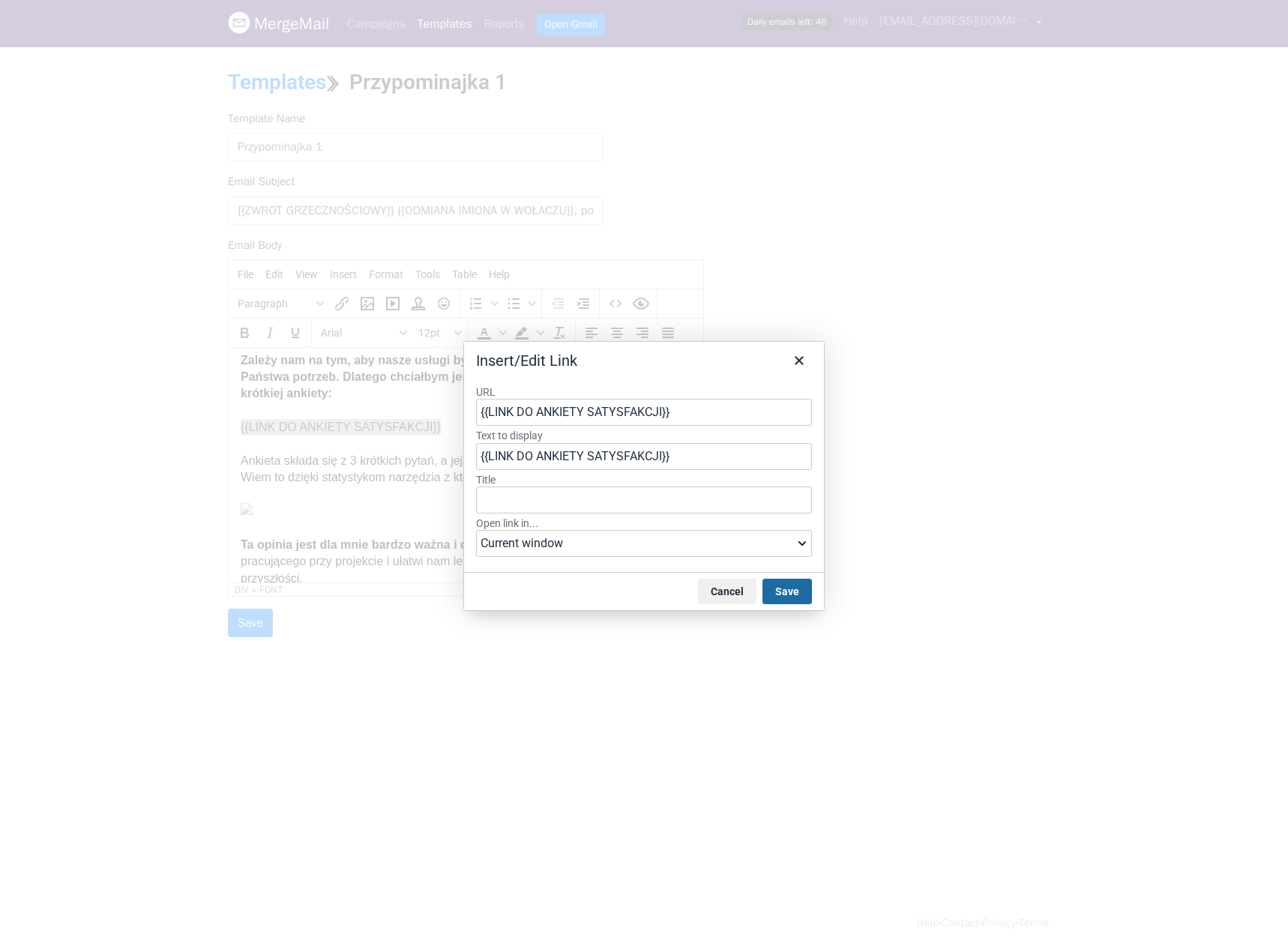 click on "Save" at bounding box center (787, 591) 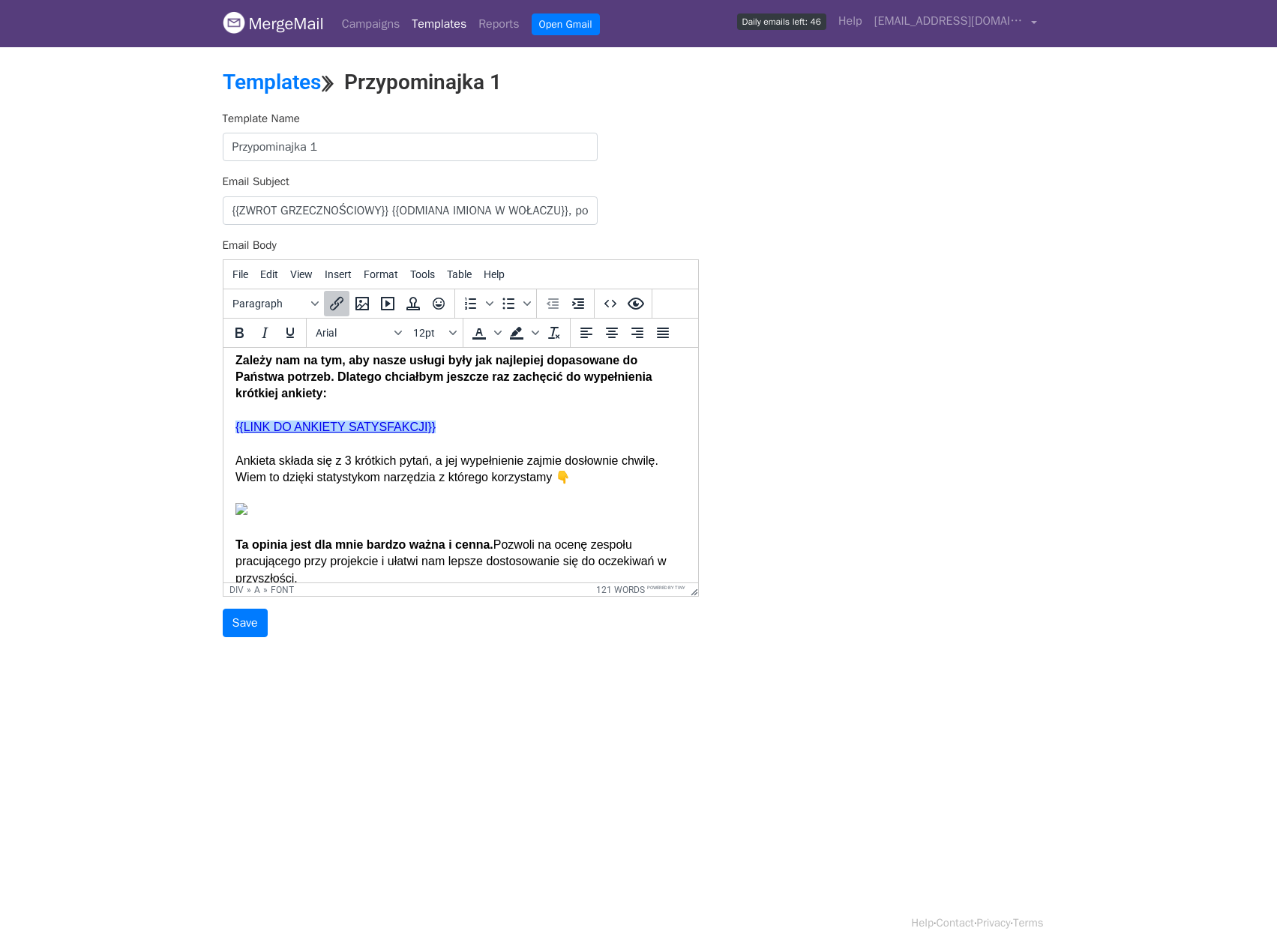 click on "Template Name
Przypominajka 1
Email Subject
{{ZWROT GRZECZNOŚCIOWY}} {{ODMIANA IMIONA W WOŁACZU}}, ponownie proszę 🙏 o chwilę uwagi na ocenę naszych usług. Z góry dziękuję!
Email Body
File Edit View Insert Format Tools Table Help Paragraph To open the popup, press Shift+Enter To open the popup, press Shift+Enter Arial 12pt To open the popup, press Shift+Enter To open the popup, press Shift+Enter div  »  a  »  font 121 words Powered by Tiny
Save" at bounding box center (639, 374) 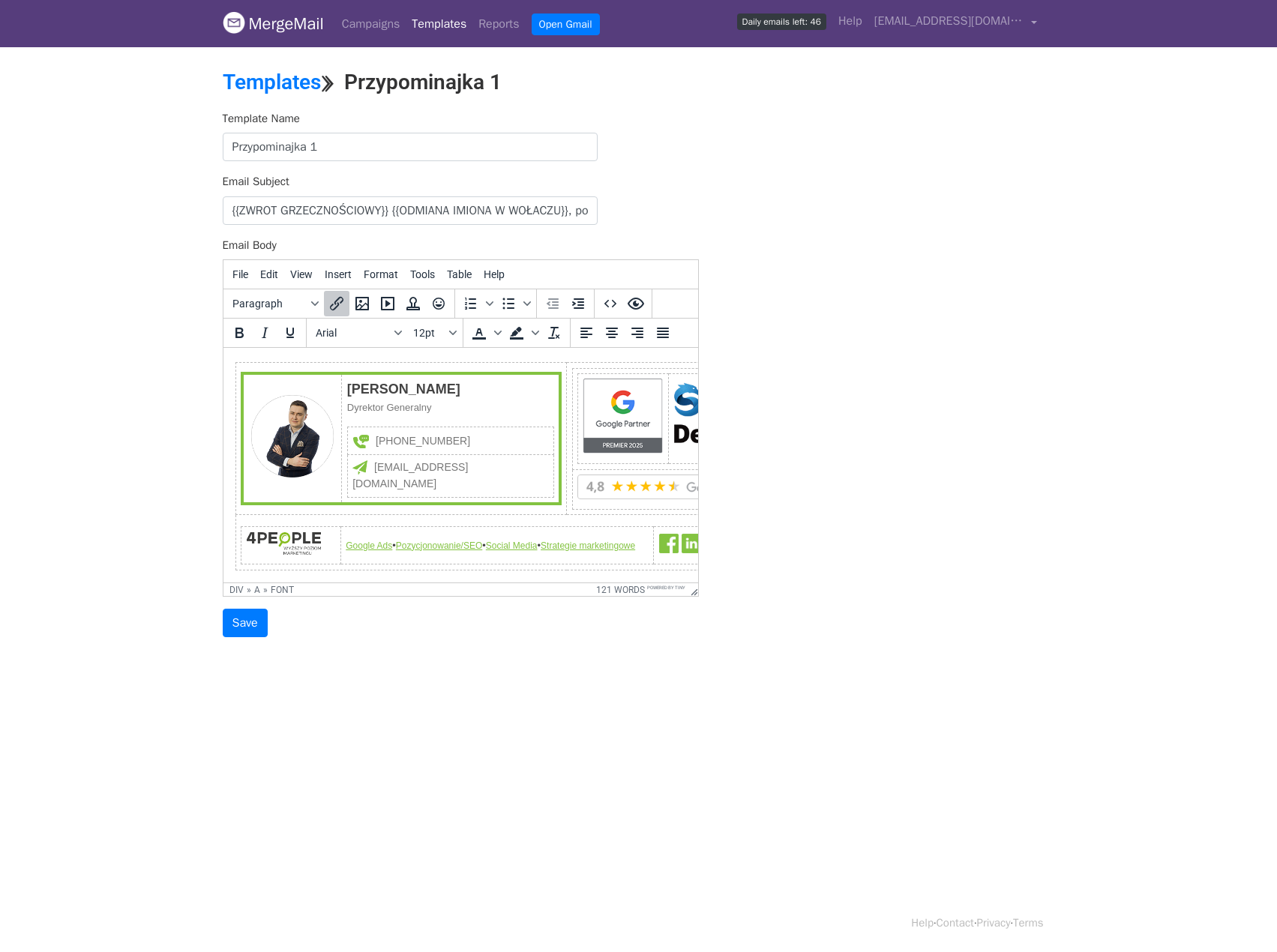 scroll, scrollTop: 432, scrollLeft: 0, axis: vertical 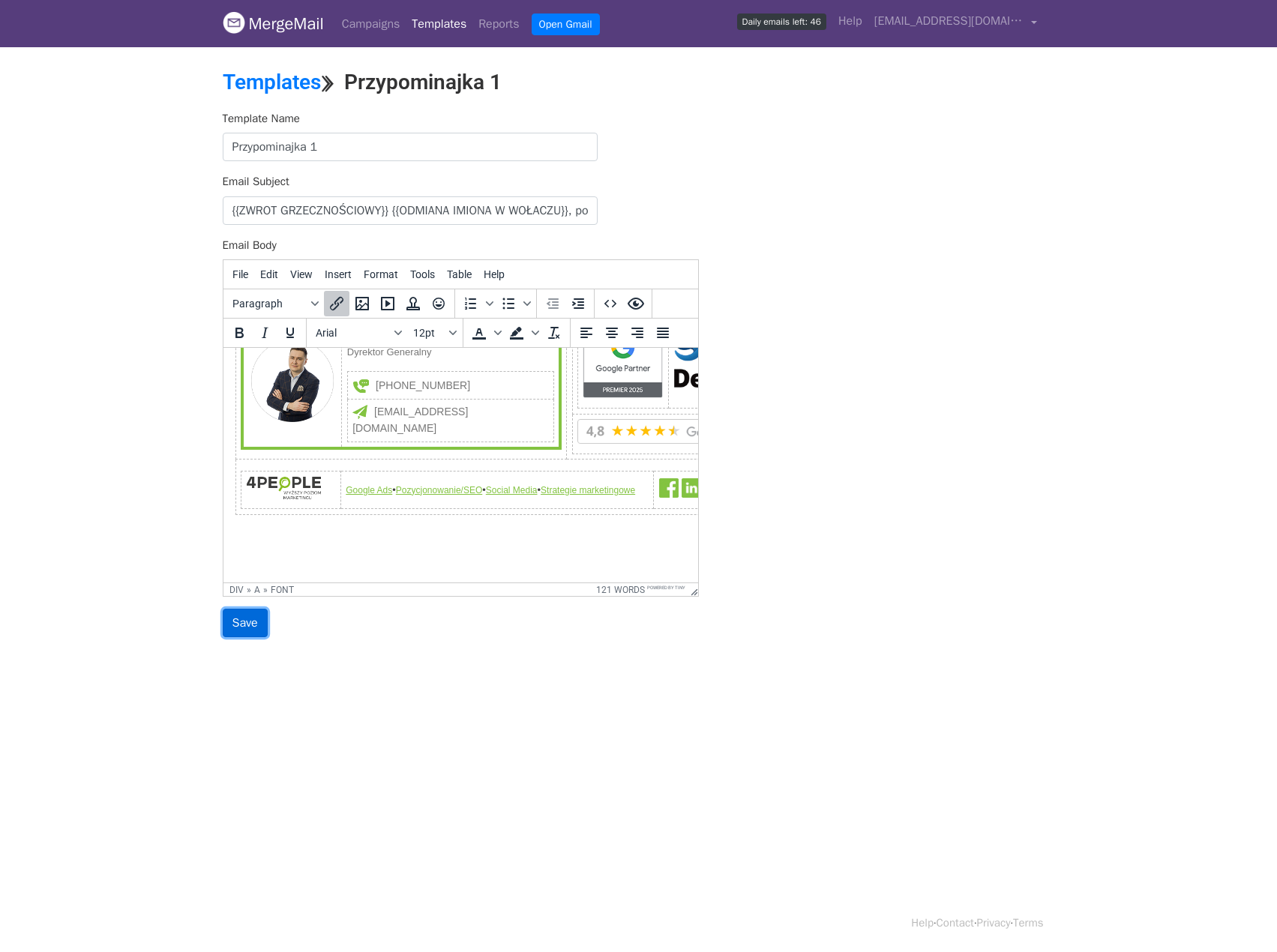 click on "Save" at bounding box center (245, 623) 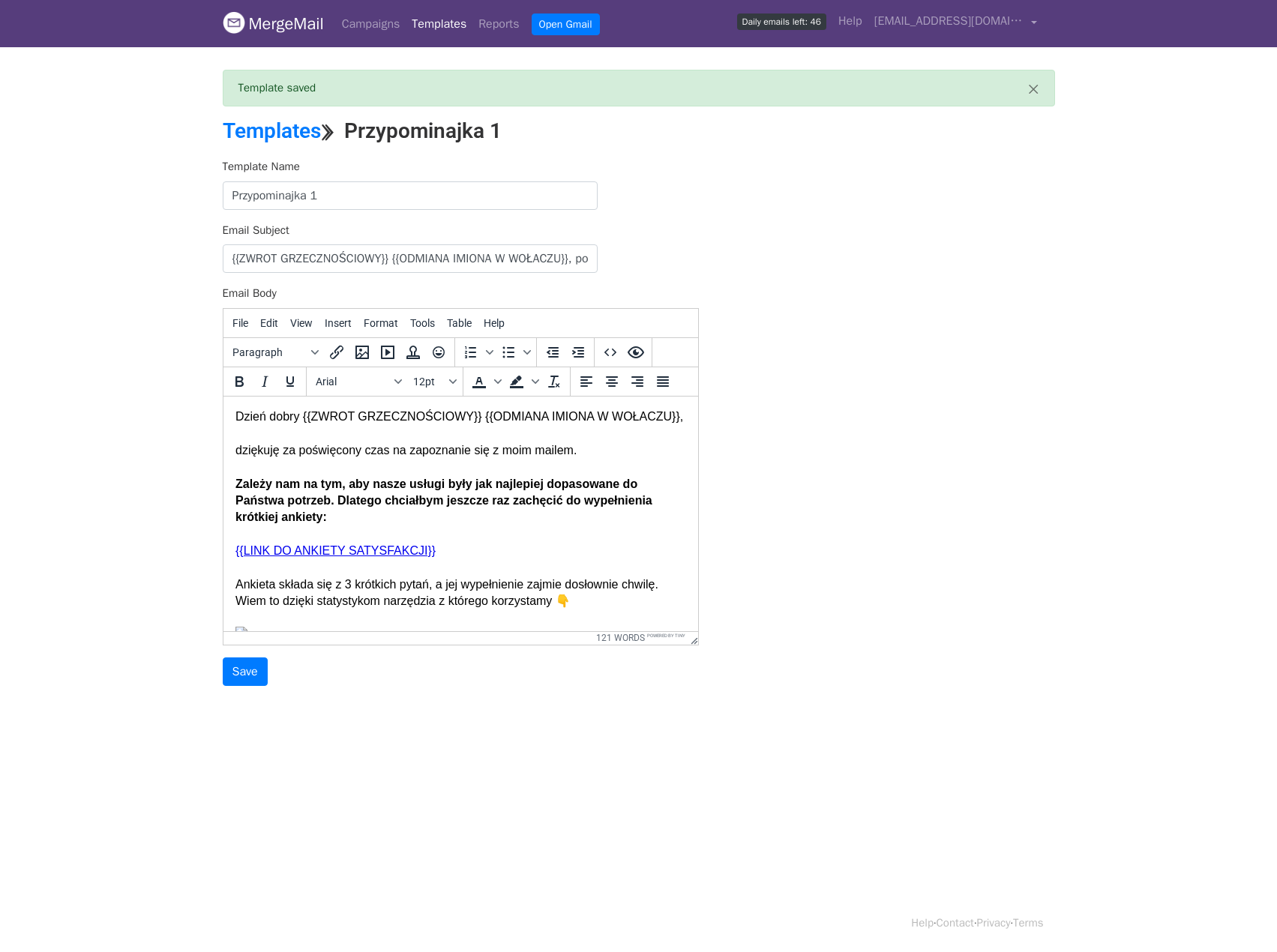 scroll, scrollTop: 0, scrollLeft: 0, axis: both 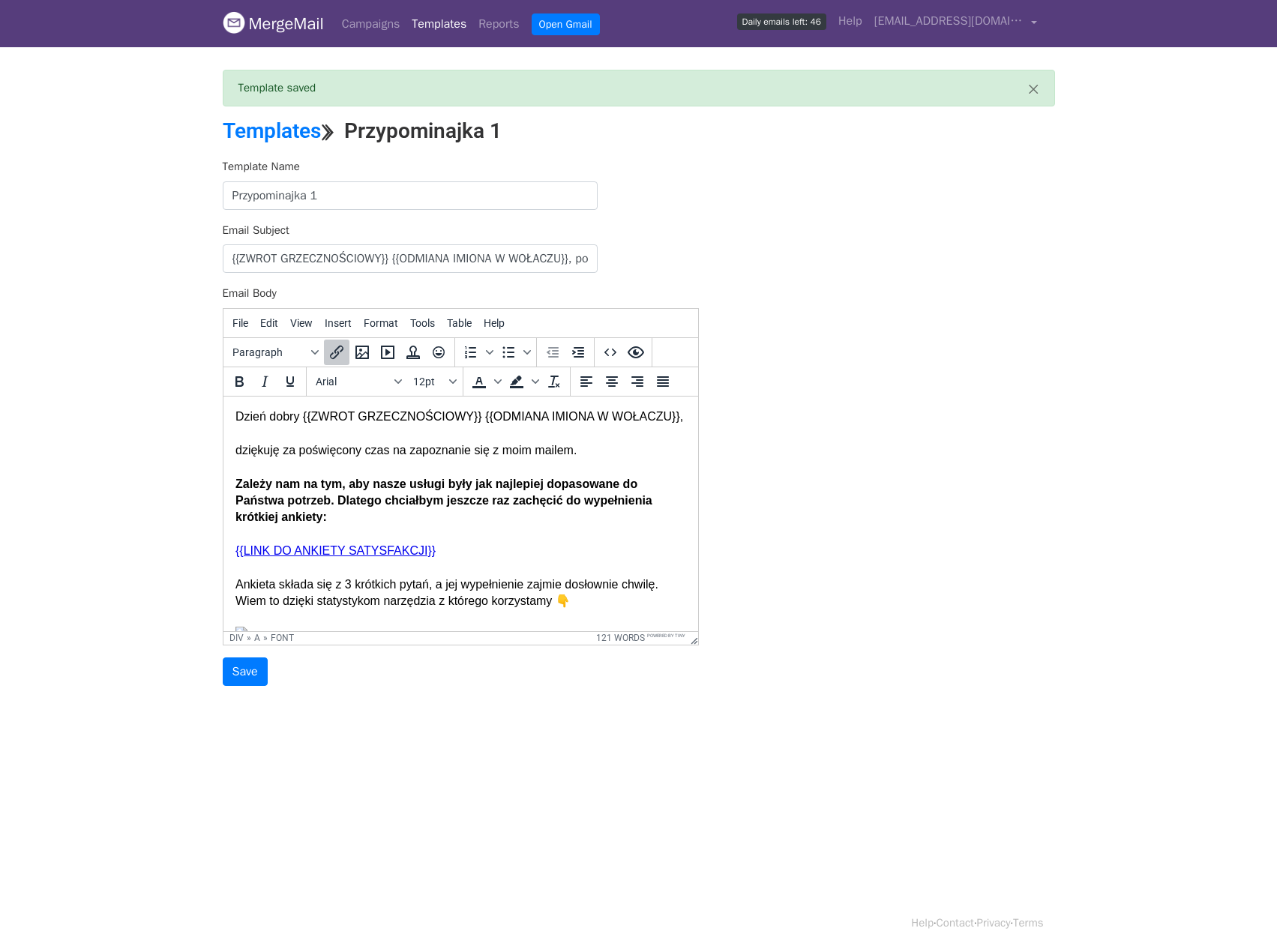 click on "{{LINK DO ANKIETY SATYSFAKCJI}}" at bounding box center (334, 549) 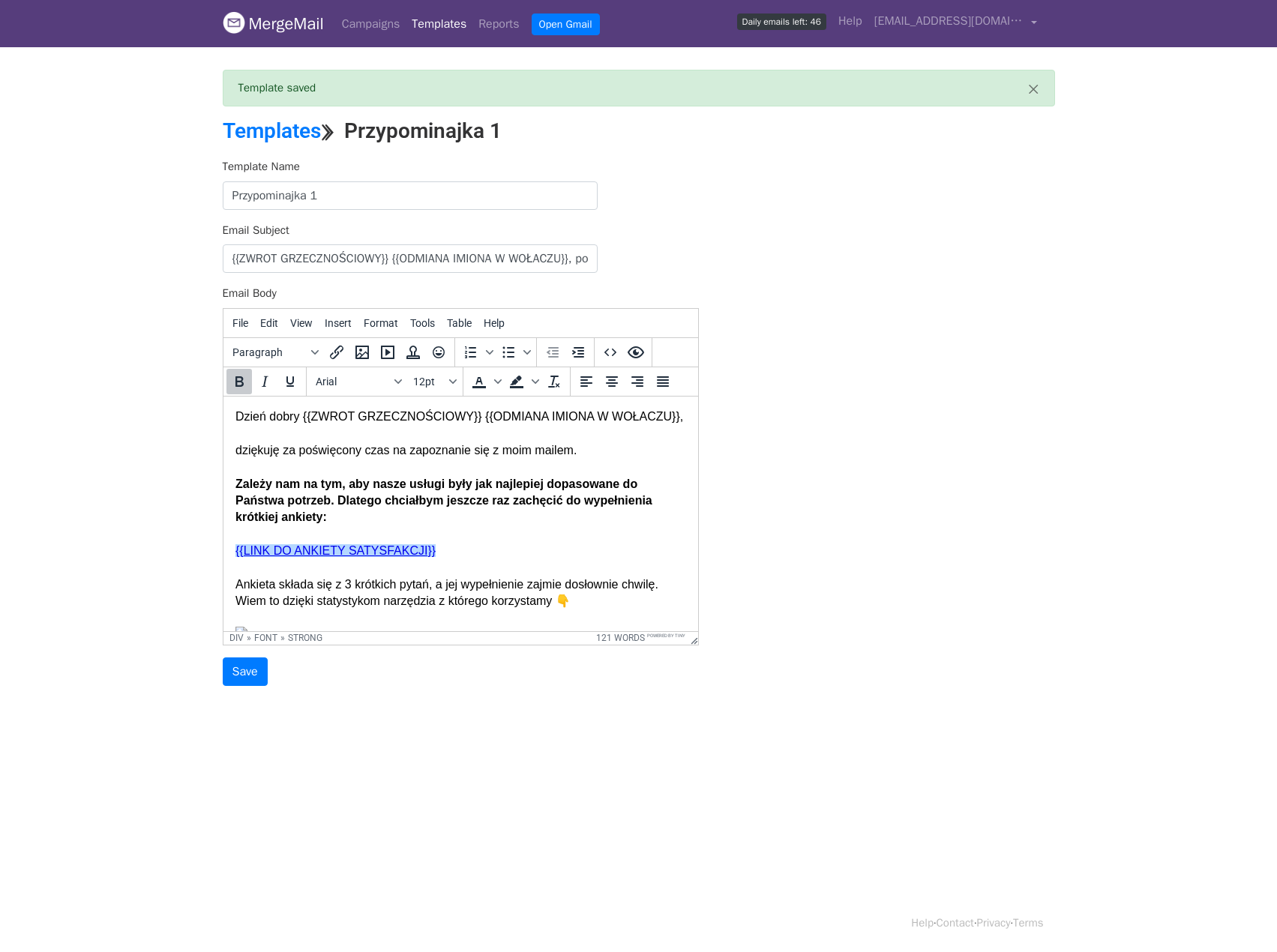click on "Dzień dobry {{ZWROT GRZECZNOŚCIOWY}} {{ODMIANA IMIONA W WOŁACZU}}, dziękuję za poświęcony czas na zapoznanie się z moim mailem. Zależy nam na tym, aby nasze usługi były jak najlepiej dopasowane do Państwa potrzeb. Dlatego chciałbym jeszcze raz zachęcić do wypełnienia krótkiej ankiety: {{LINK DO ANKIETY SATYSFAKCJI}}" at bounding box center (460, 483) 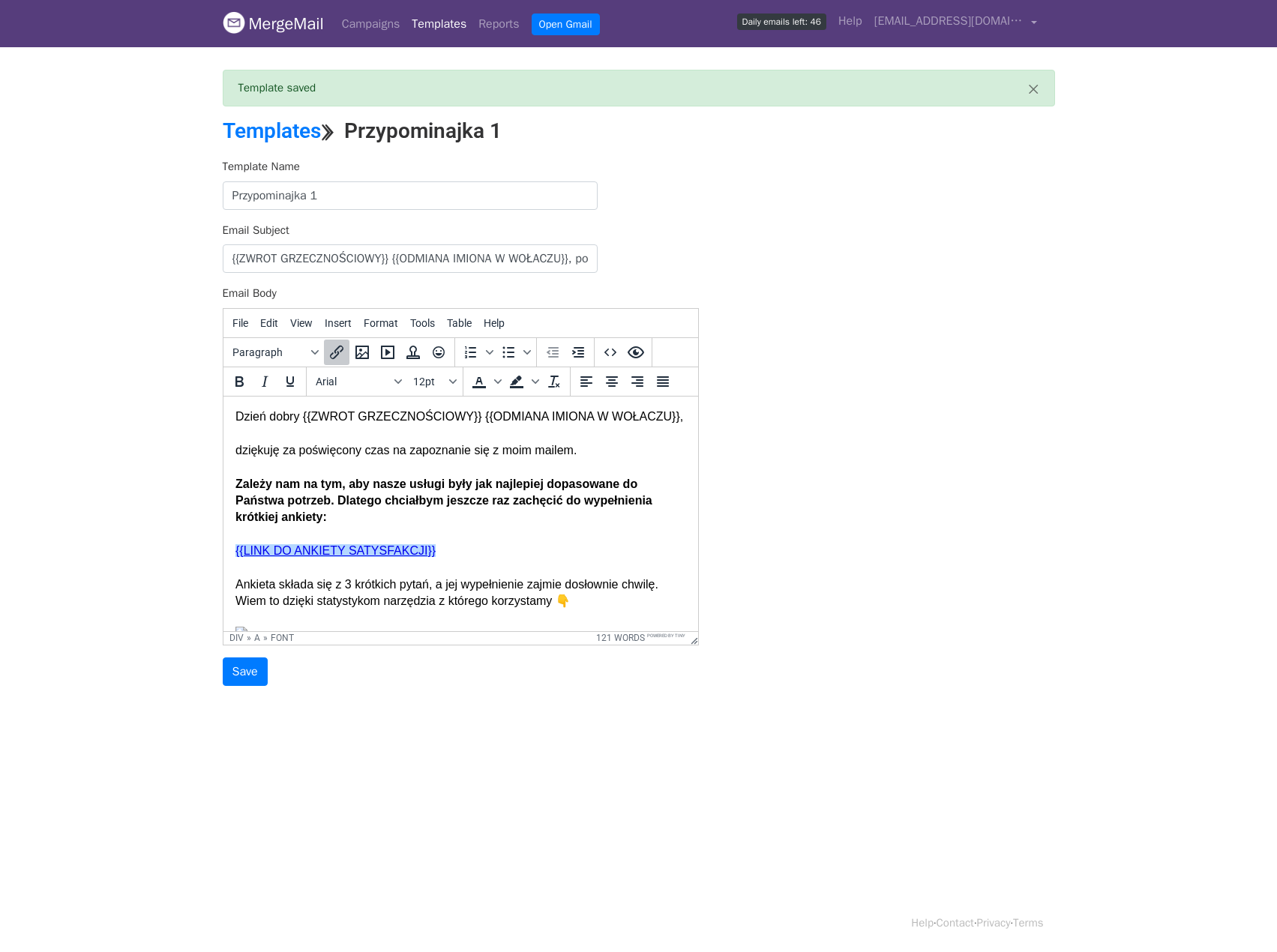 drag, startPoint x: 451, startPoint y: 566, endPoint x: 215, endPoint y: 573, distance: 236.10379 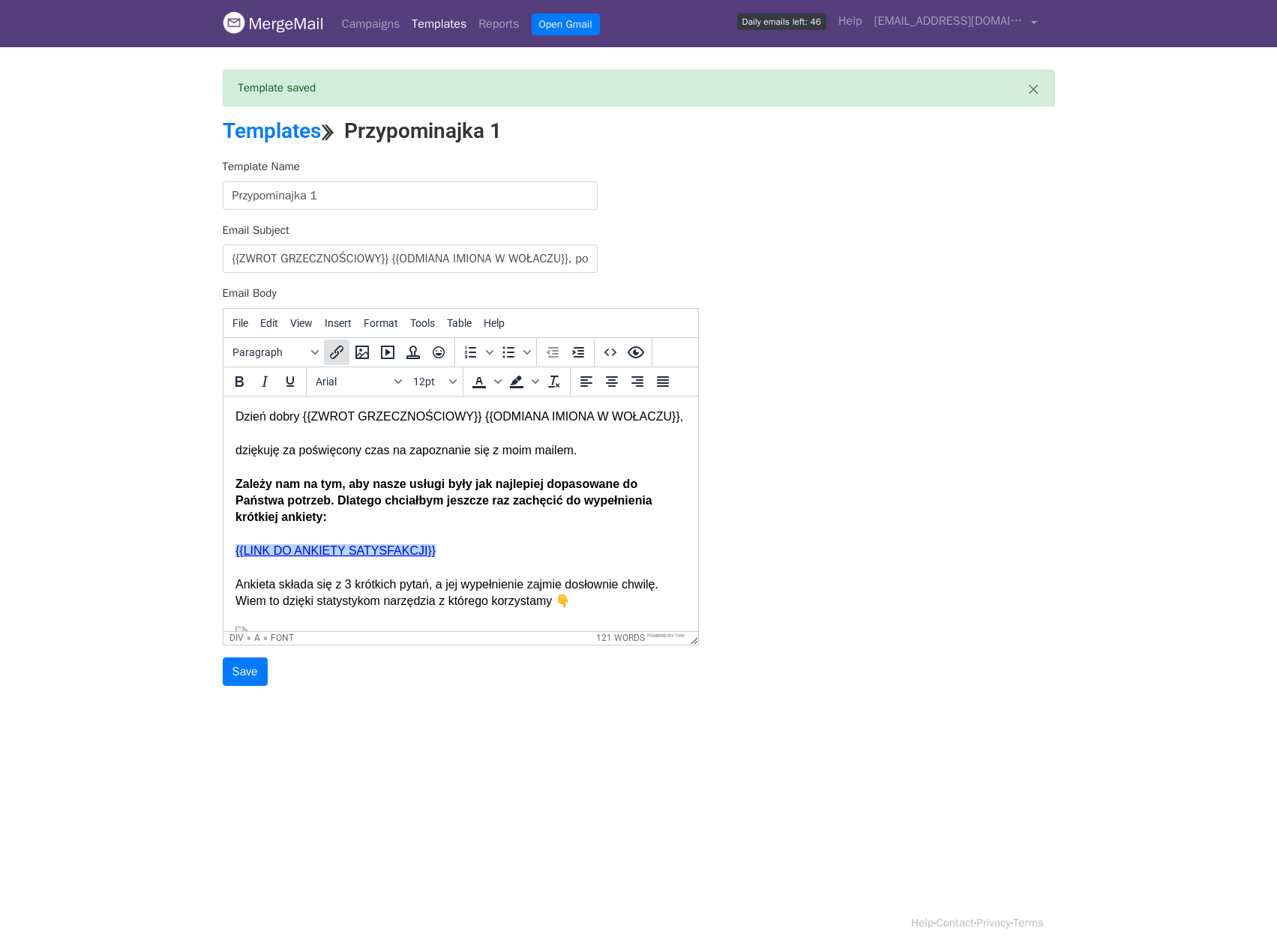 click 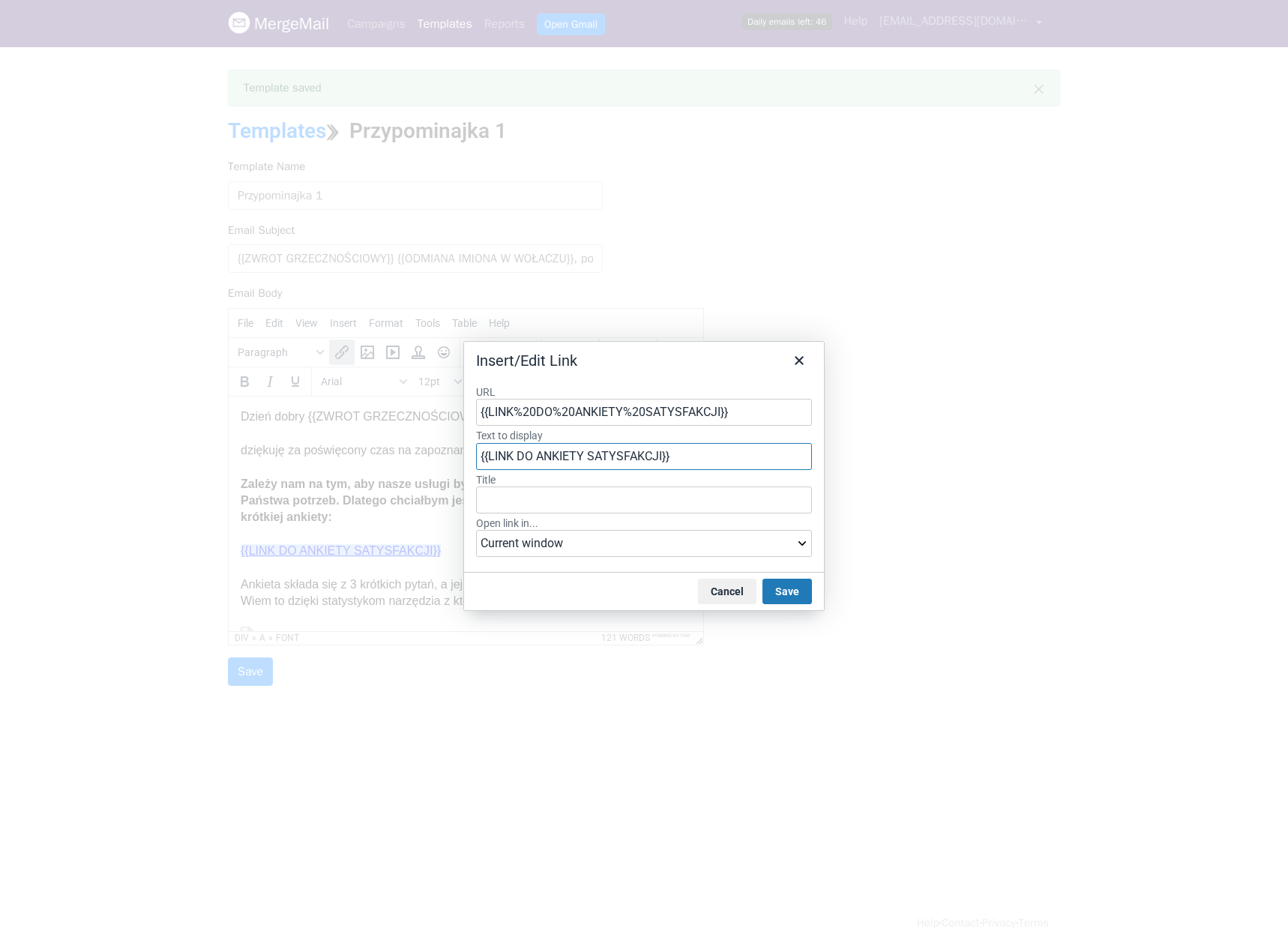 drag, startPoint x: 681, startPoint y: 454, endPoint x: 371, endPoint y: 474, distance: 310.6445 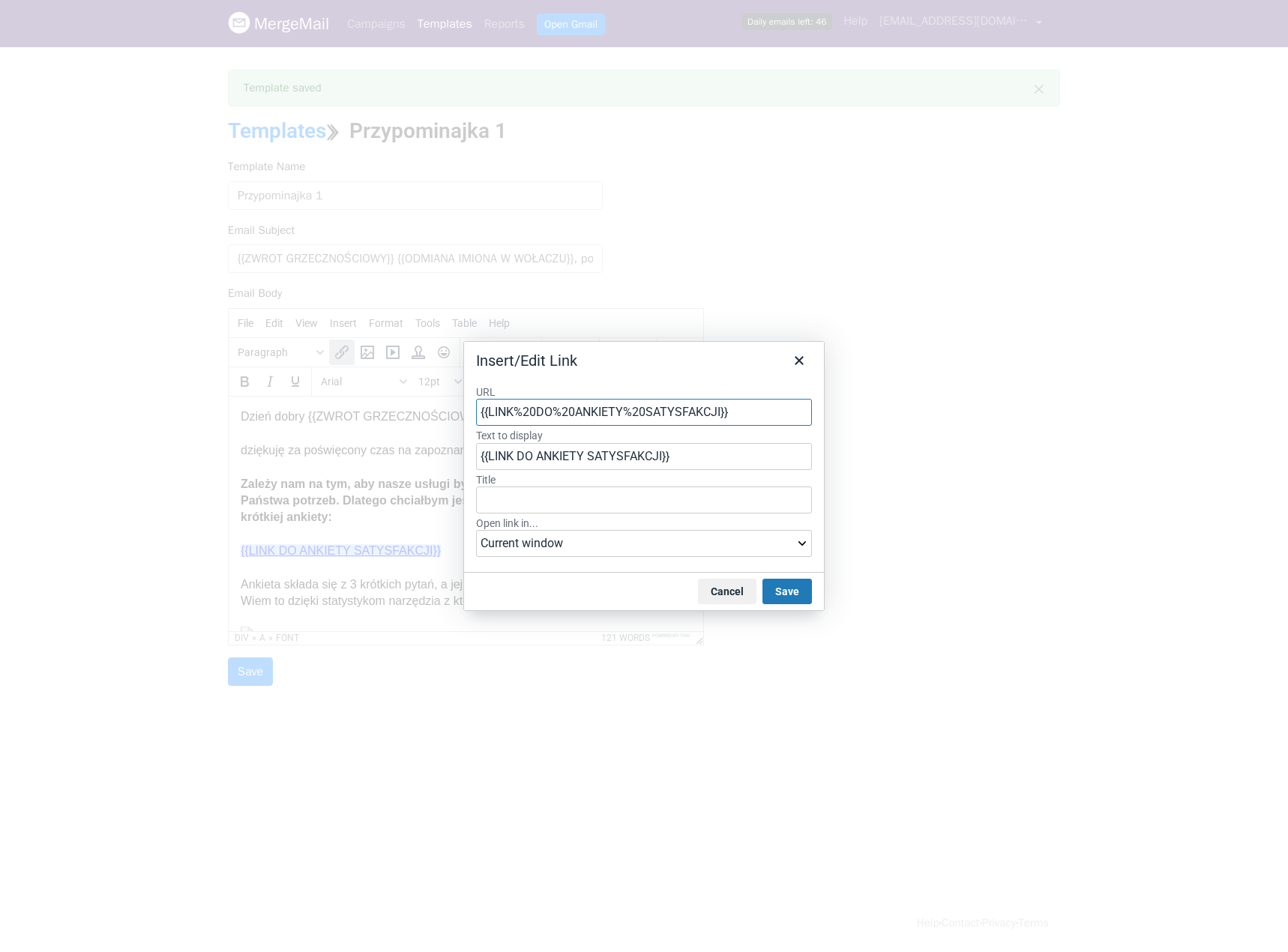 click on "{{LINK%20DO%20ANKIETY%20SATYSFAKCJI}}" at bounding box center (644, 412) 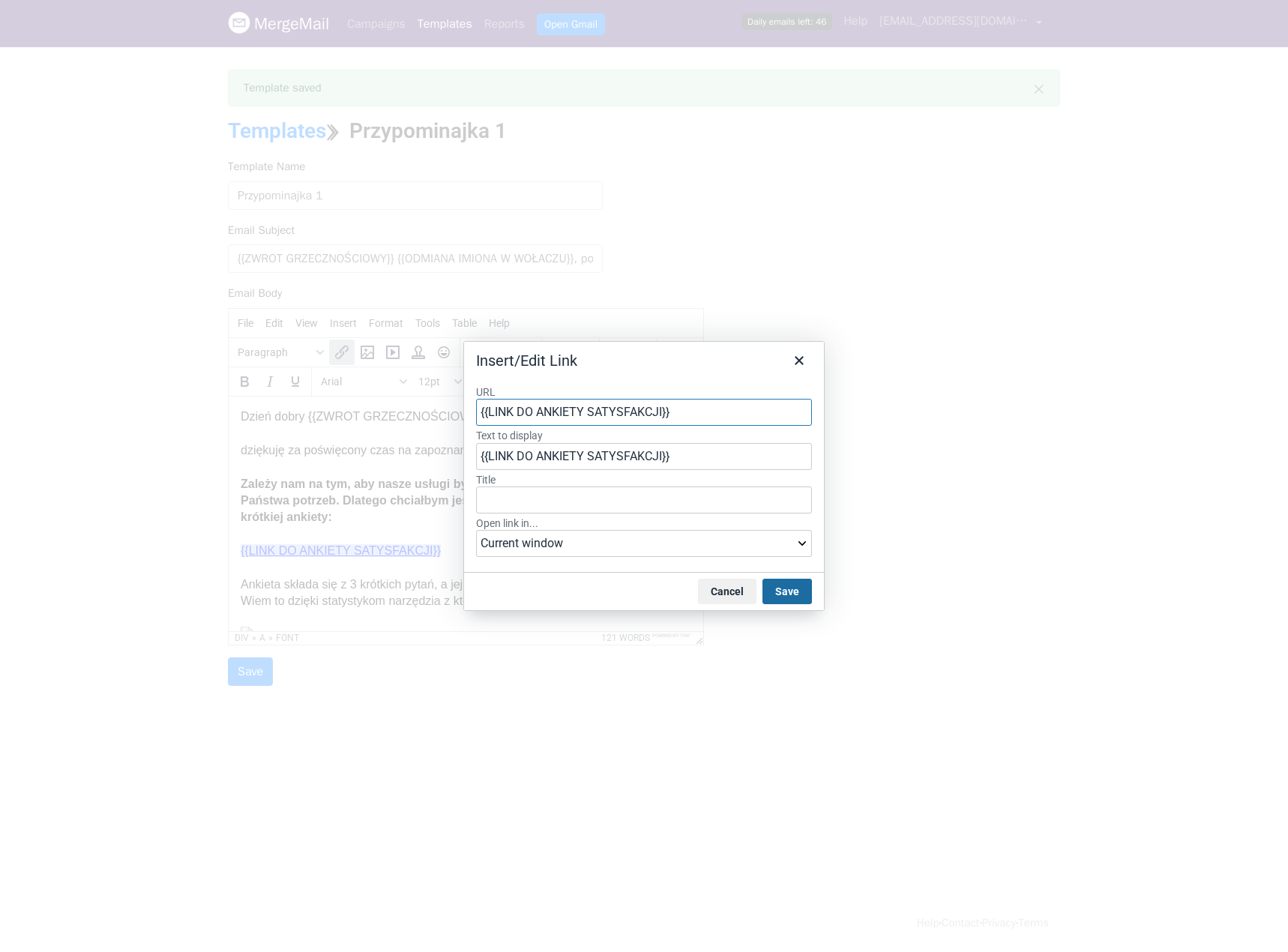 click on "Save" at bounding box center (787, 591) 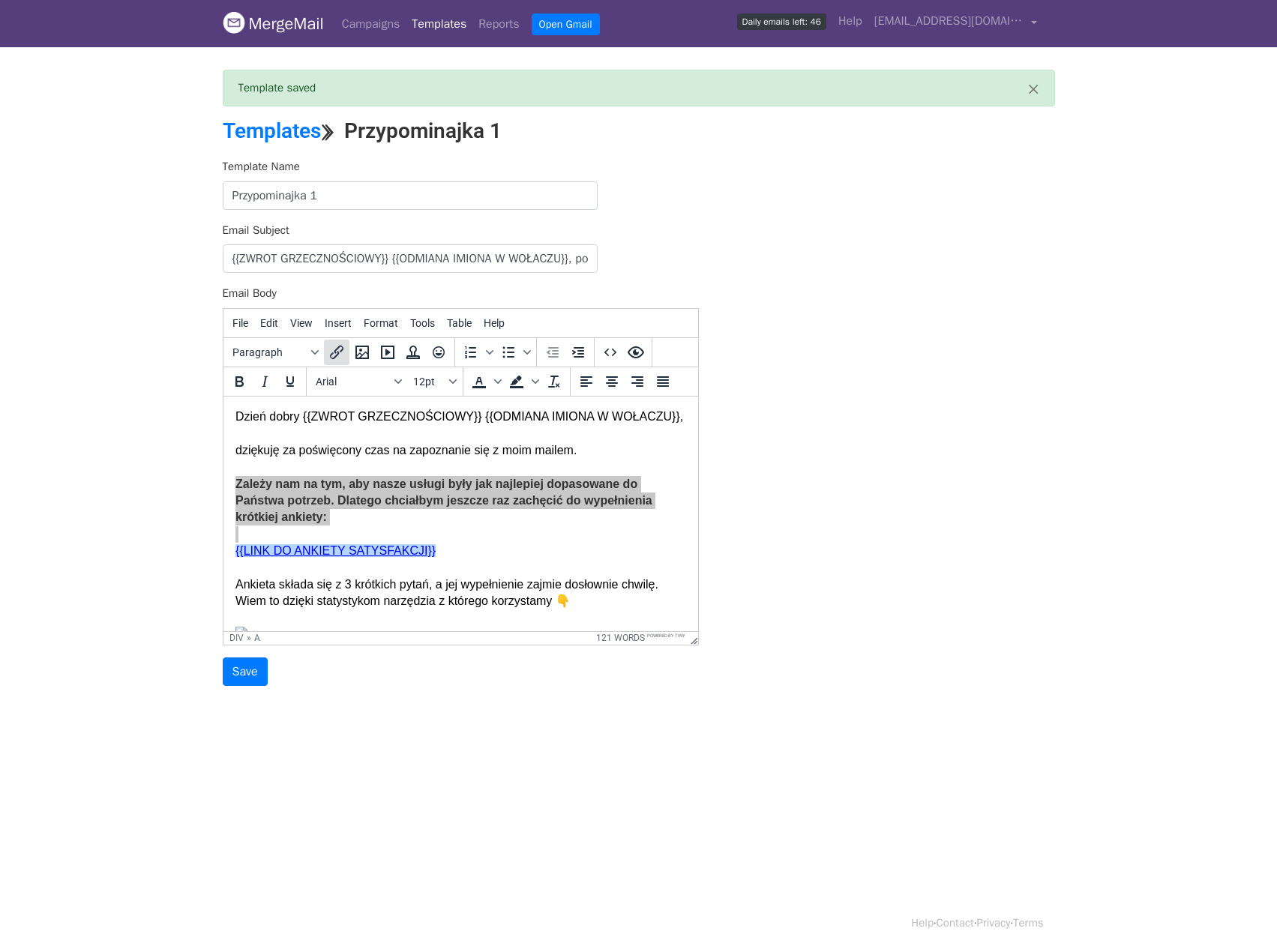 click 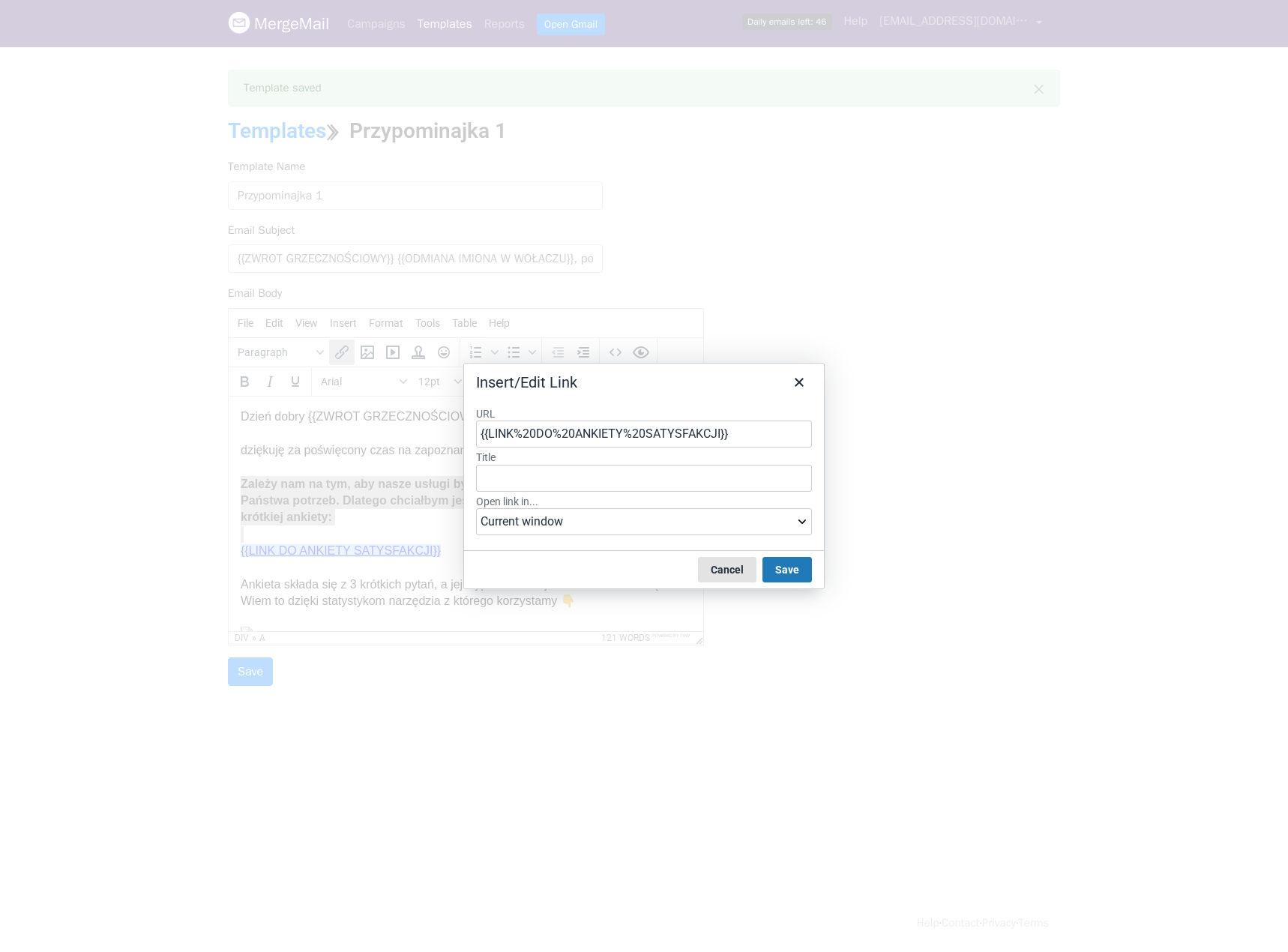 click on "Cancel" at bounding box center [727, 570] 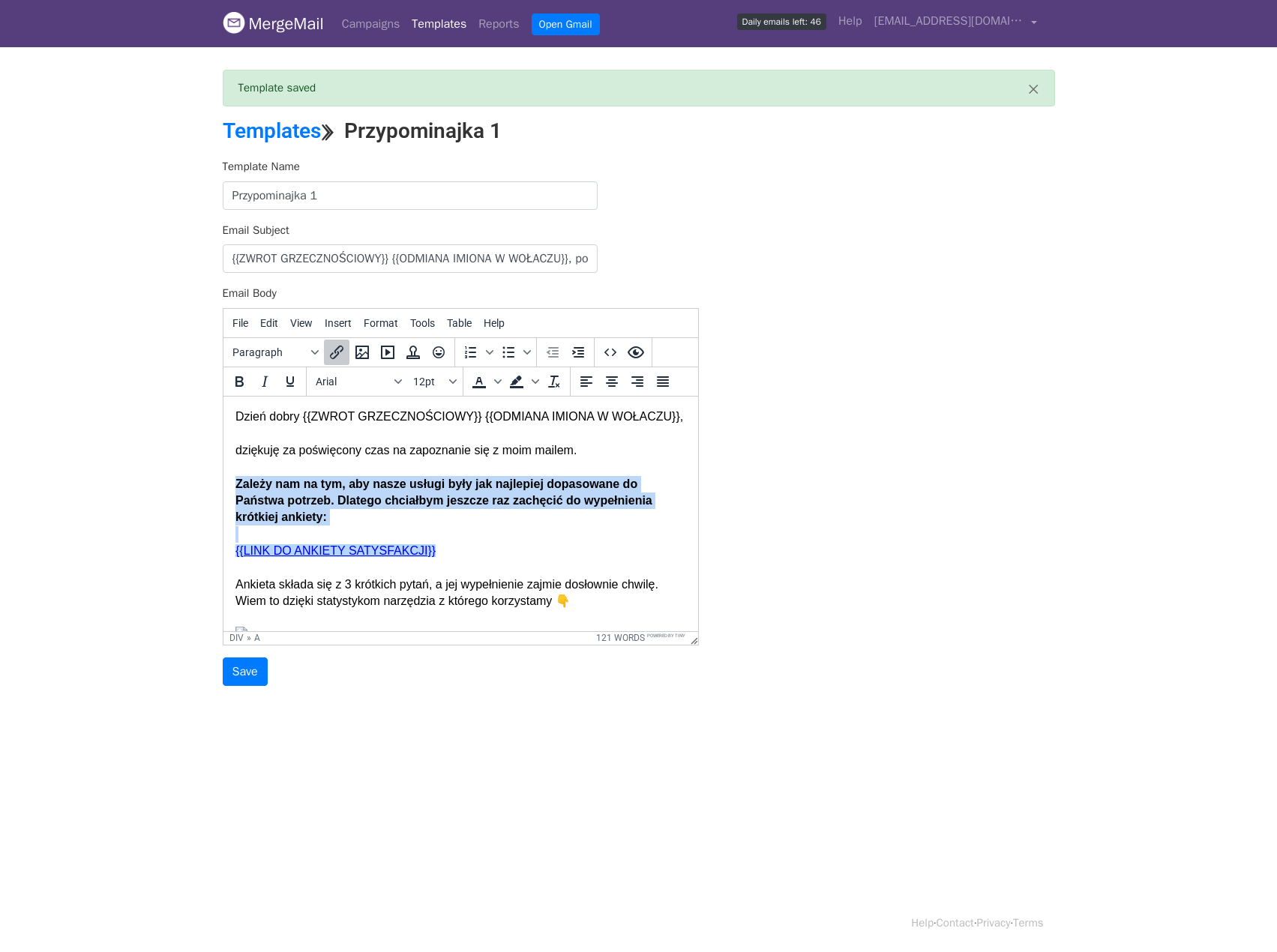 click on "{{LINK DO ANKIETY SATYSFAKCJI}}﻿" at bounding box center [334, 549] 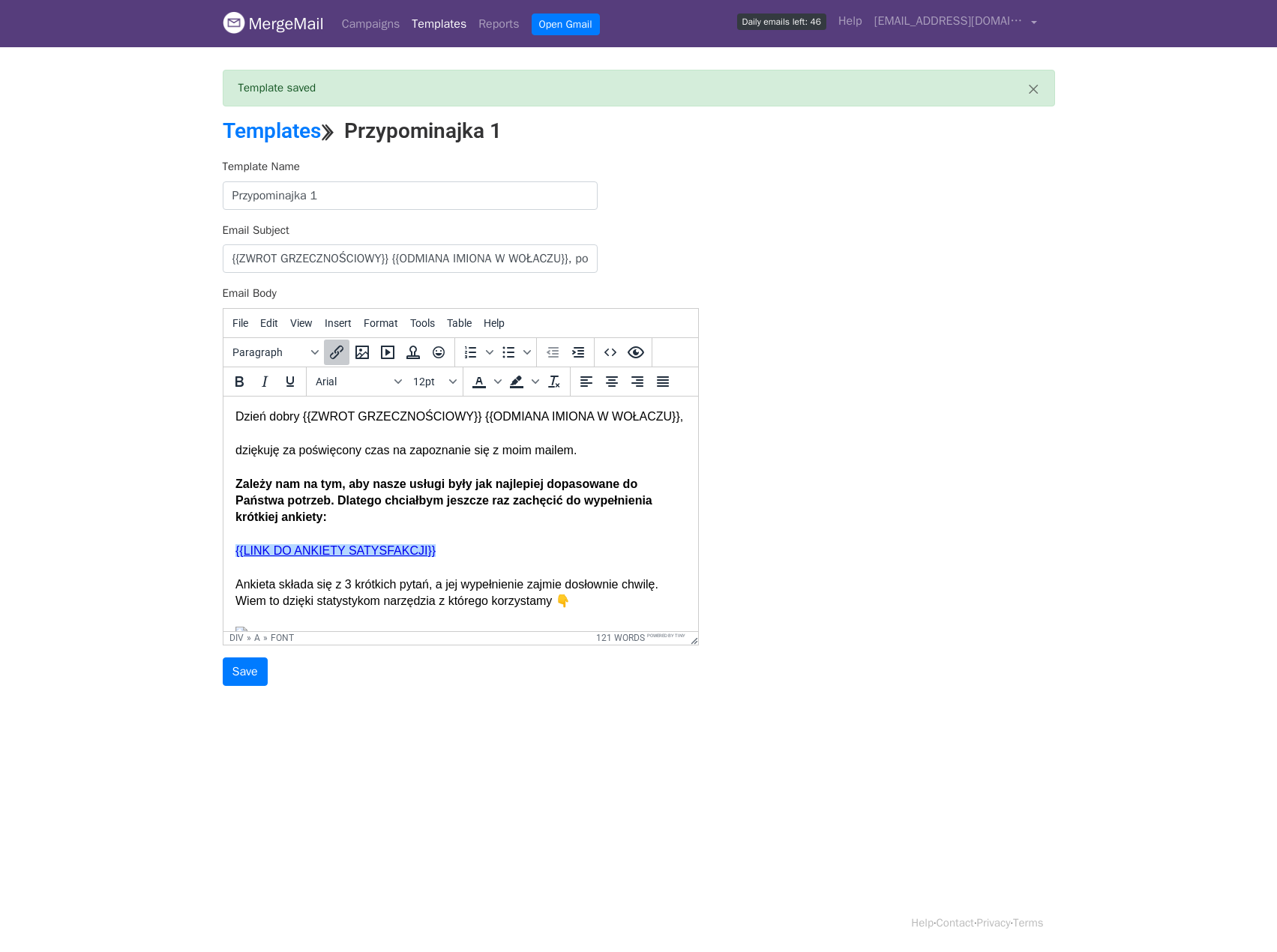 drag, startPoint x: 456, startPoint y: 566, endPoint x: 231, endPoint y: 562, distance: 225.03555 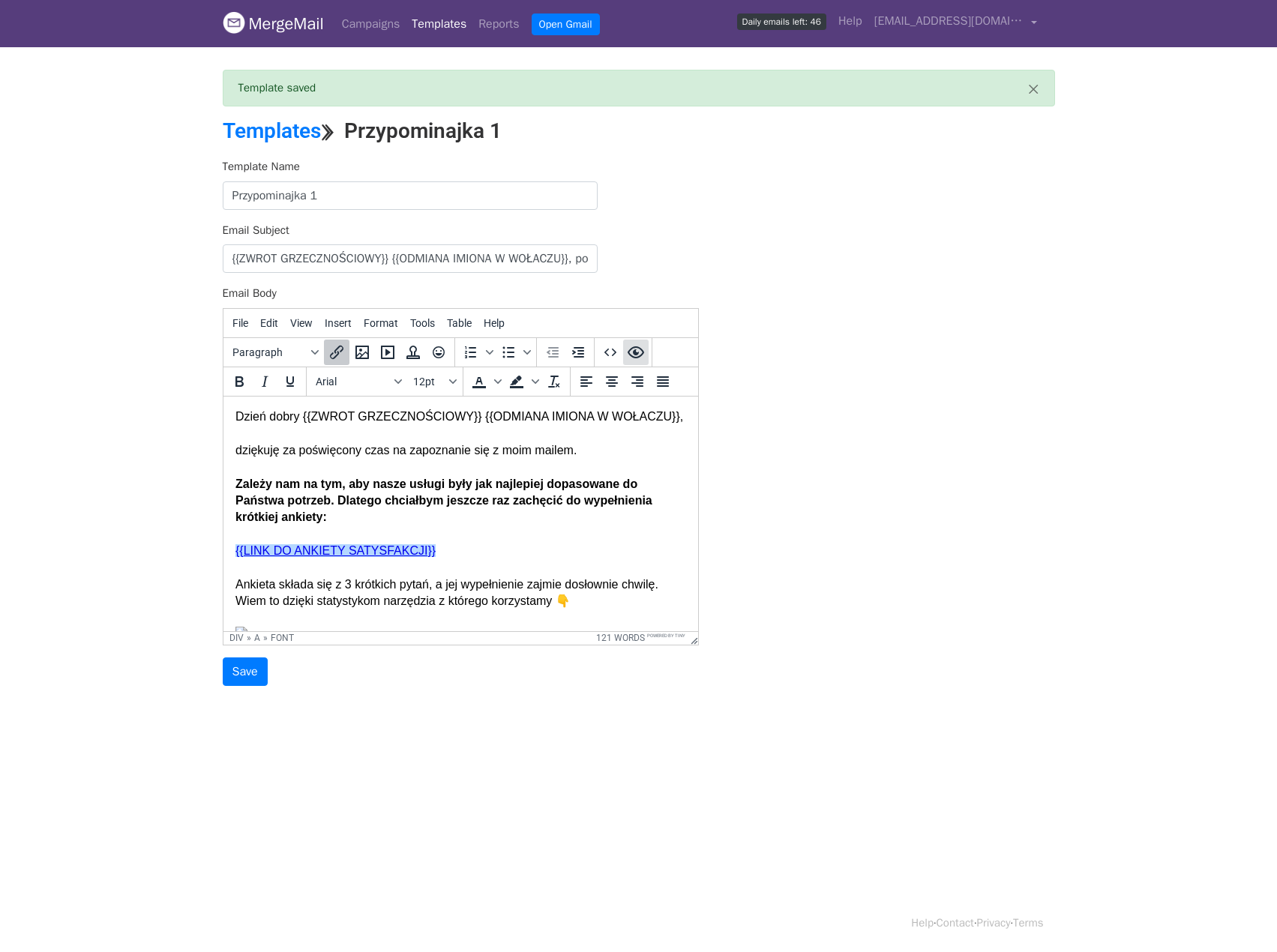 click 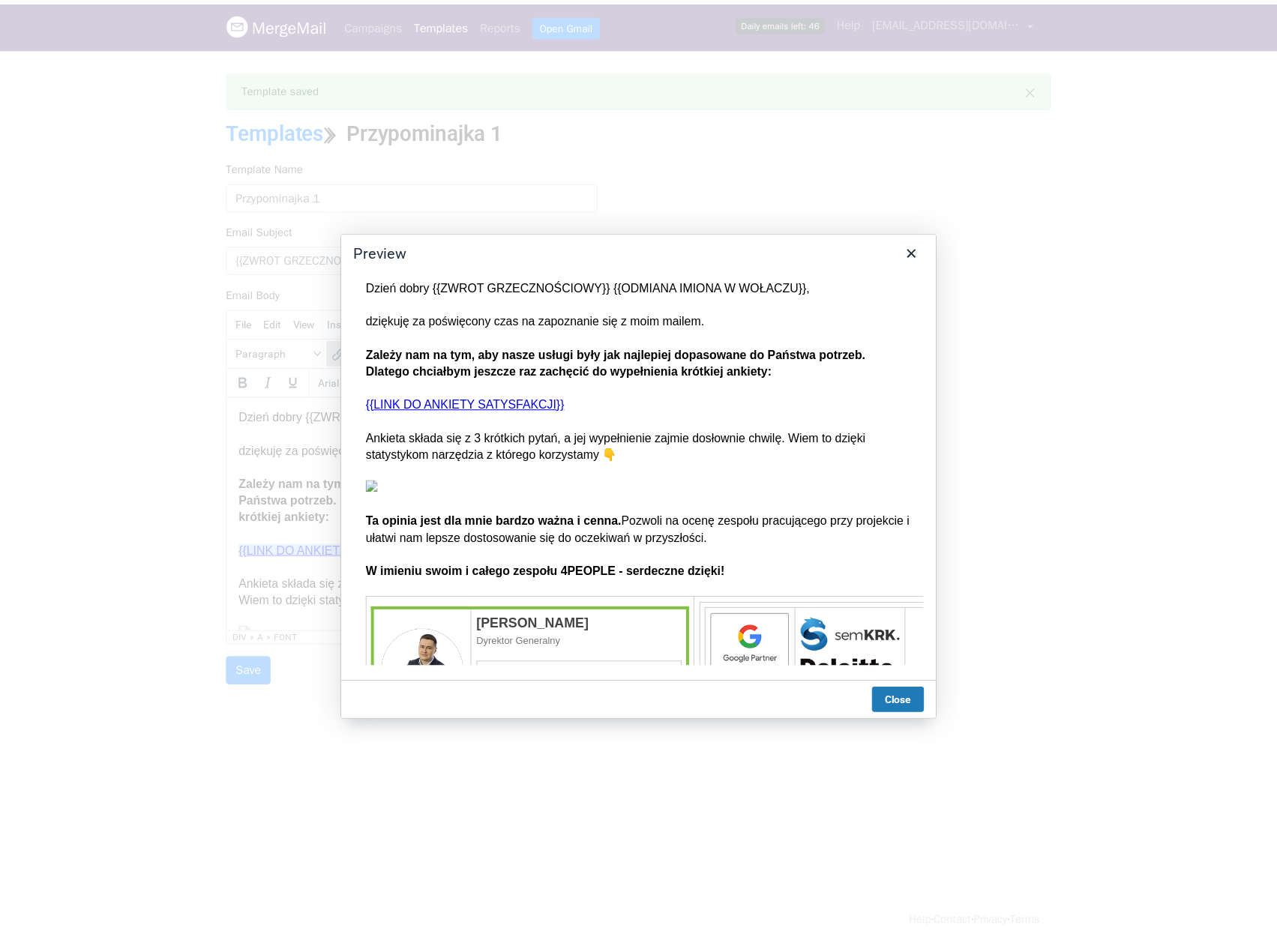 scroll, scrollTop: 0, scrollLeft: 0, axis: both 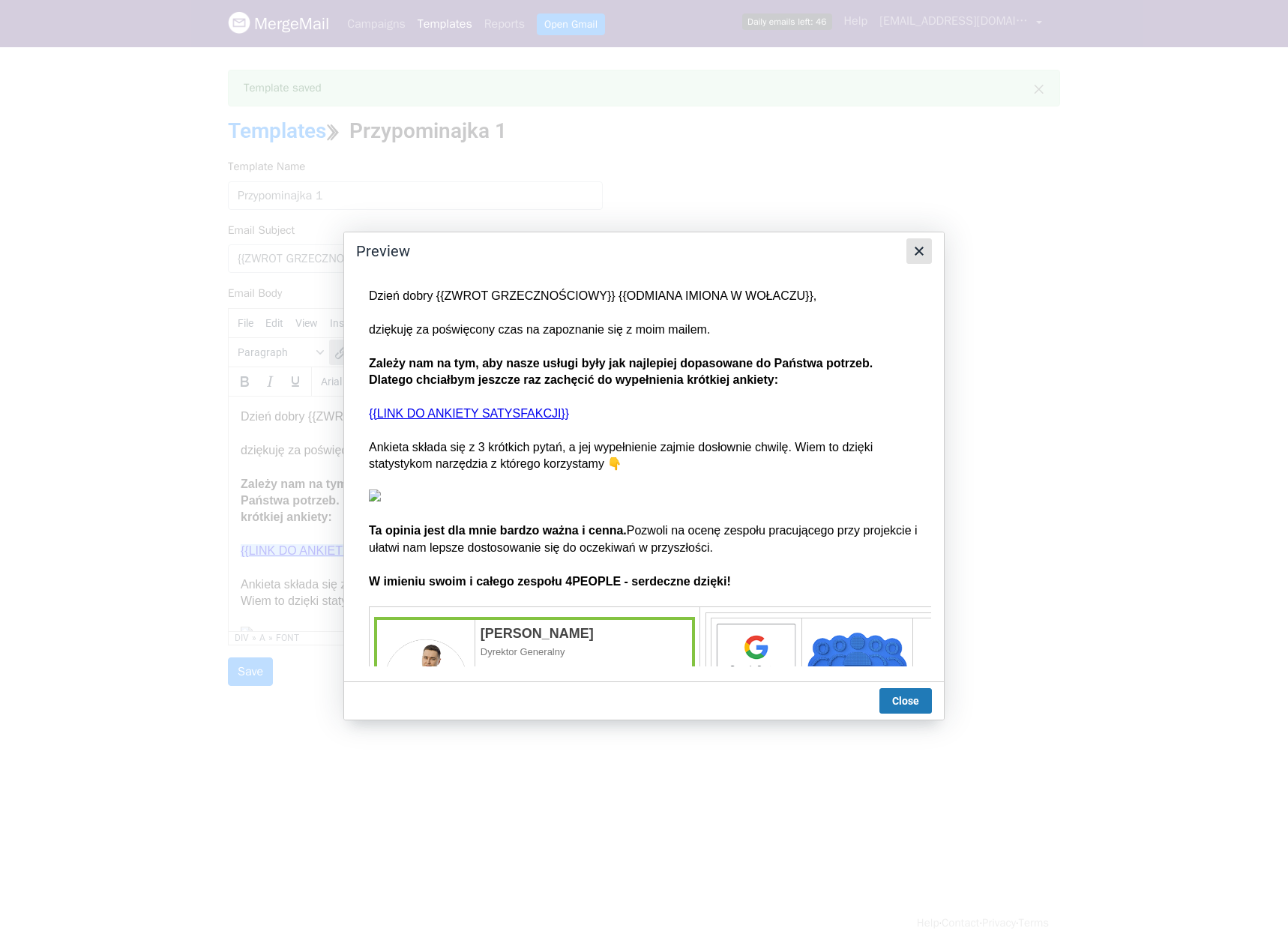 click at bounding box center [919, 251] 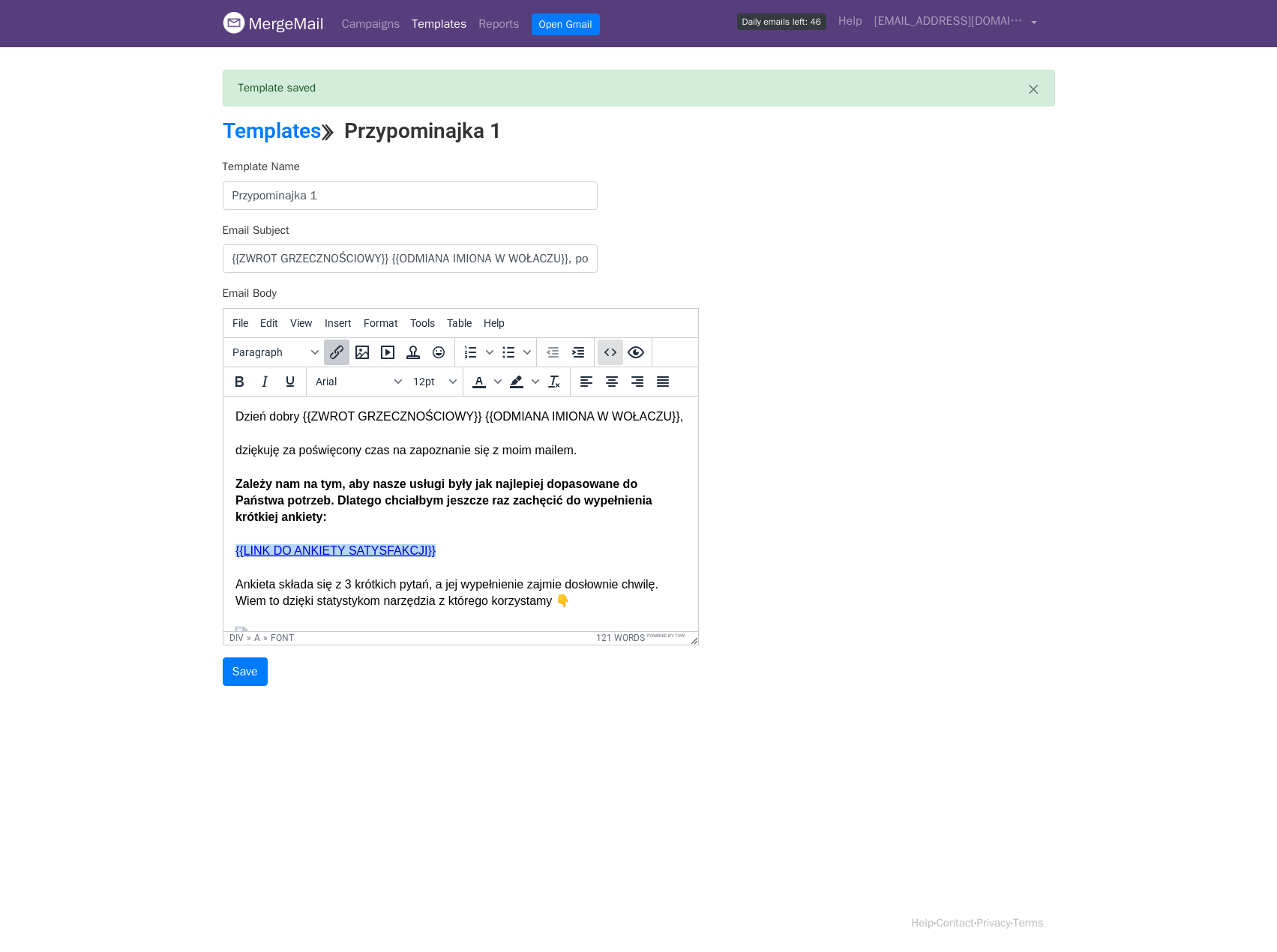 click 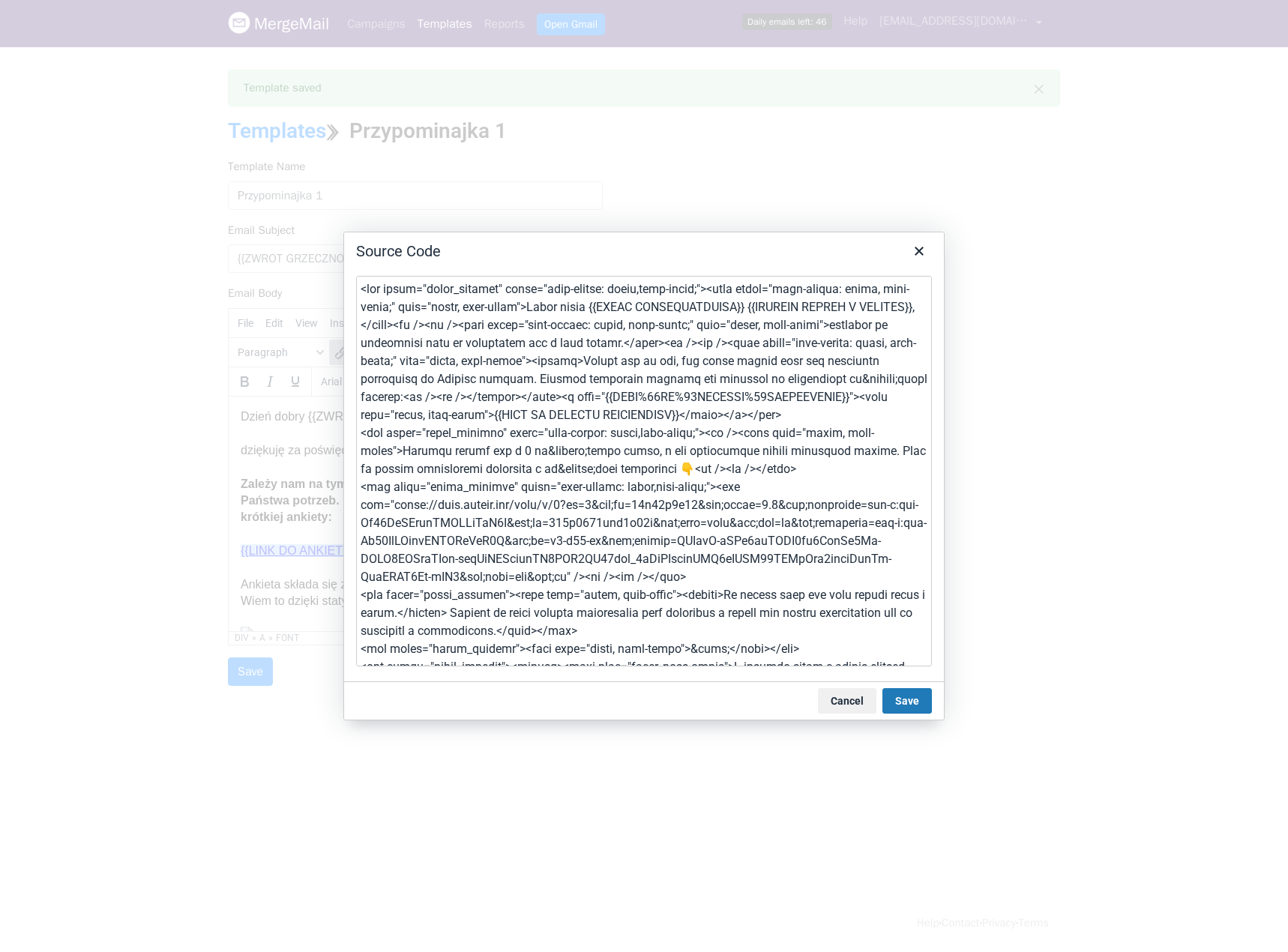 click at bounding box center (644, 471) 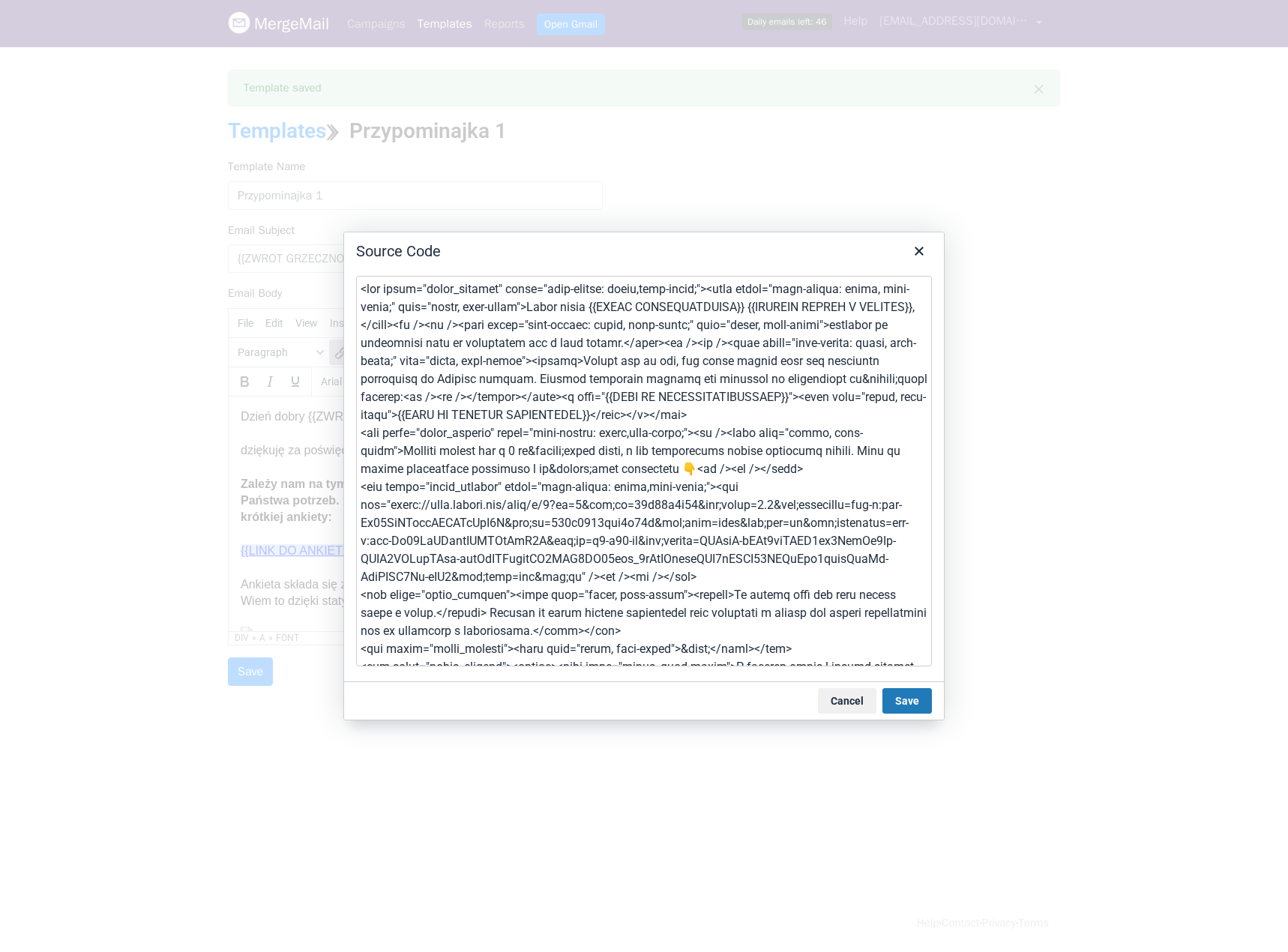 type on "<div class="gmail_default" style="font-family: arial,sans-serif;"><font style="font-family: arial, sans-serif;" face="arial, sans-serif">Dzień dobry {{ZWROT GRZECZNOŚCIOWY}} {{ODMIANA IMIONA W WOŁACZU}},</font><br /><br /><font style="font-family: arial, sans-serif;" face="arial, sans-serif">dziękuję za poświęcony czas na zapoznanie się z moim mailem.</font><br /><br /><font style="font-family: arial, sans-serif;" face="arial, sans-serif"><strong>Zależy nam na tym, aby nasze usługi były jak najlepiej dopasowane do Państwa potrzeb. Dlatego chciałbym jeszcze raz zachęcić do wypełnienia kr&oacute;tkiej ankiety:<br /><br /></strong></font><a href="{{LINK DO ANKIETY SATYSFAKCJI}}"><font face="arial, sans-serif">{{LINK DO ANKIETY SATYSFAKCJI}}</font></a></div>
<div class="gmail_default" style="font-family: arial,sans-serif;"><br /><font face="arial, sans-serif">Ankieta składa się z 3 kr&oacute;tkich pytań, a jej wypełnienie zajmie dosłownie chwilę. Wiem to dzięki statystykom narzędzia z kt&oacute;rego korzystamy..." 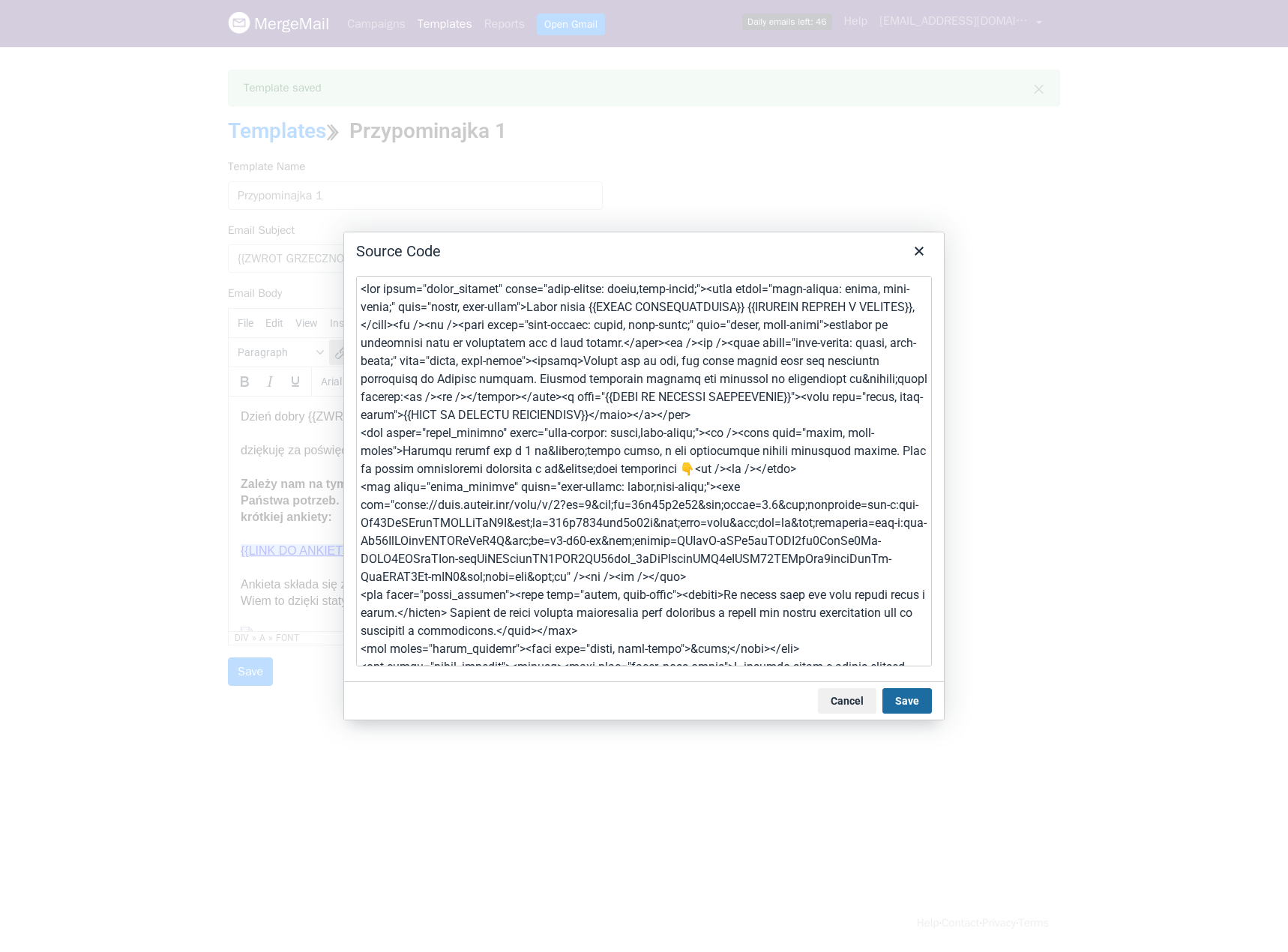 click on "Save" at bounding box center [907, 701] 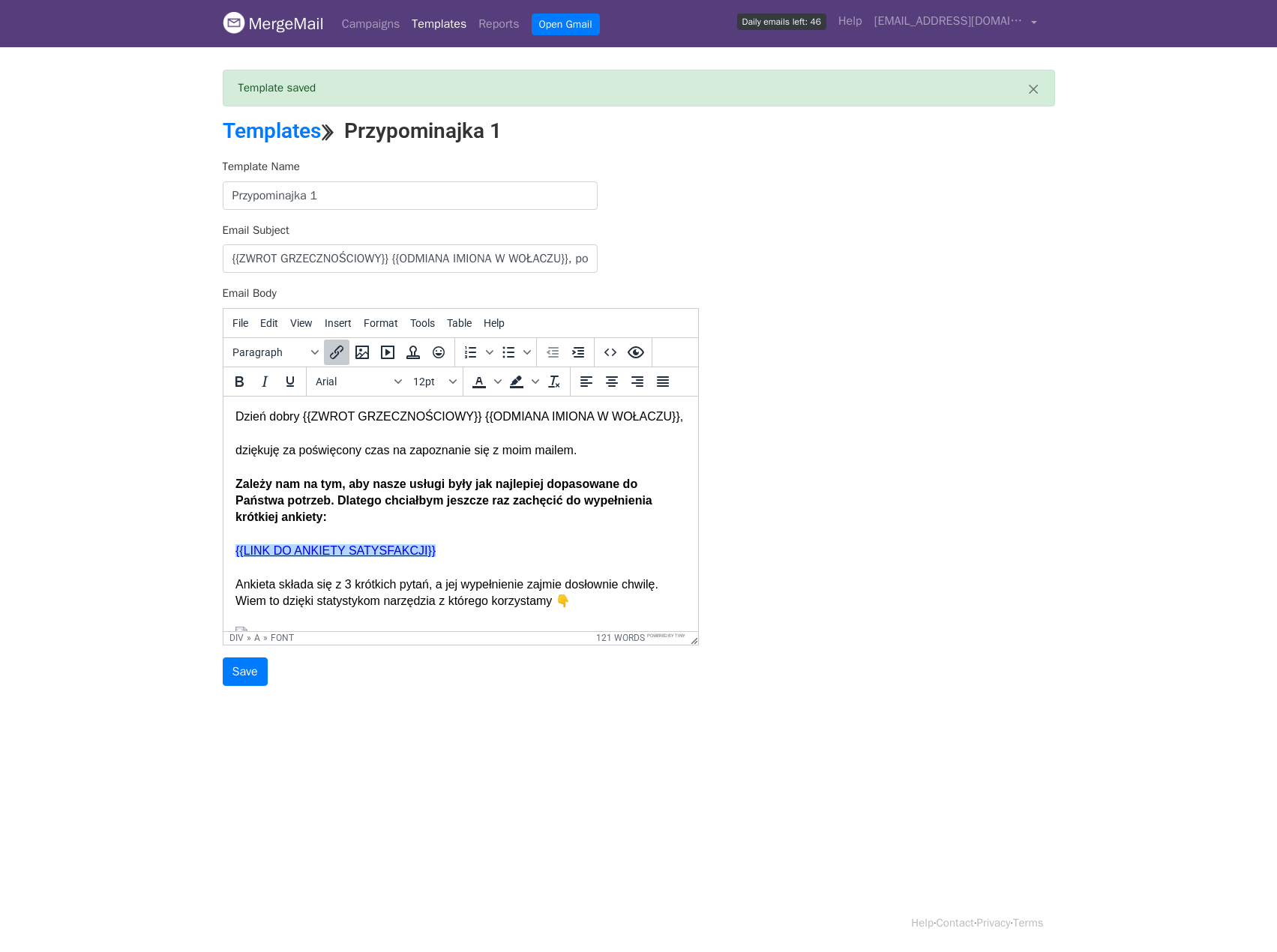 click on "{{LINK DO ANKIETY SATYSFAKCJI}}" at bounding box center (334, 549) 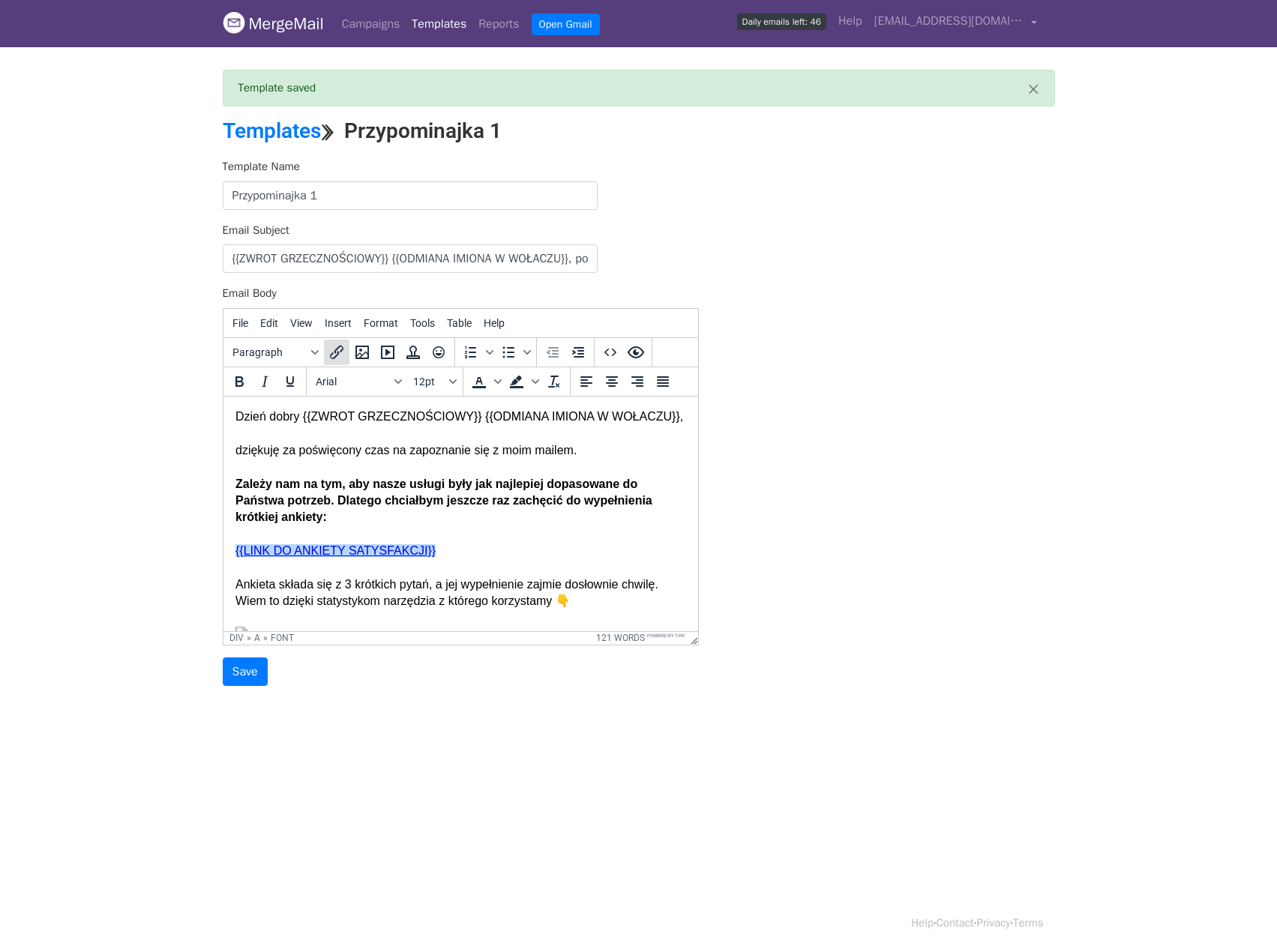 click 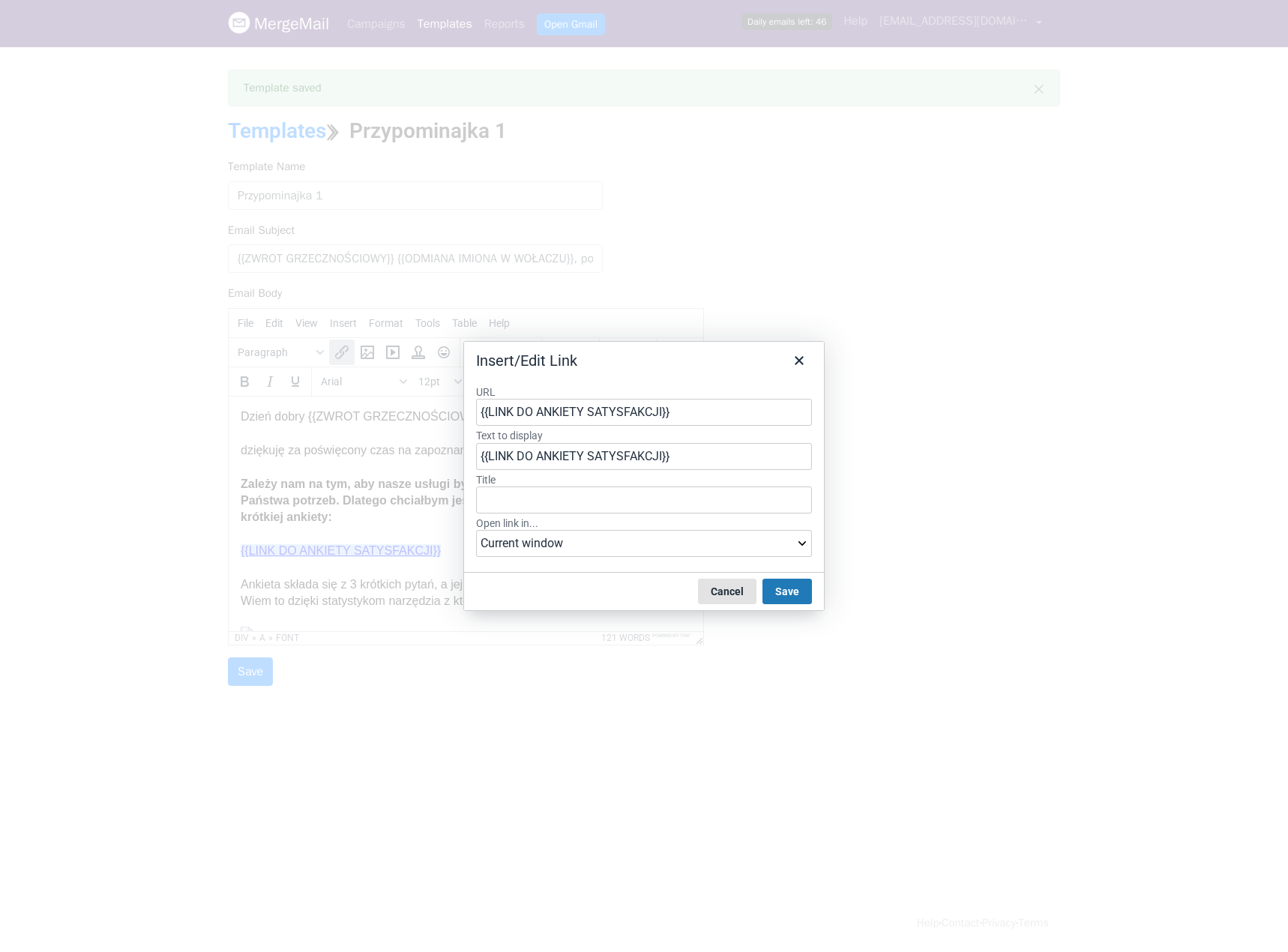click on "Cancel" at bounding box center [727, 591] 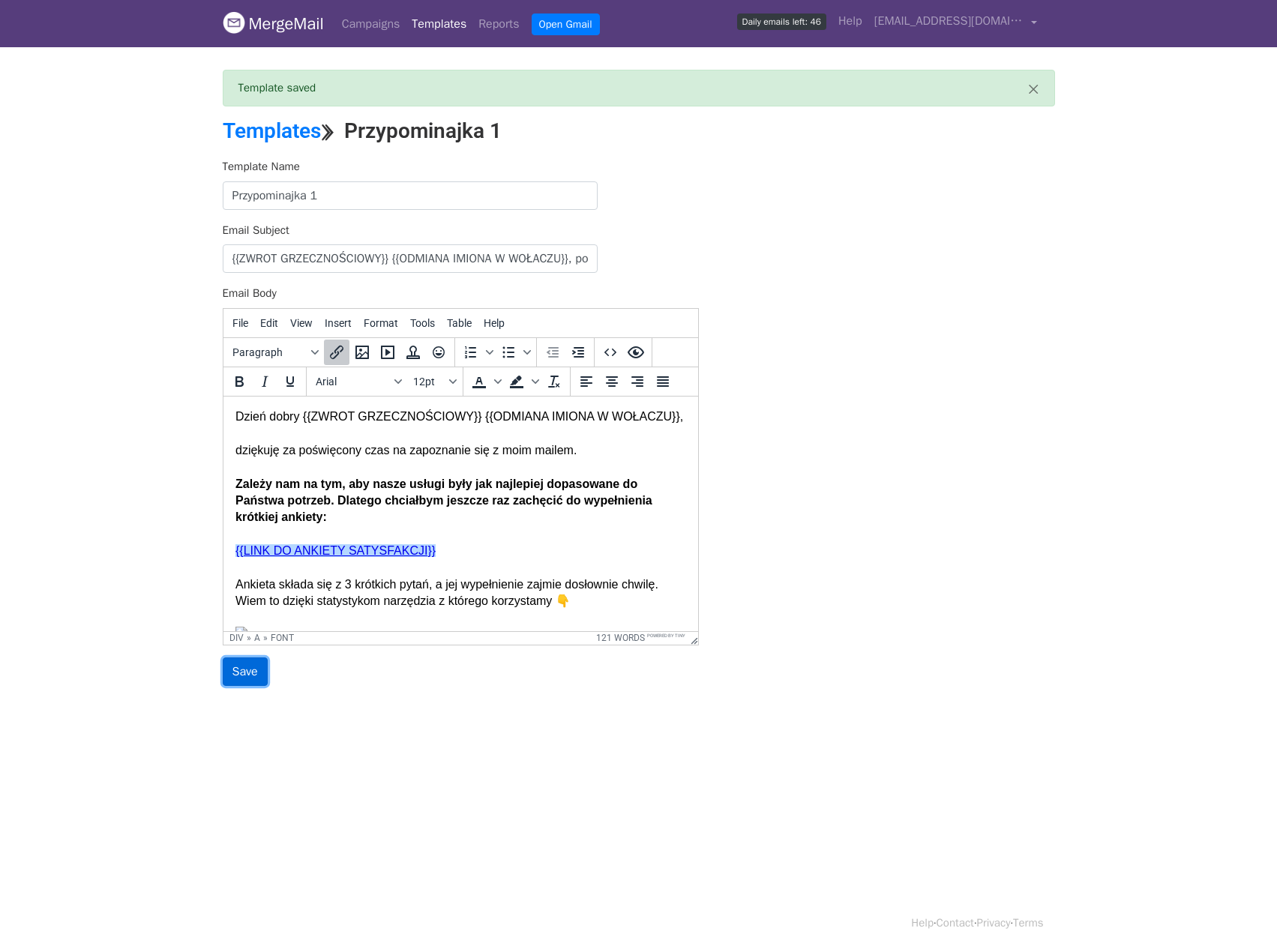 click on "Save" at bounding box center (245, 672) 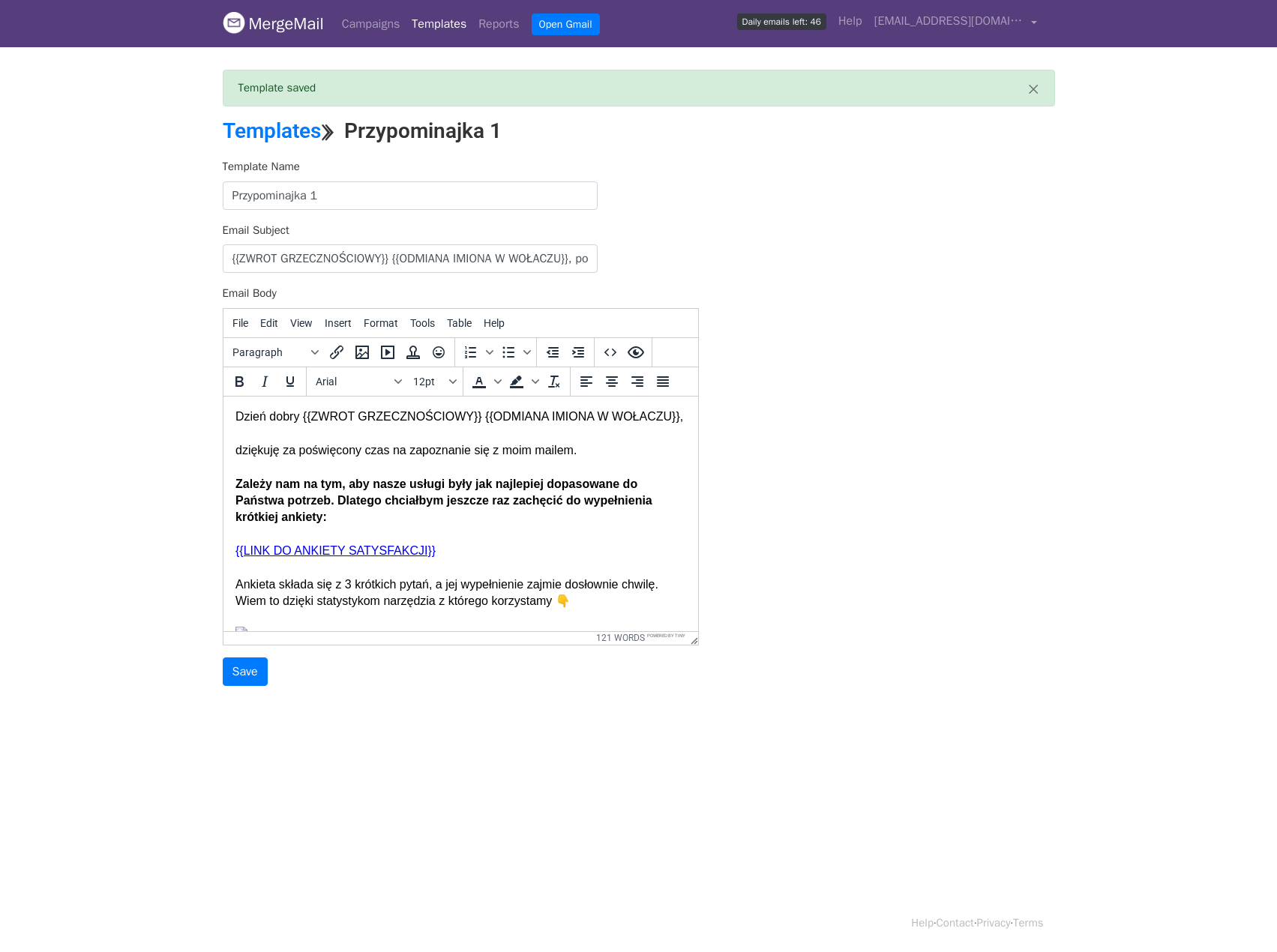 scroll, scrollTop: 0, scrollLeft: 0, axis: both 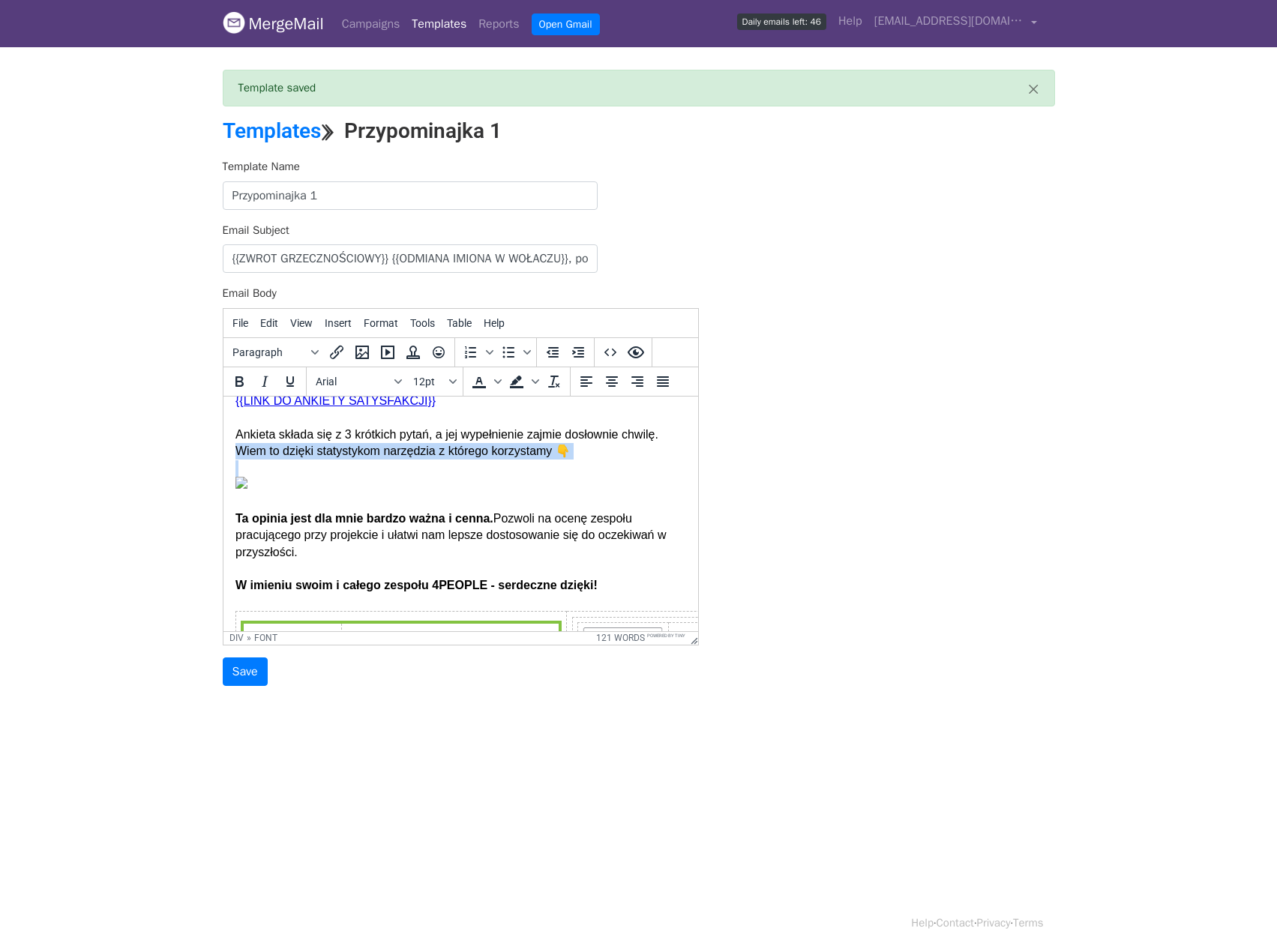 drag, startPoint x: 484, startPoint y: 543, endPoint x: 223, endPoint y: 475, distance: 269.71281 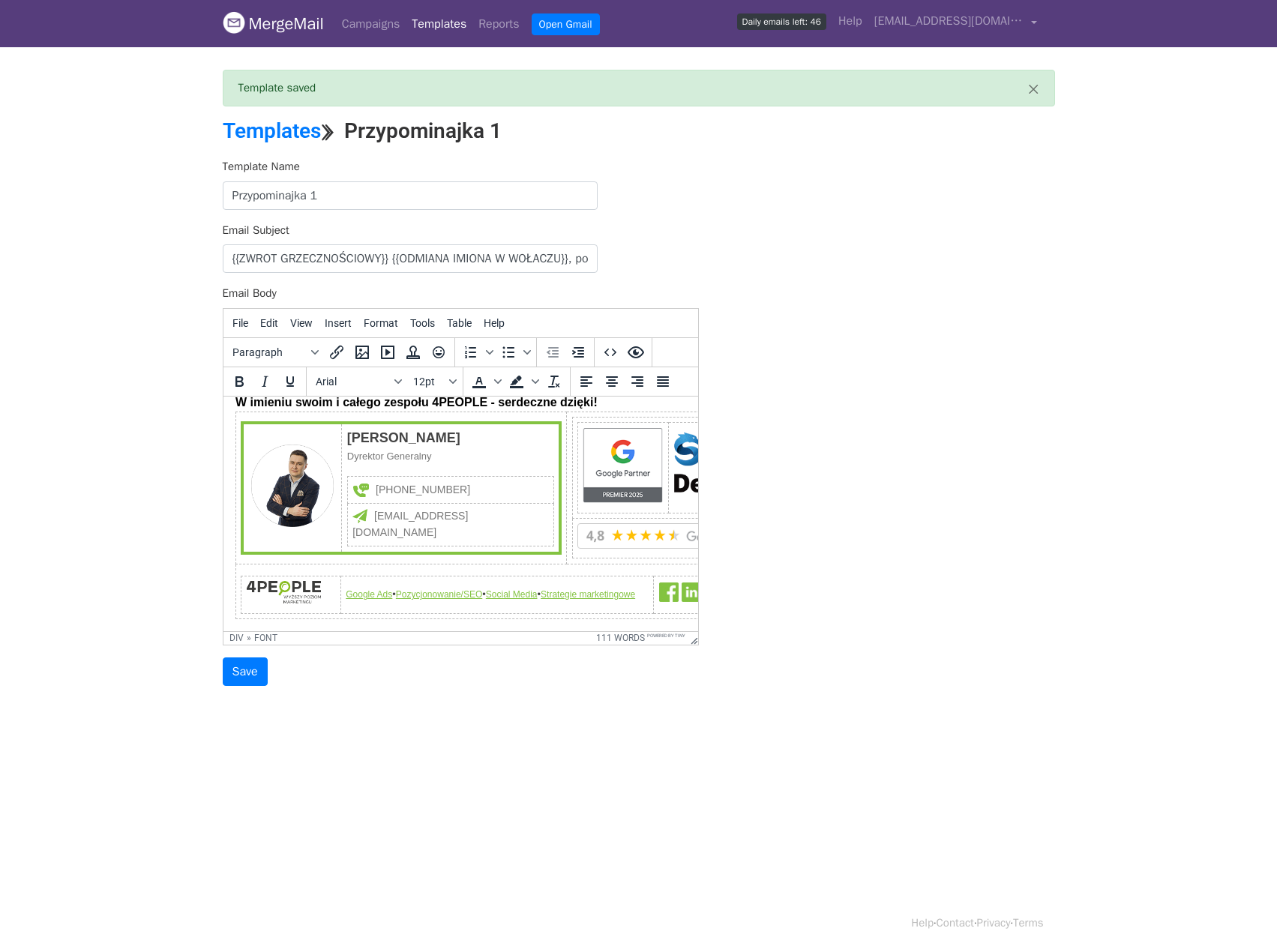 scroll, scrollTop: 225, scrollLeft: 0, axis: vertical 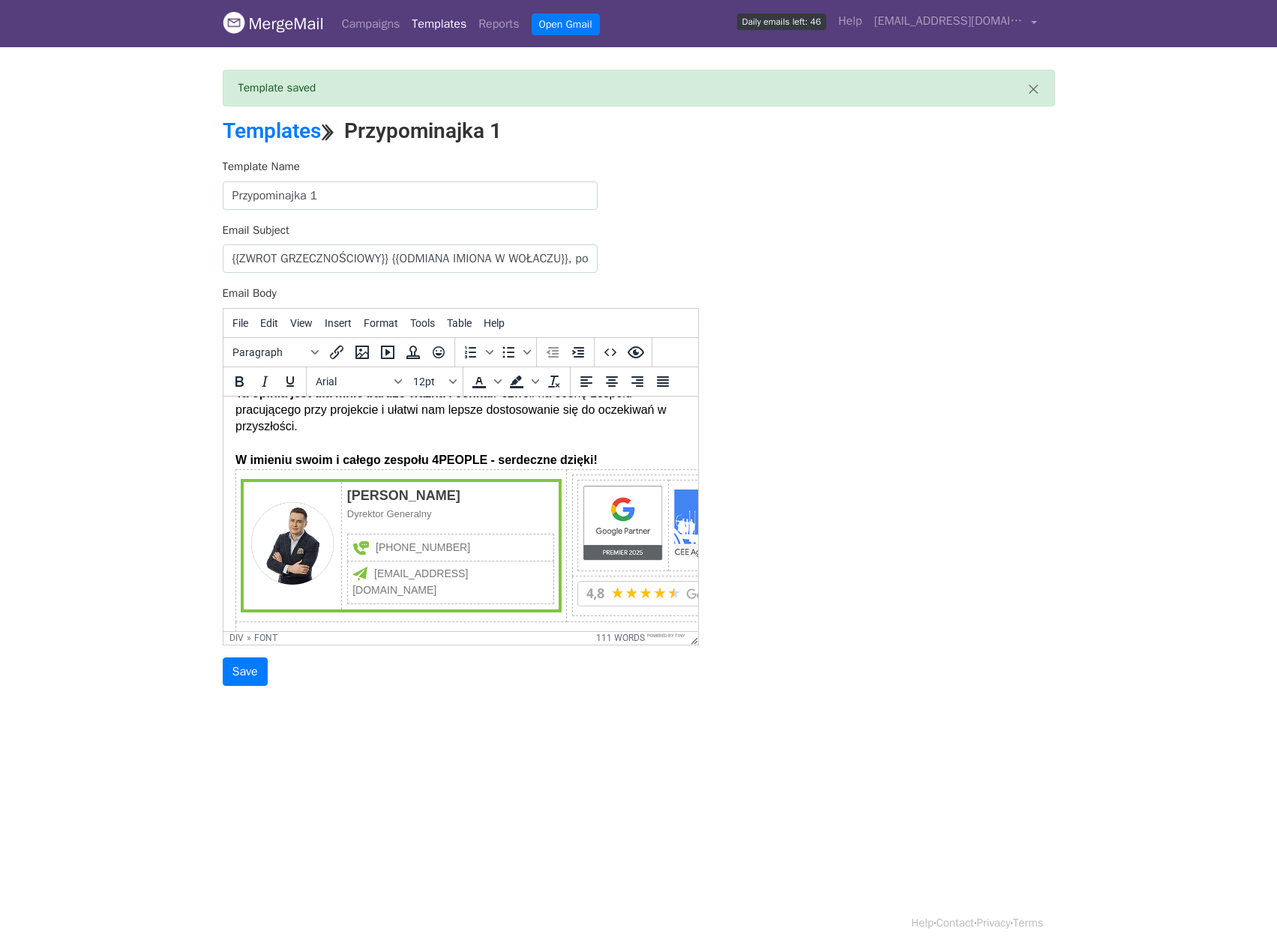 click on "W imieniu swoim i całego zespołu 4PEOPLE - serdeczne dzięki!" at bounding box center [460, 460] 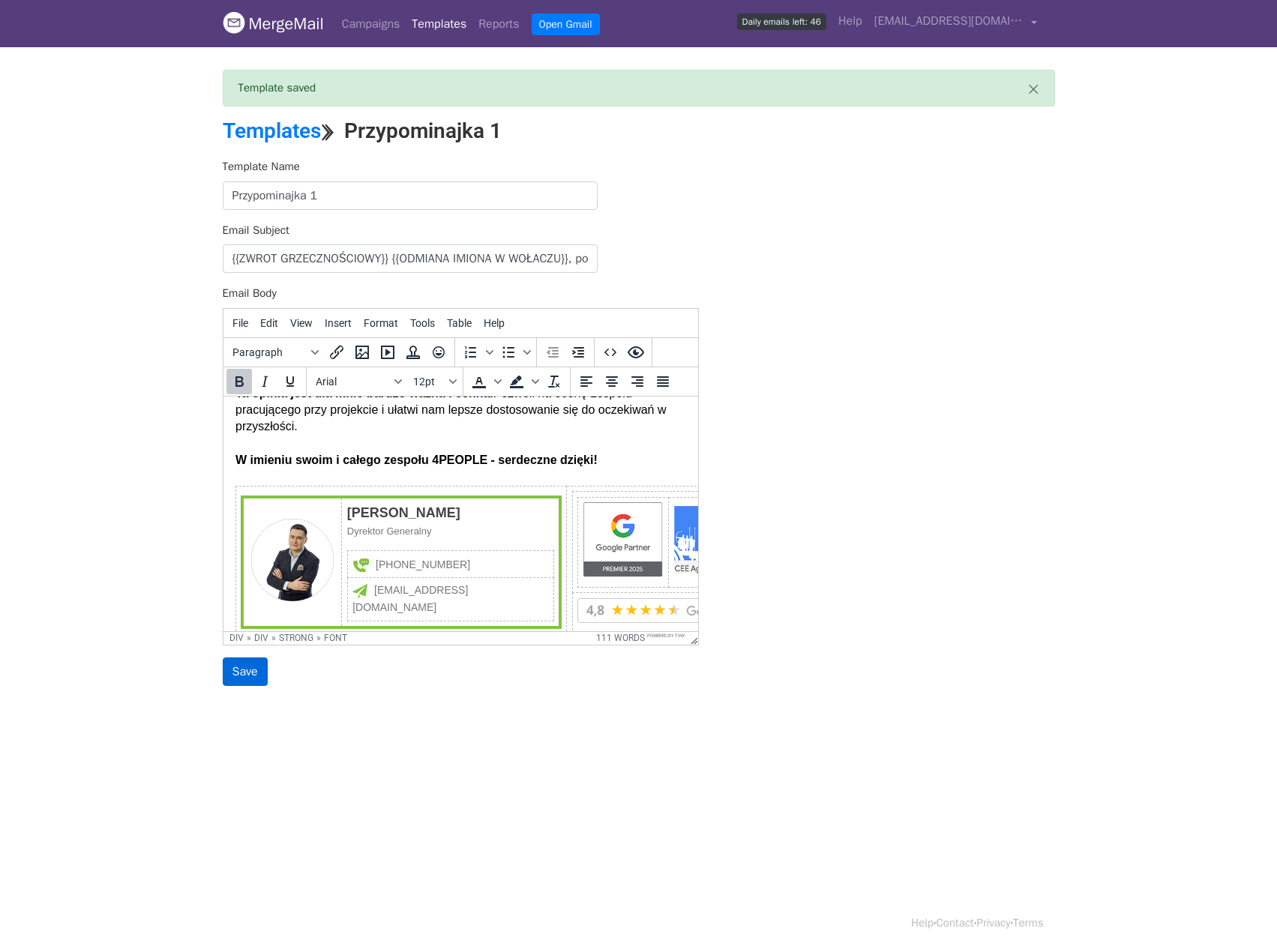 click on "Save" at bounding box center (245, 672) 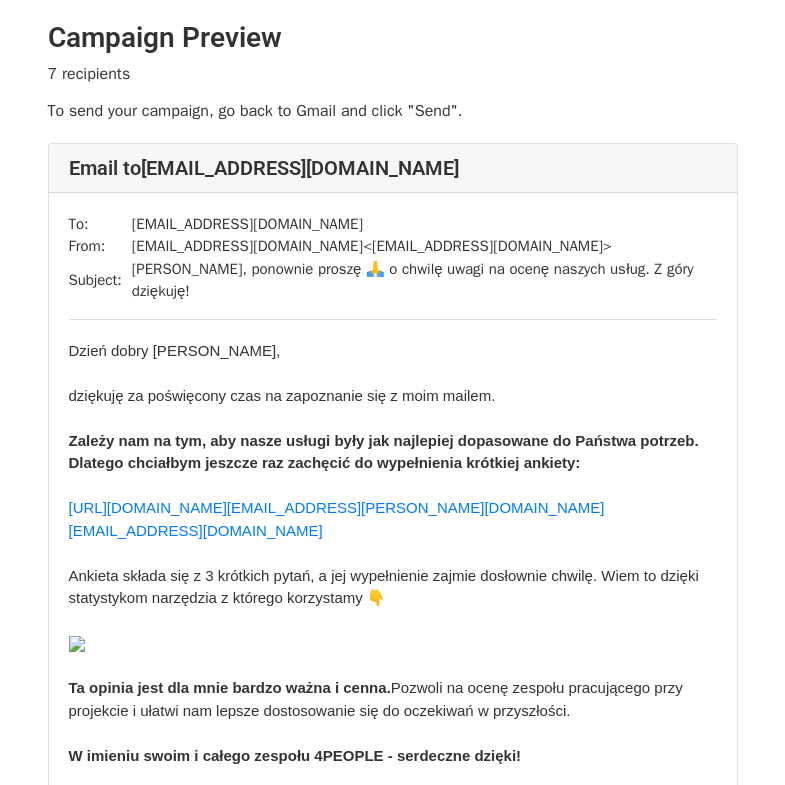 scroll, scrollTop: 0, scrollLeft: 0, axis: both 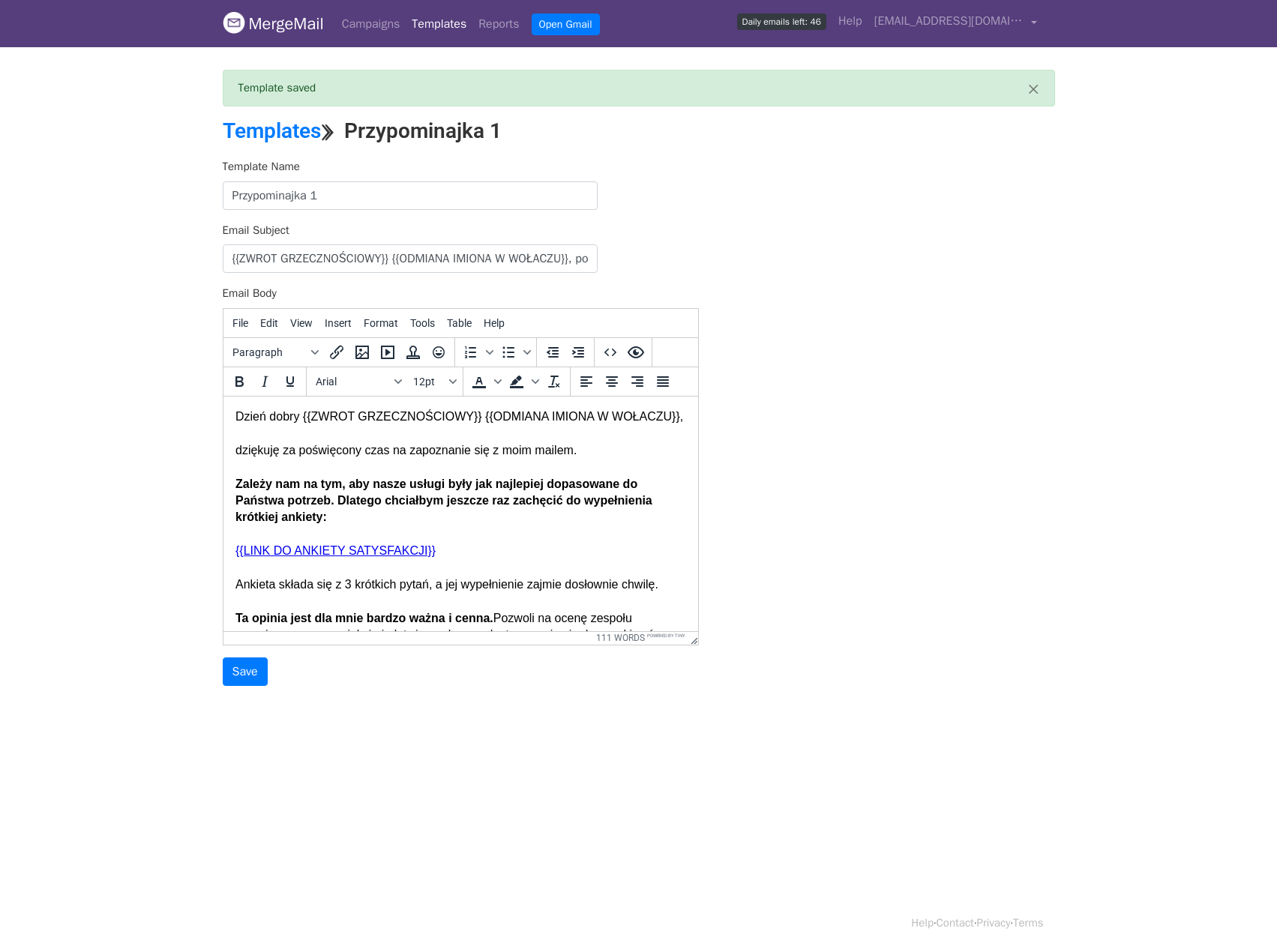 click on "Template Name
Przypominajka 1
Email Subject
{{ZWROT GRZECZNOŚCIOWY}} {{ODMIANA IMIONA W WOŁACZU}}, ponownie proszę 🙏 o chwilę uwagi na ocenę naszych usług. Z góry dziękuję!
Email Body
File Edit View Insert Format Tools Table Help Paragraph To open the popup, press Shift+Enter To open the popup, press Shift+Enter Arial 12pt To open the popup, press Shift+Enter To open the popup, press Shift+Enter 111 words Powered by Tiny
Save" at bounding box center (639, 422) 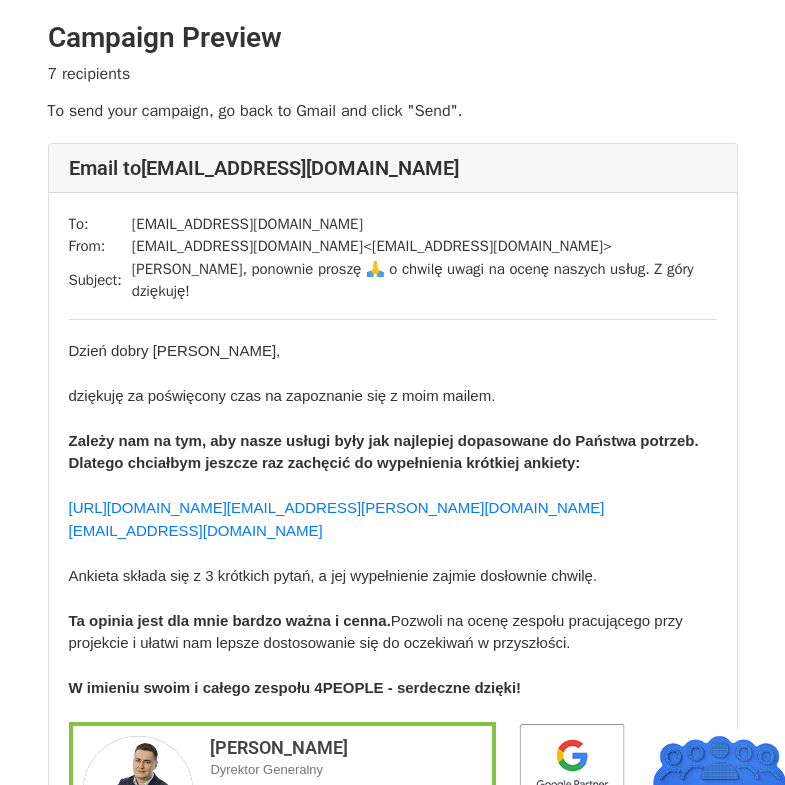 scroll, scrollTop: 0, scrollLeft: 0, axis: both 